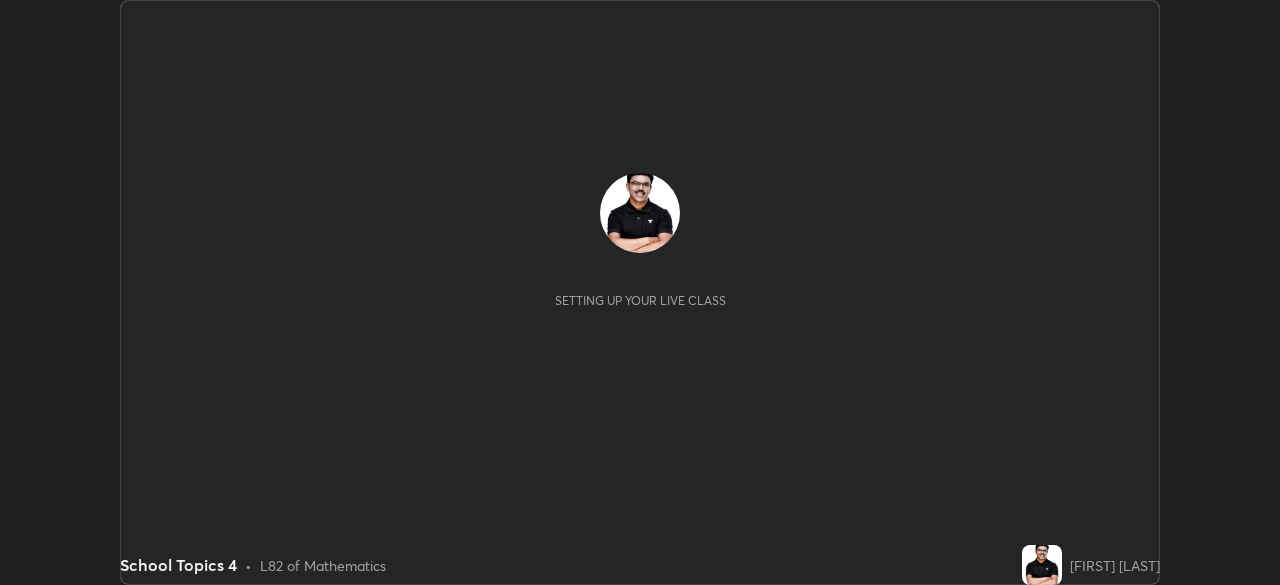 scroll, scrollTop: 0, scrollLeft: 0, axis: both 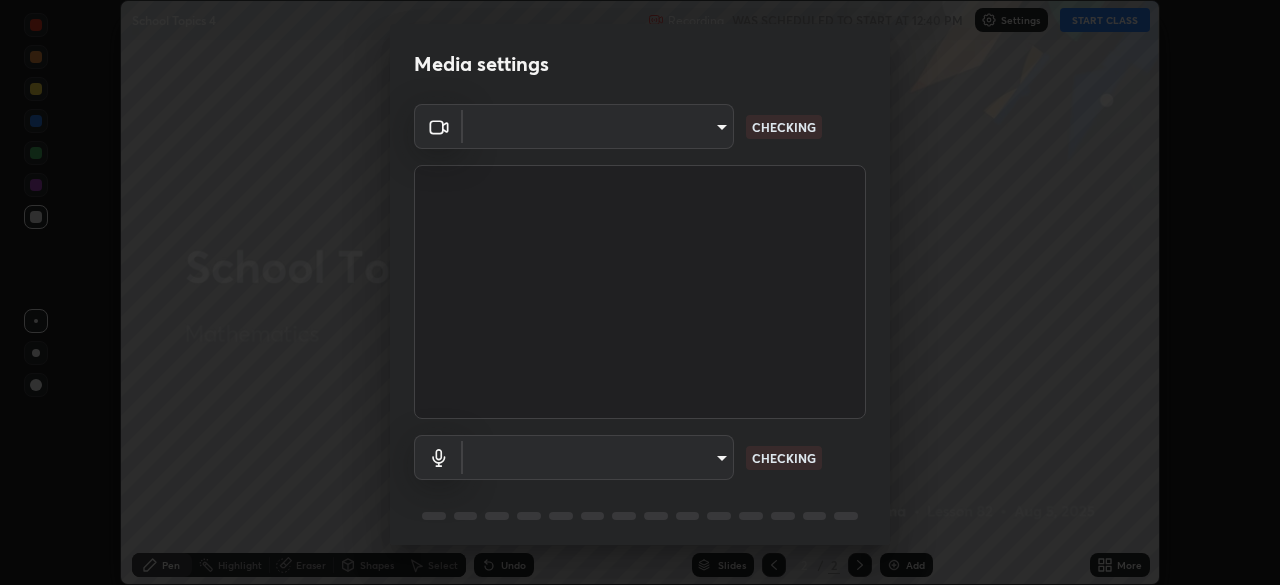 type on "29d00489890937f4b8a777e000960f3425a6590cfbf3b6953eeb5052110c402c" 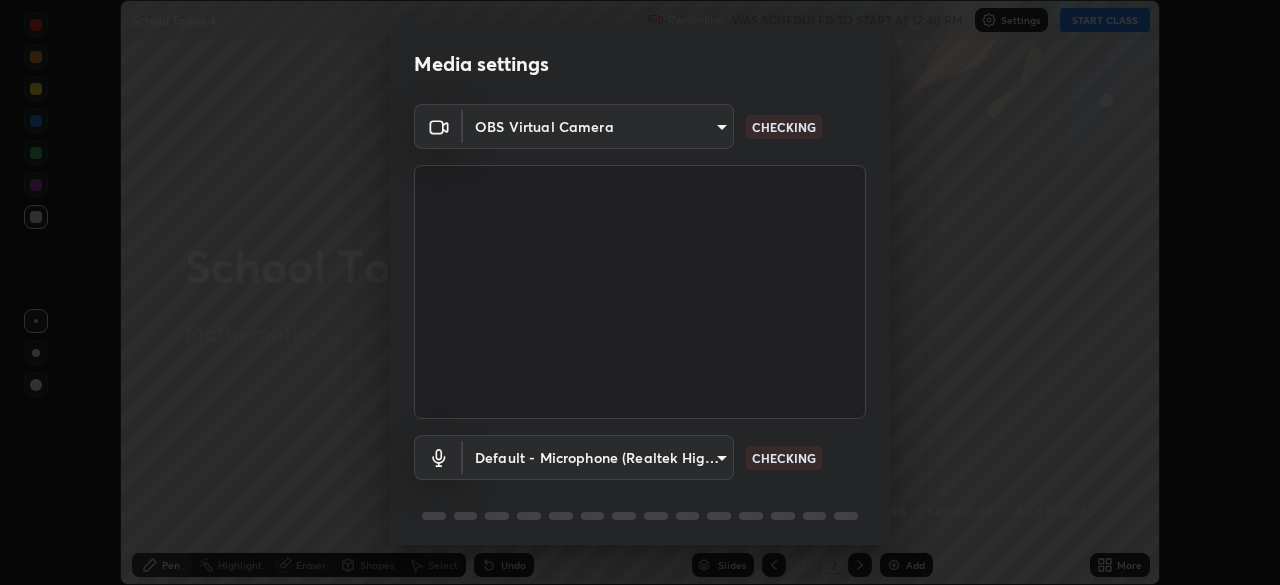 scroll, scrollTop: 71, scrollLeft: 0, axis: vertical 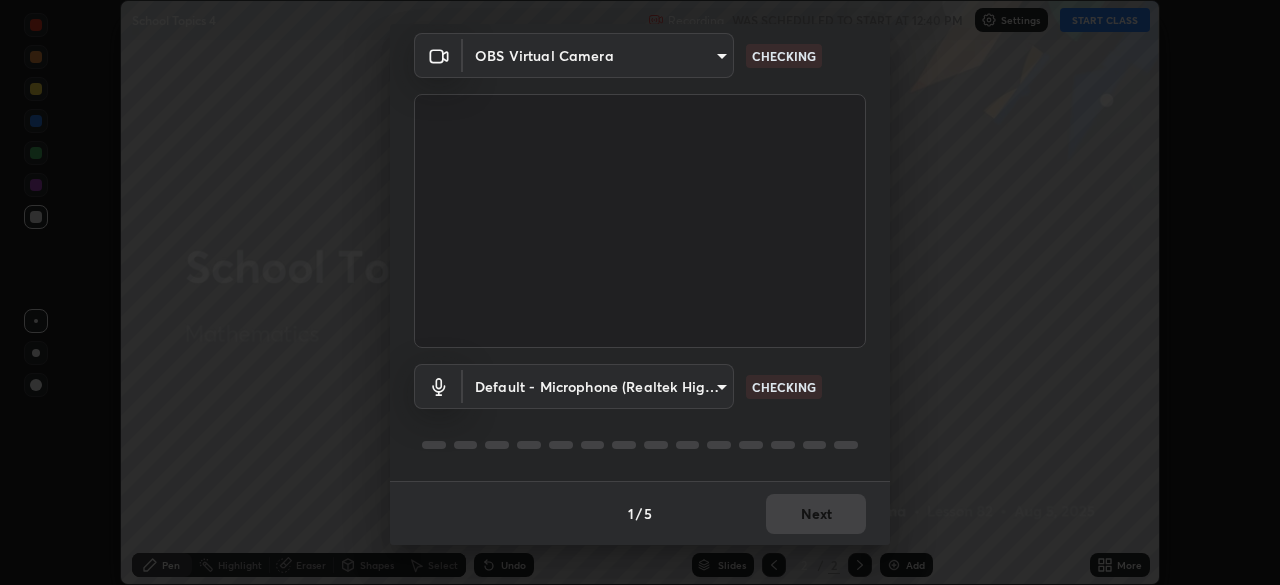 click on "Erase all School Topics 4 Recording WAS SCHEDULED TO START AT  12:40 PM Settings START CLASS Setting up your live class School Topics 4 • L82 of Mathematics [FIRST] [LAST] Pen Highlight Eraser Shapes Select Undo Slides 2 / 2 Add More No doubts shared Encourage your learners to ask a doubt for better clarity Report an issue Reason for reporting Buffering Chat not working Audio - Video sync issue Educator video quality low ​ Attach an image Report Media settings OBS Virtual Camera 29d00489890937f4b8a777e000960f3425a6590cfbf3b6953eeb5052110c402c CHECKING Default - Microphone (Realtek High Definition Audio) default CHECKING 1 / 5 Next" at bounding box center (640, 292) 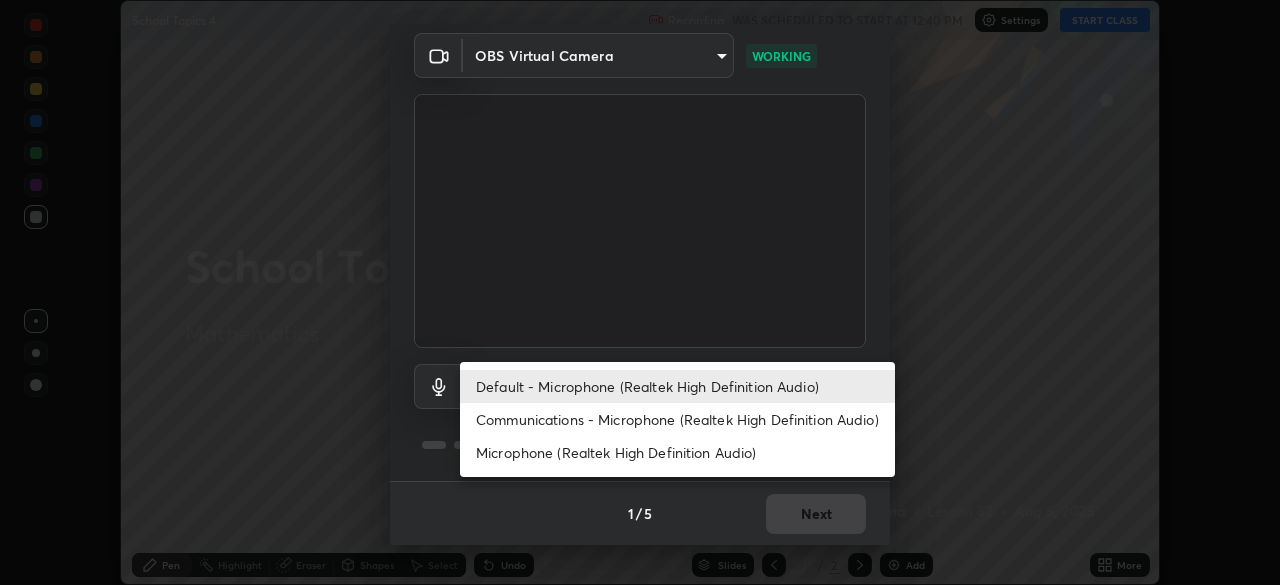 click on "Microphone (Realtek High Definition Audio)" at bounding box center [677, 452] 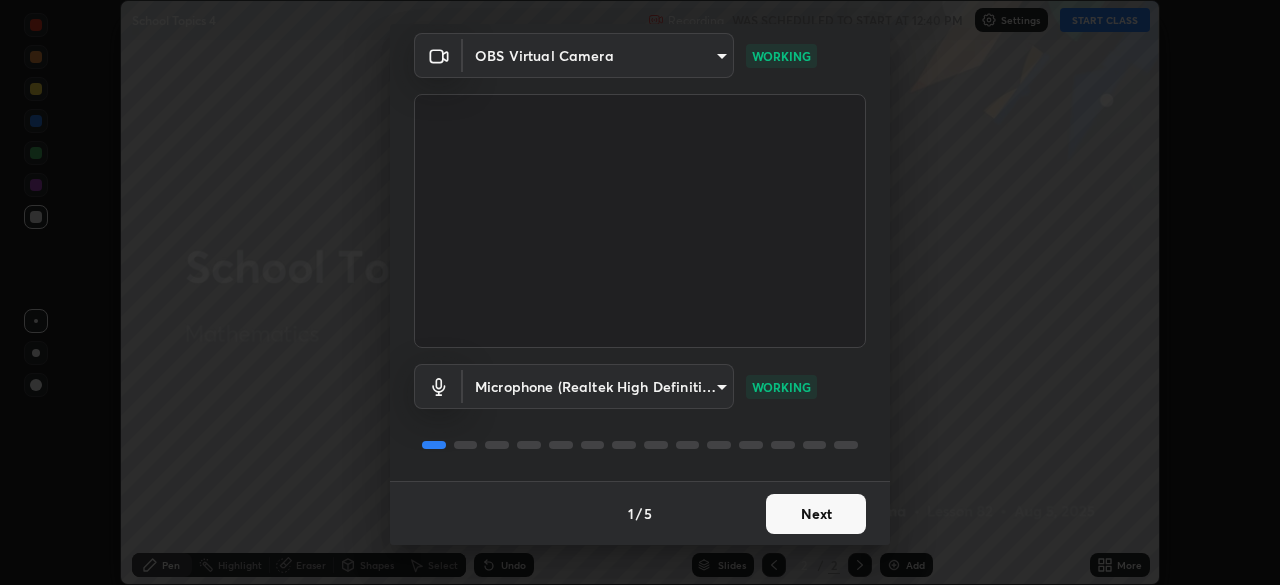 click on "Next" at bounding box center (816, 514) 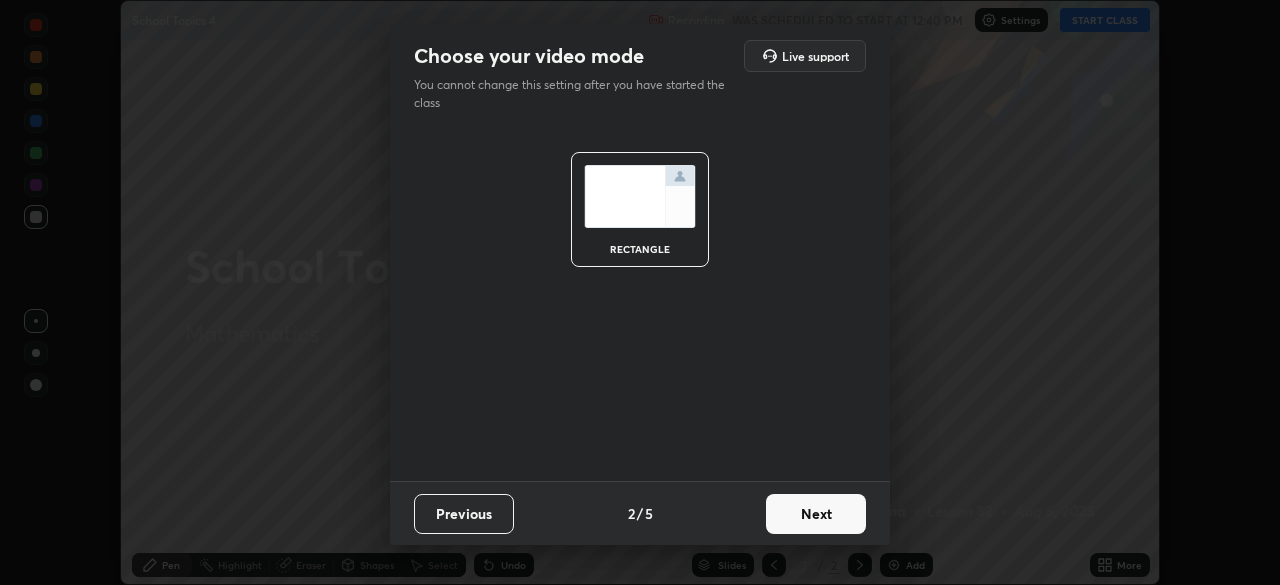 click on "Next" at bounding box center (816, 514) 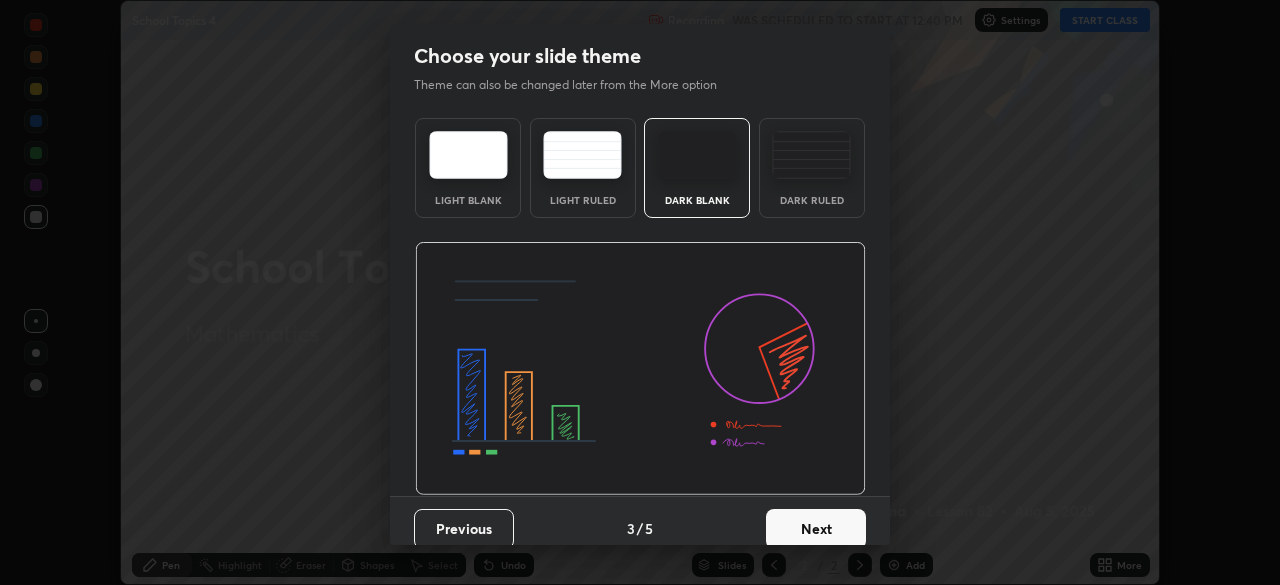 click on "Previous 3 / 5 Next" at bounding box center [640, 528] 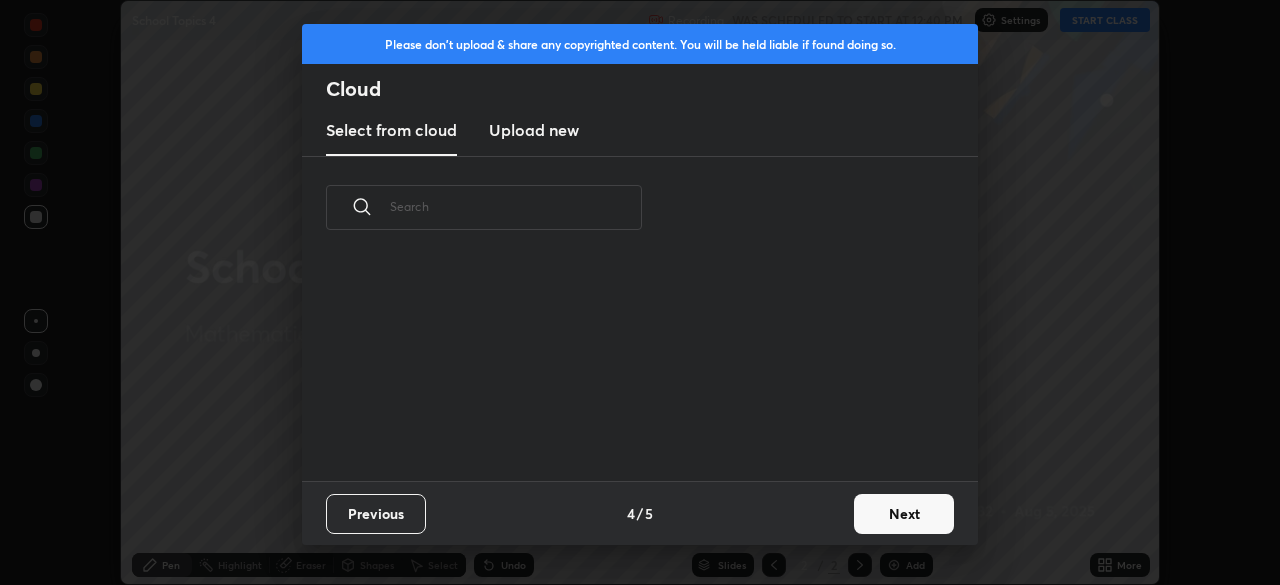click on "Next" at bounding box center [904, 514] 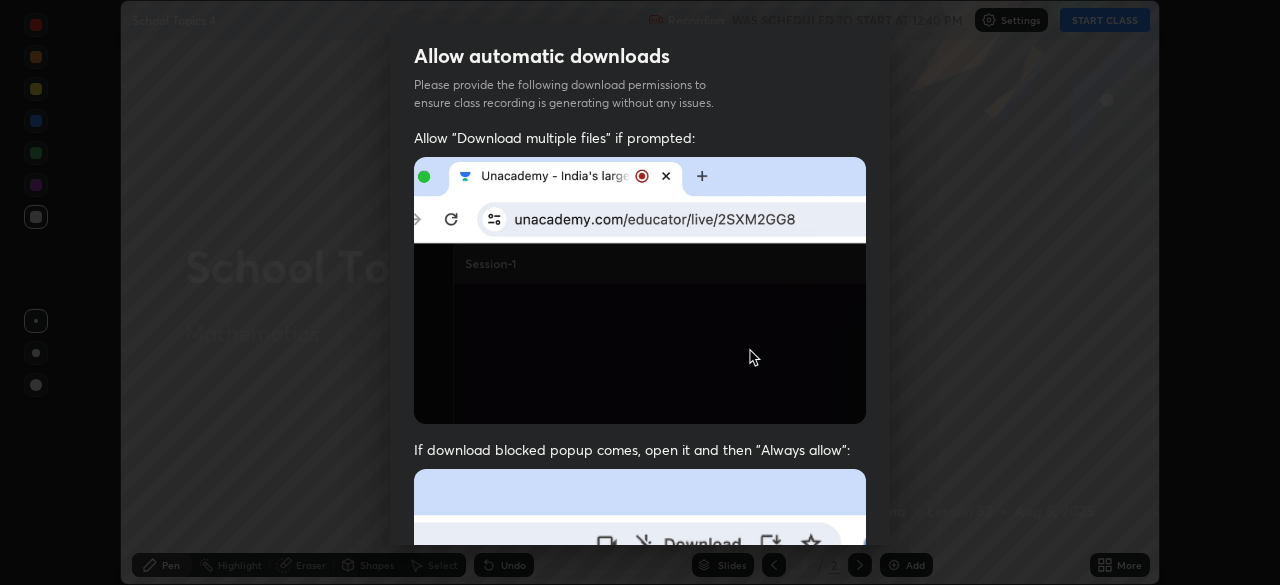 click on "Allow automatic downloads Please provide the following download permissions to ensure class recording is generating without any issues. Allow "Download multiple files" if prompted: If download blocked popup comes, open it and then "Always allow": I agree that if I don't provide required permissions, class recording will not be generated Previous 5 / 5 Done" at bounding box center [640, 292] 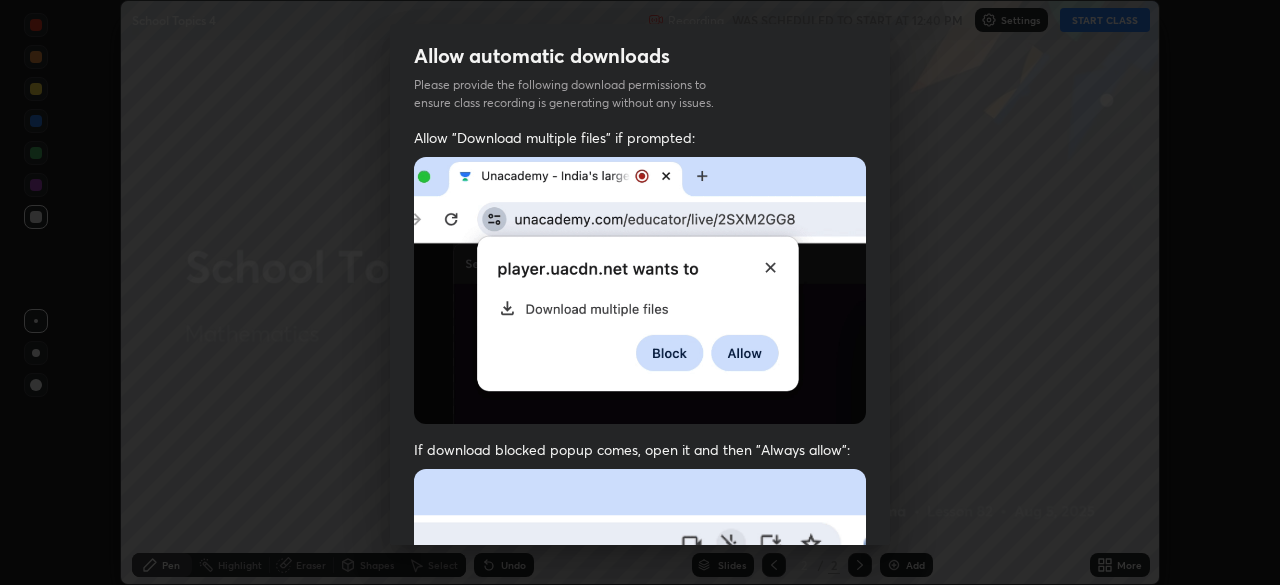 click on "Allow automatic downloads Please provide the following download permissions to ensure class recording is generating without any issues. Allow "Download multiple files" if prompted: If download blocked popup comes, open it and then "Always allow": I agree that if I don't provide required permissions, class recording will not be generated Previous 5 / 5 Done" at bounding box center [640, 292] 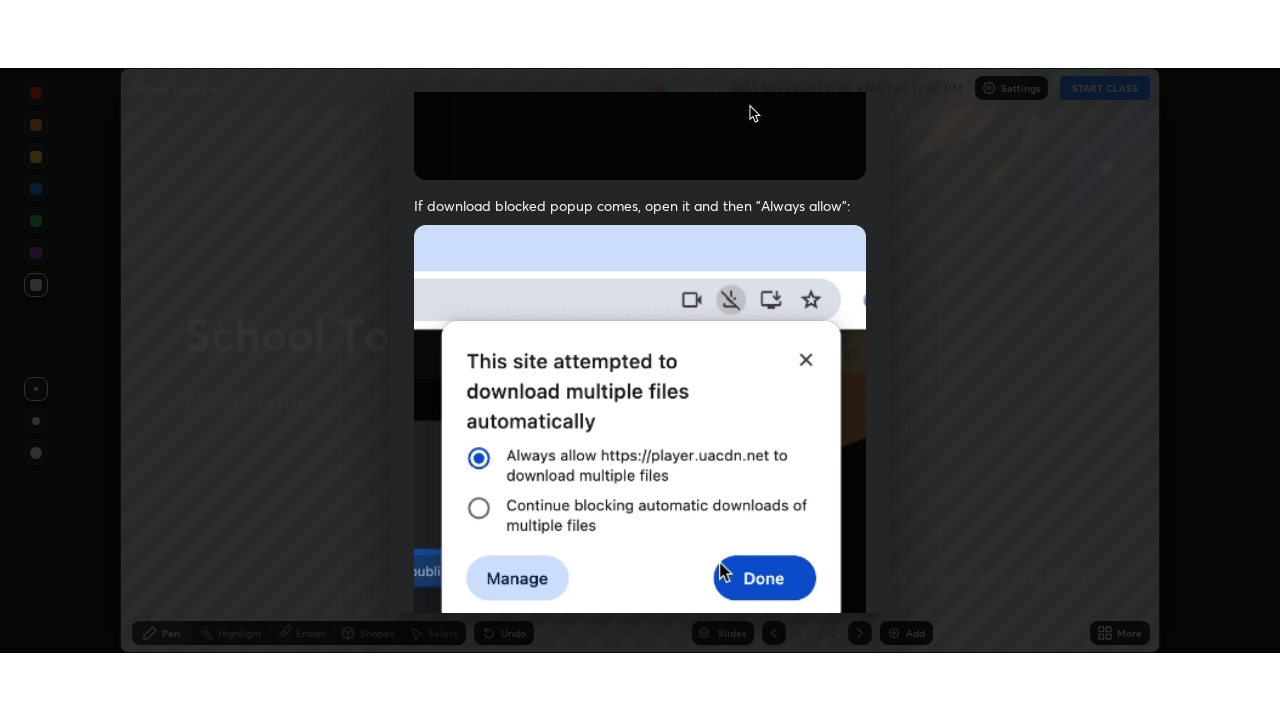 scroll, scrollTop: 479, scrollLeft: 0, axis: vertical 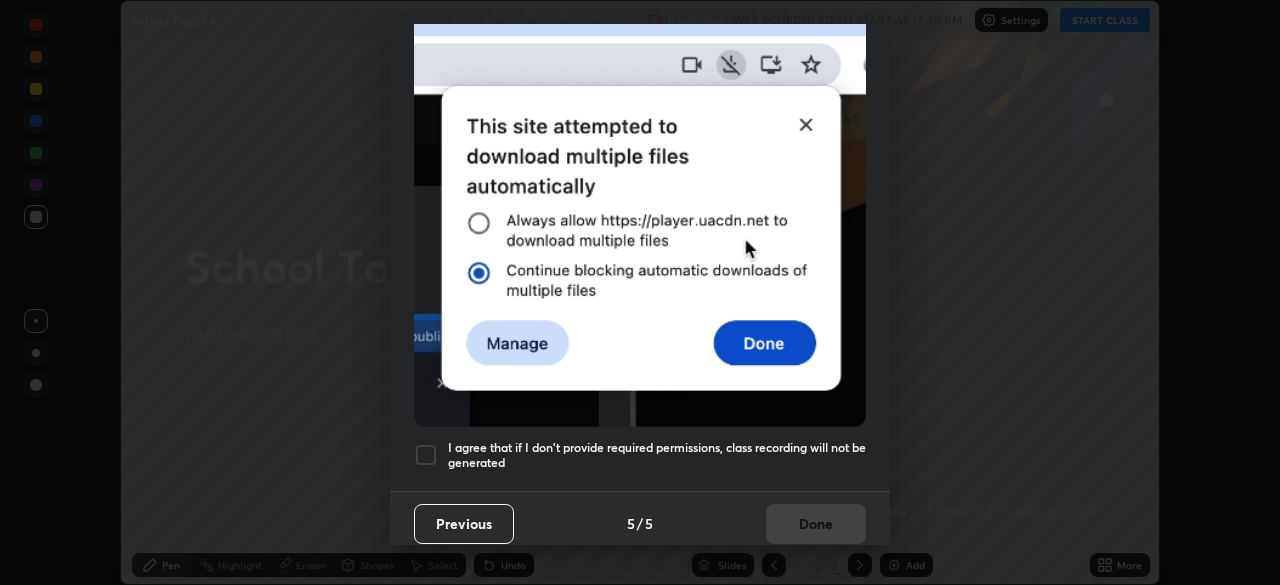 click at bounding box center (426, 455) 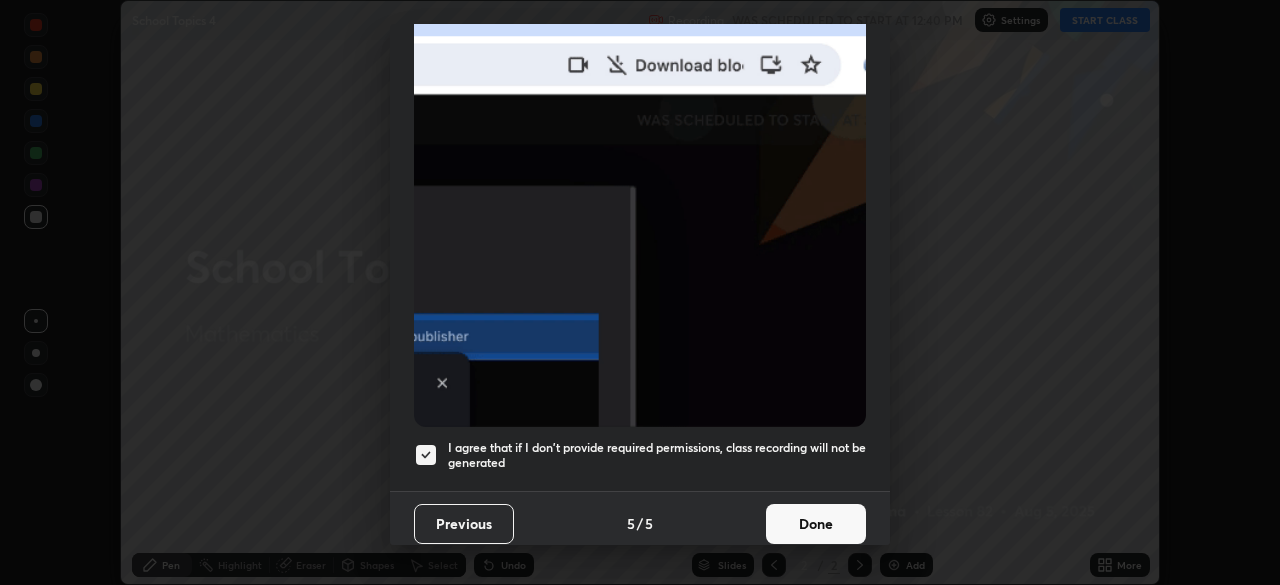 click on "Done" at bounding box center [816, 524] 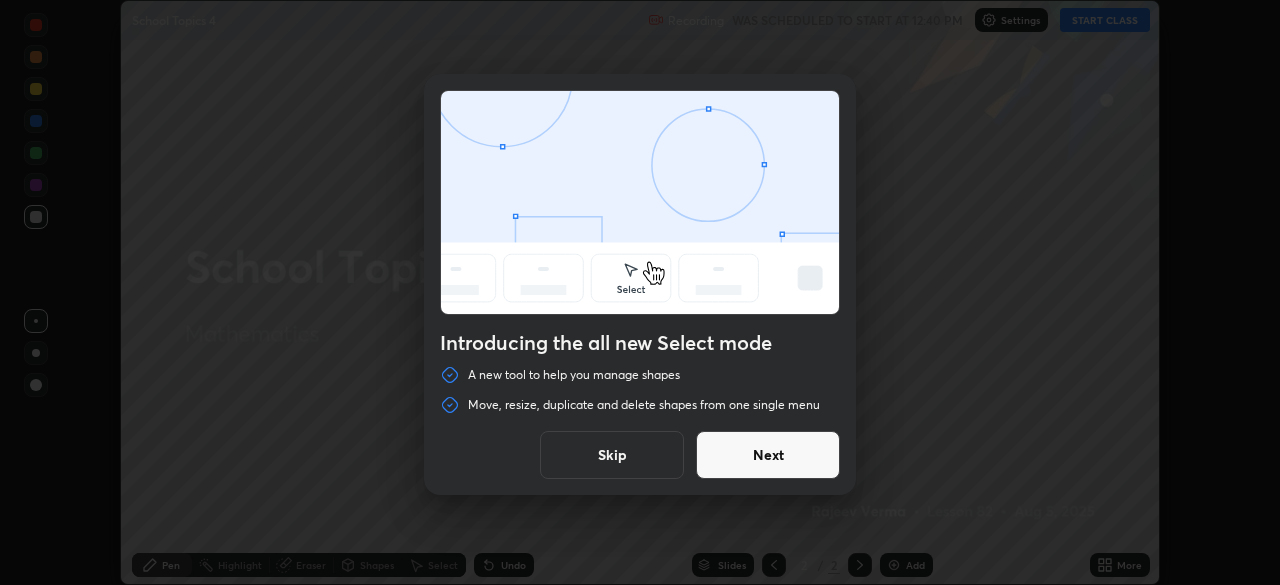 click on "Skip" at bounding box center (612, 455) 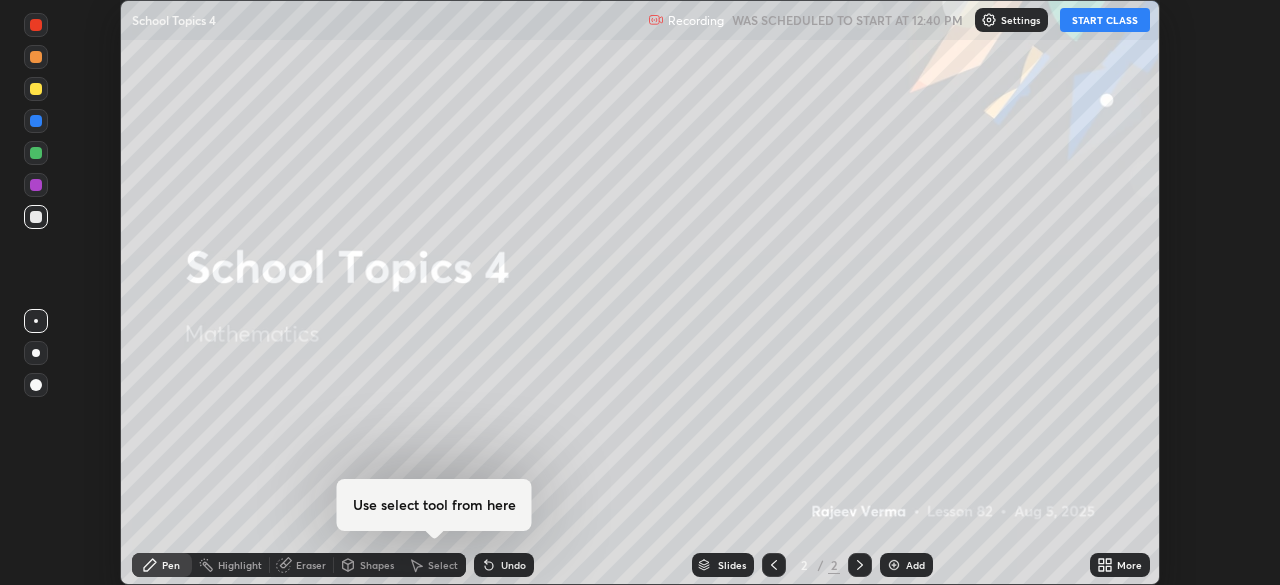 click on "START CLASS" at bounding box center [1105, 20] 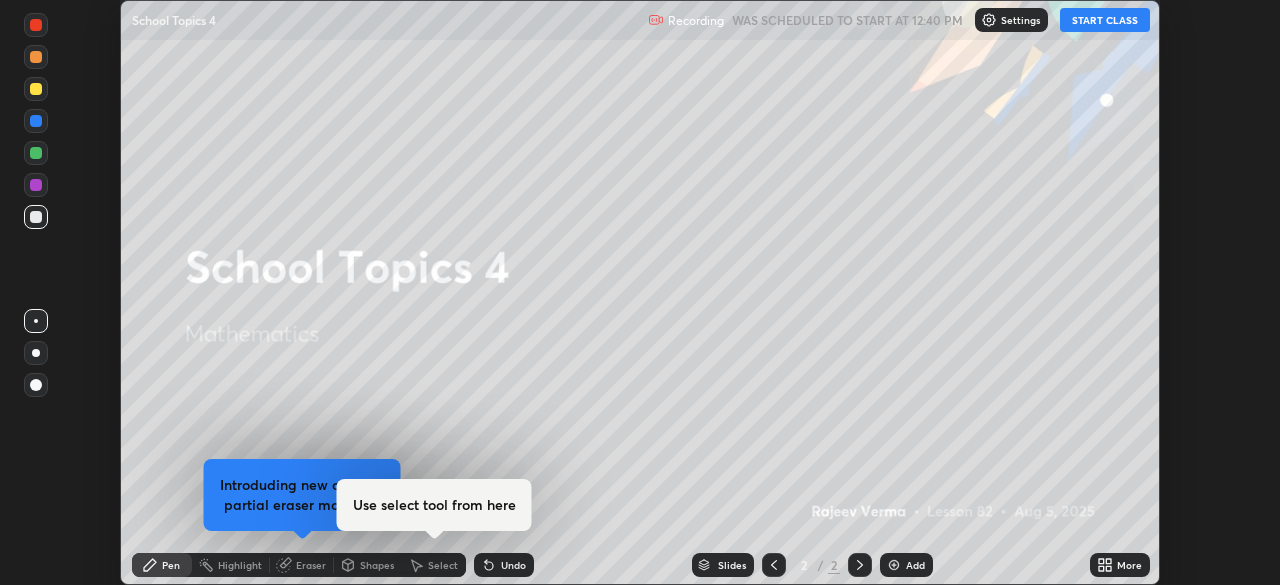 click 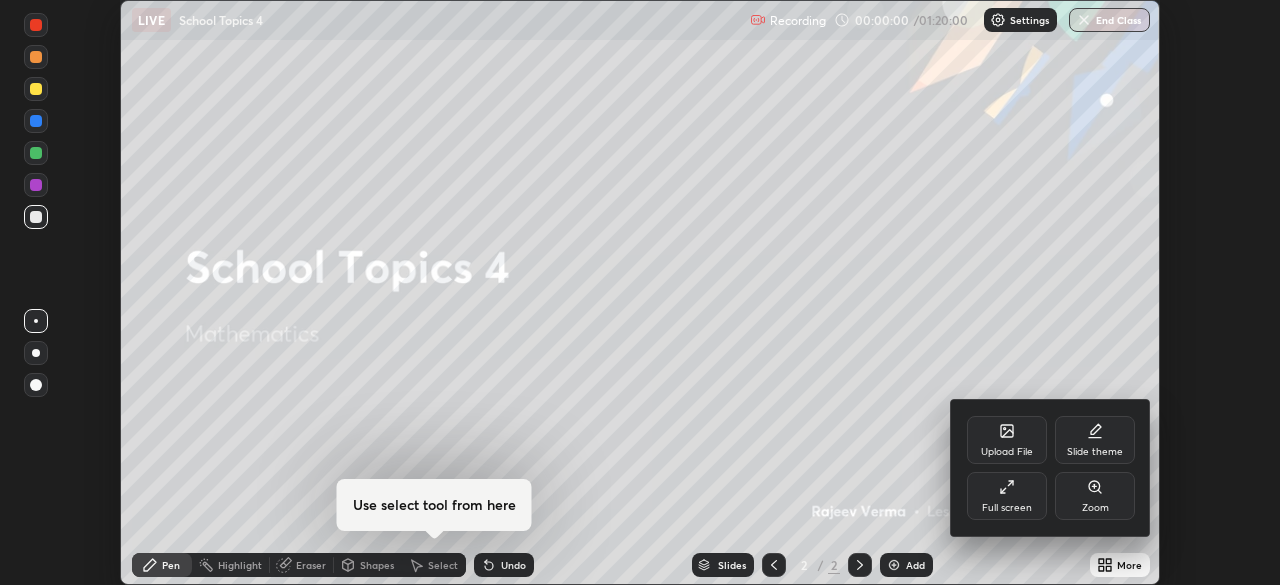 click on "Full screen" at bounding box center (1007, 508) 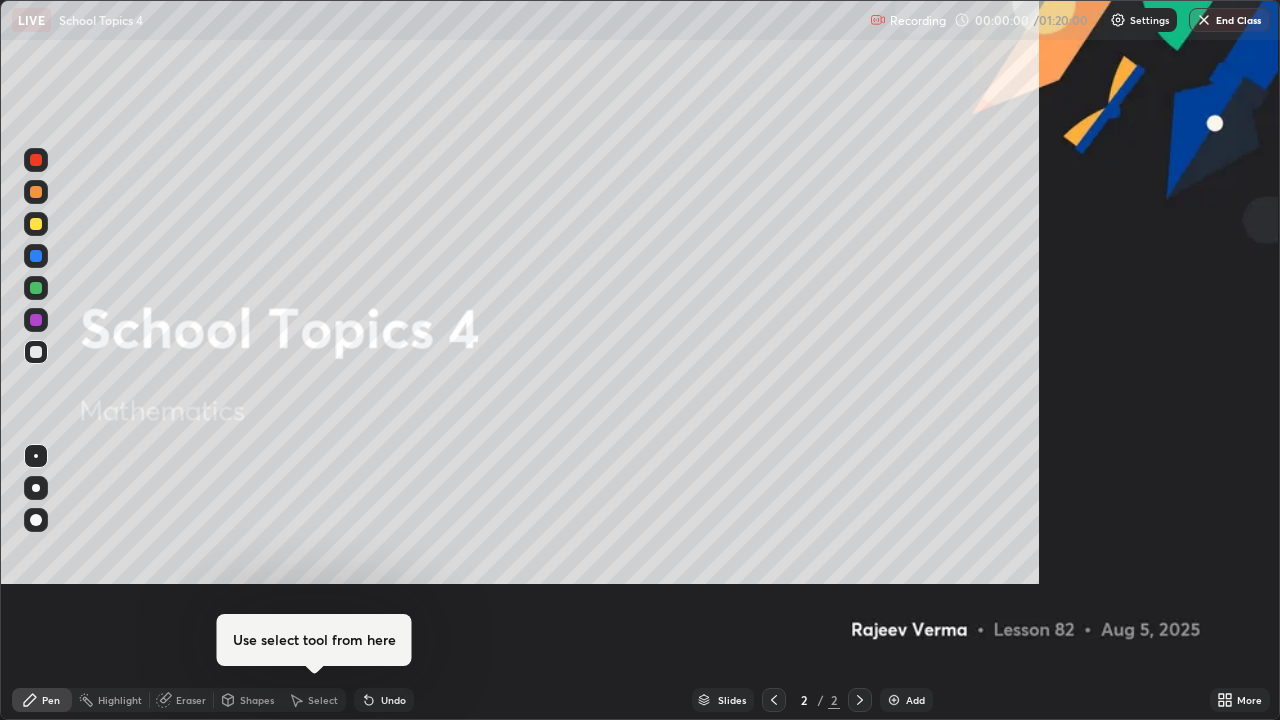 scroll, scrollTop: 99280, scrollLeft: 98720, axis: both 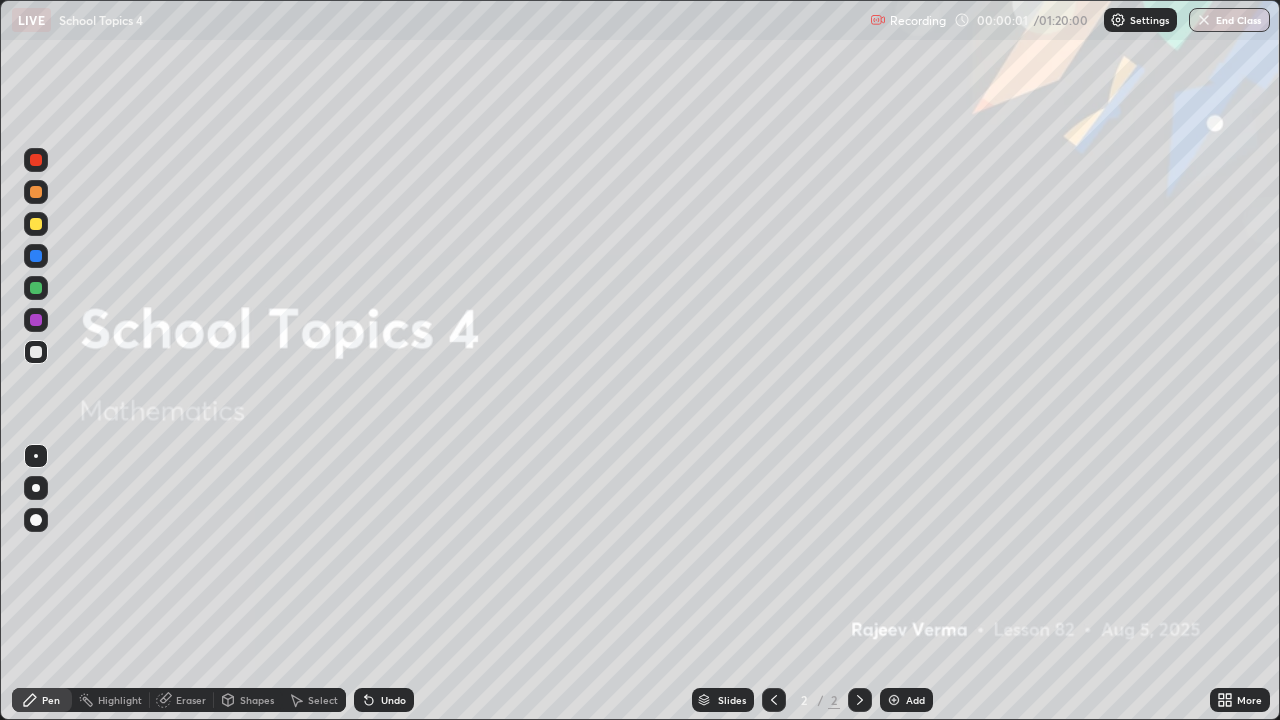 click at bounding box center (894, 700) 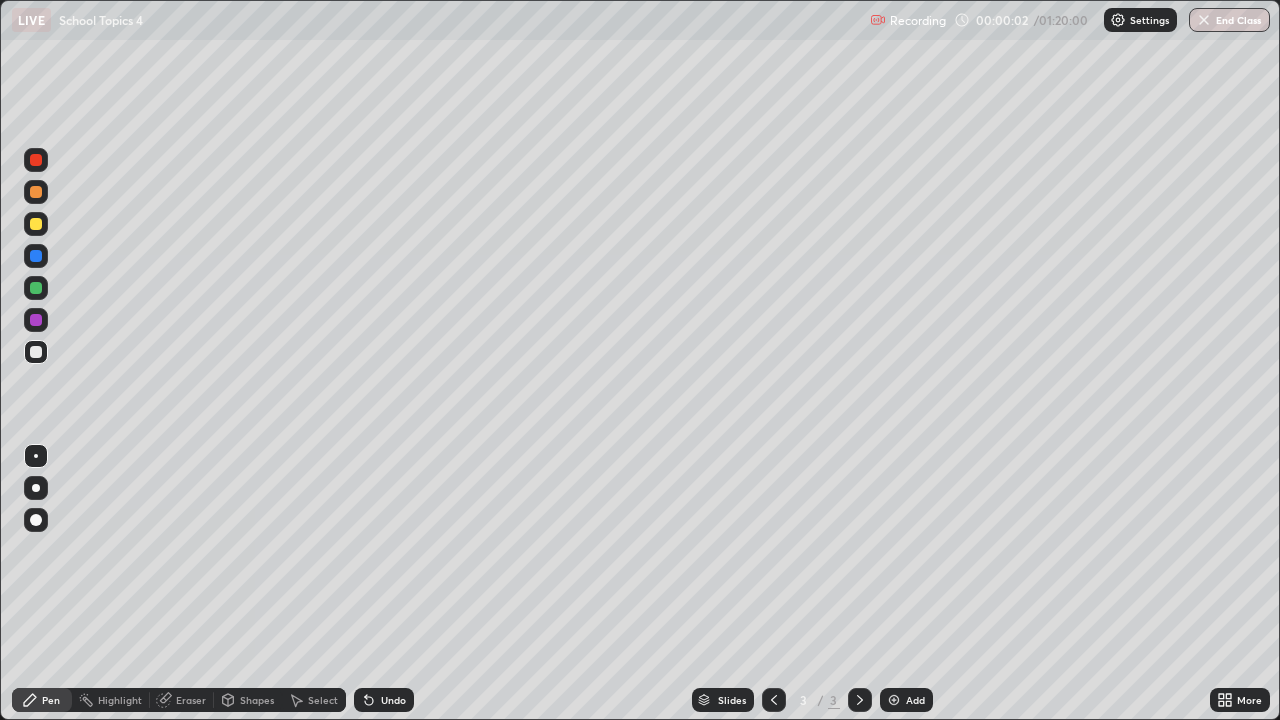 click on "Add" at bounding box center [906, 700] 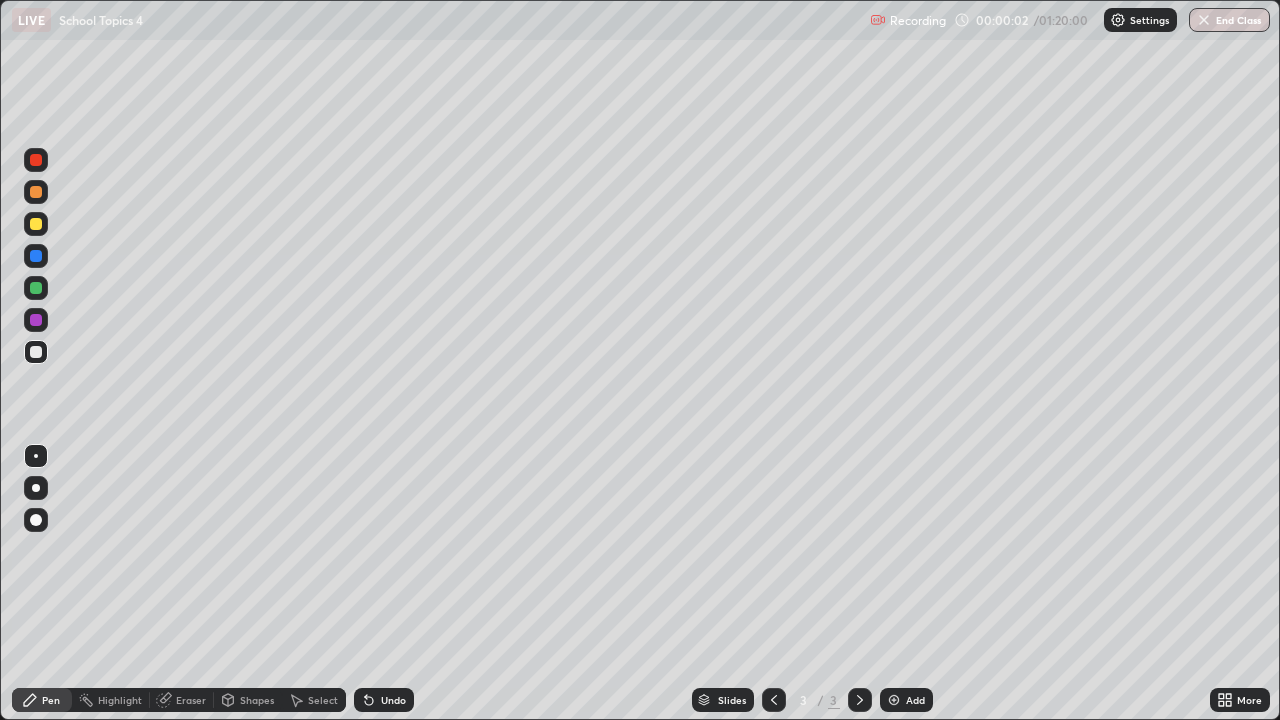 click at bounding box center [894, 700] 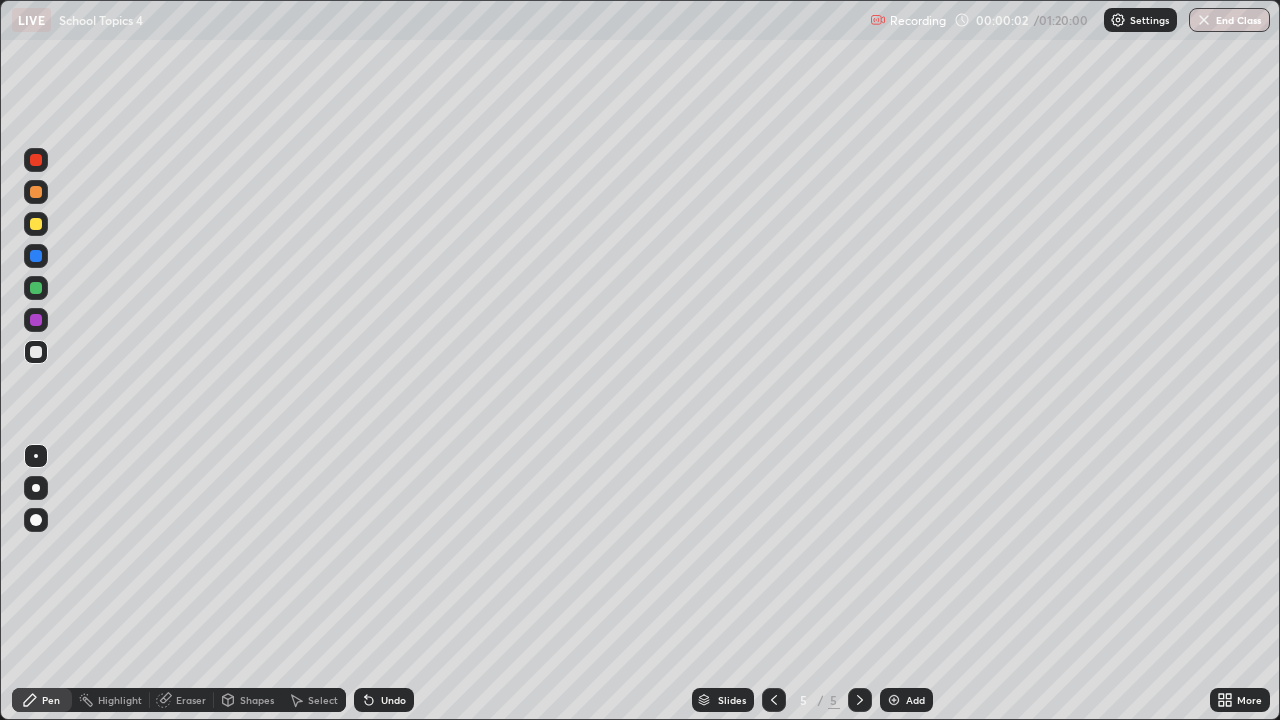click on "Add" at bounding box center (906, 700) 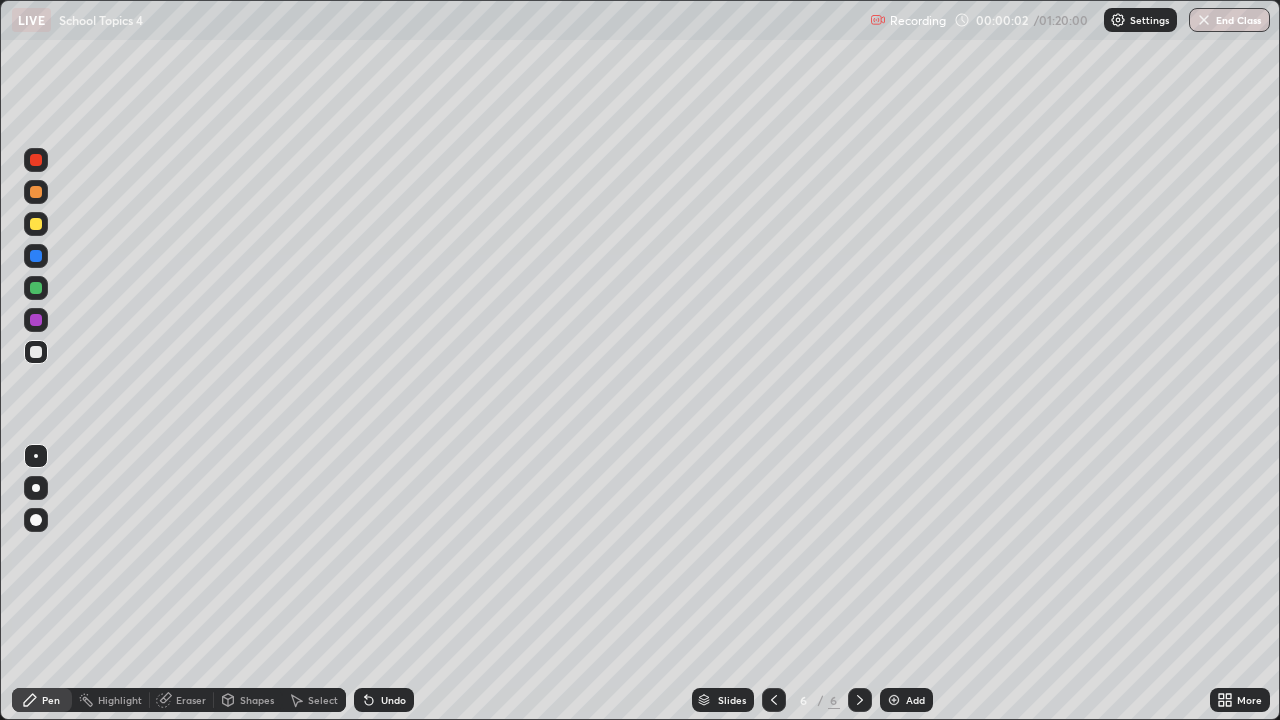 click on "Add" at bounding box center (906, 700) 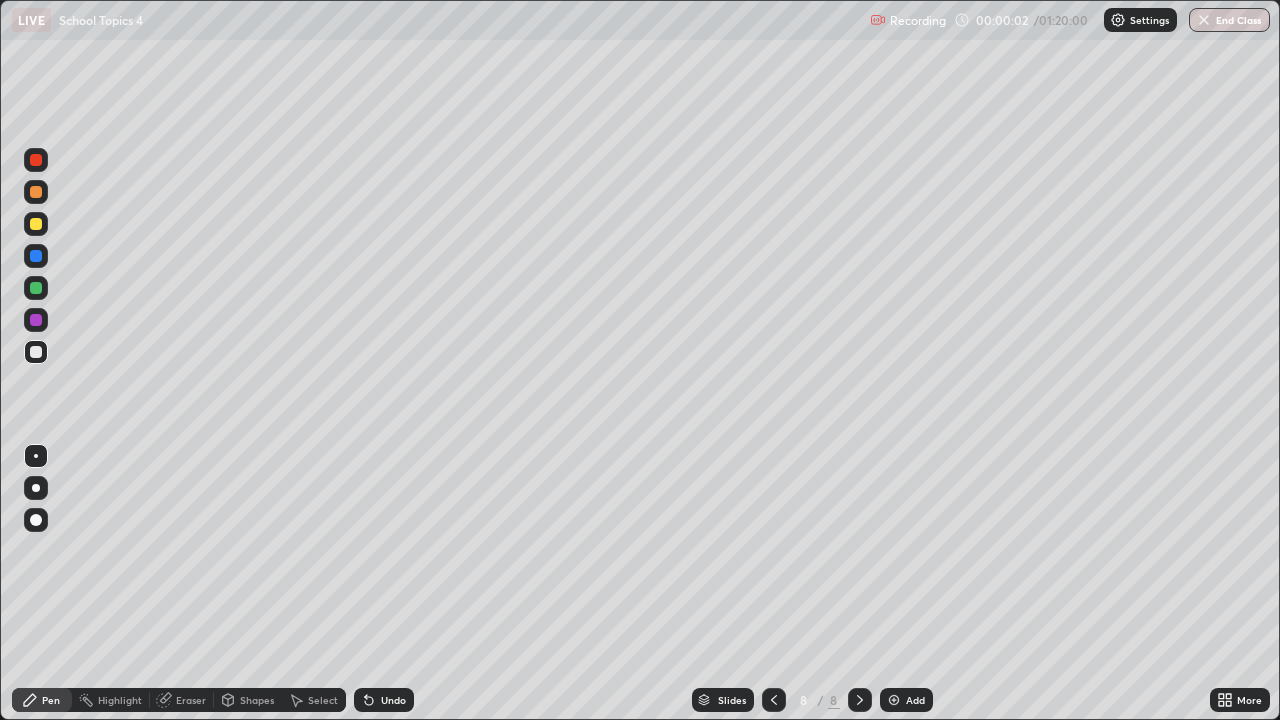 click on "Add" at bounding box center [906, 700] 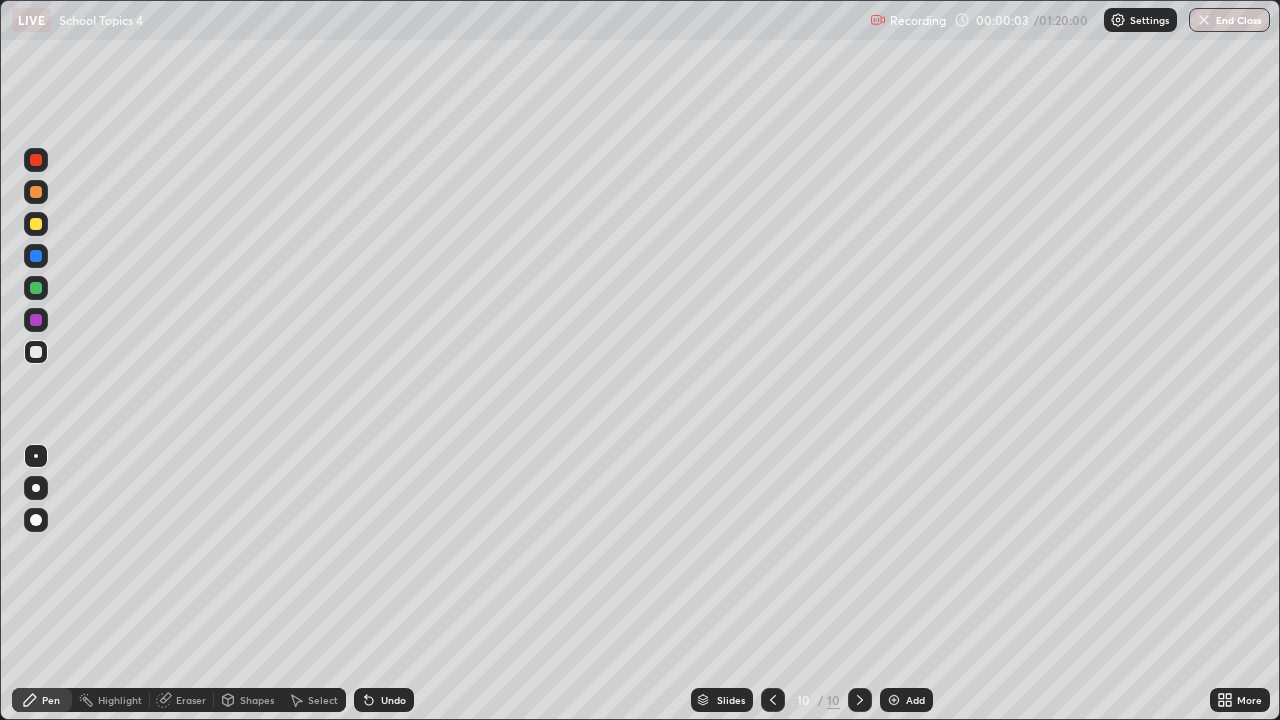 click on "Add" at bounding box center [906, 700] 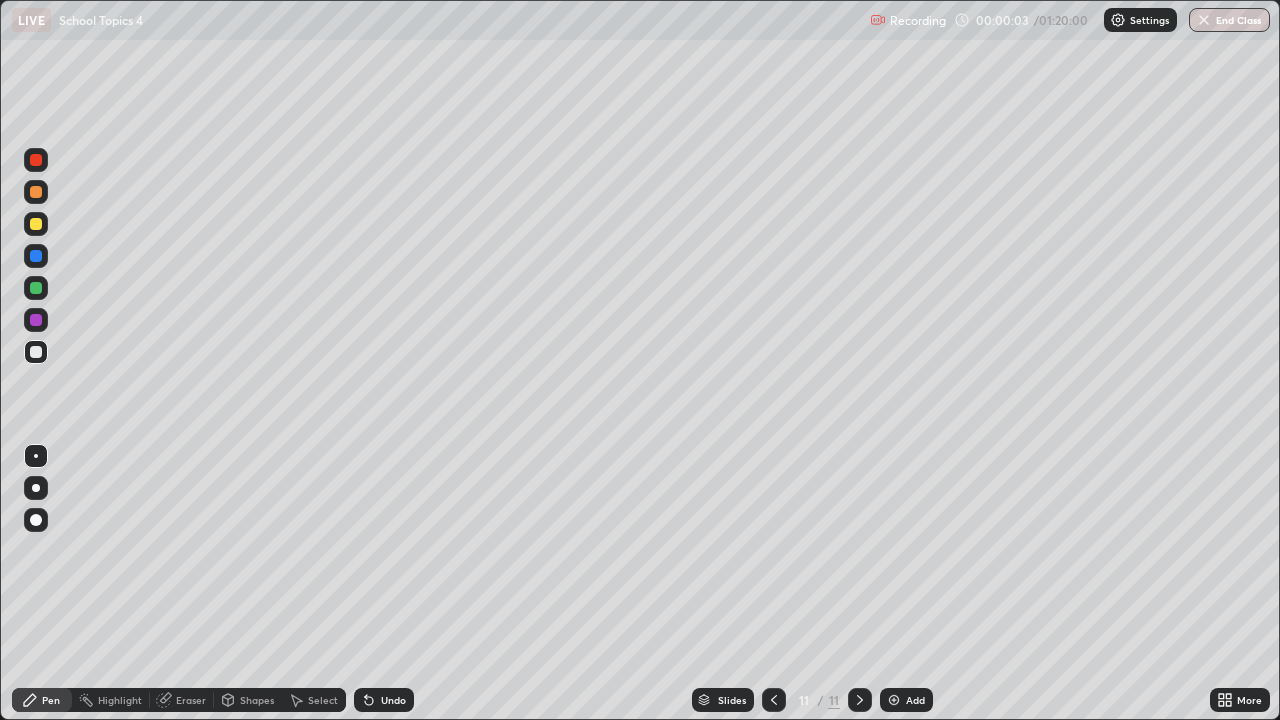 click on "Add" at bounding box center (906, 700) 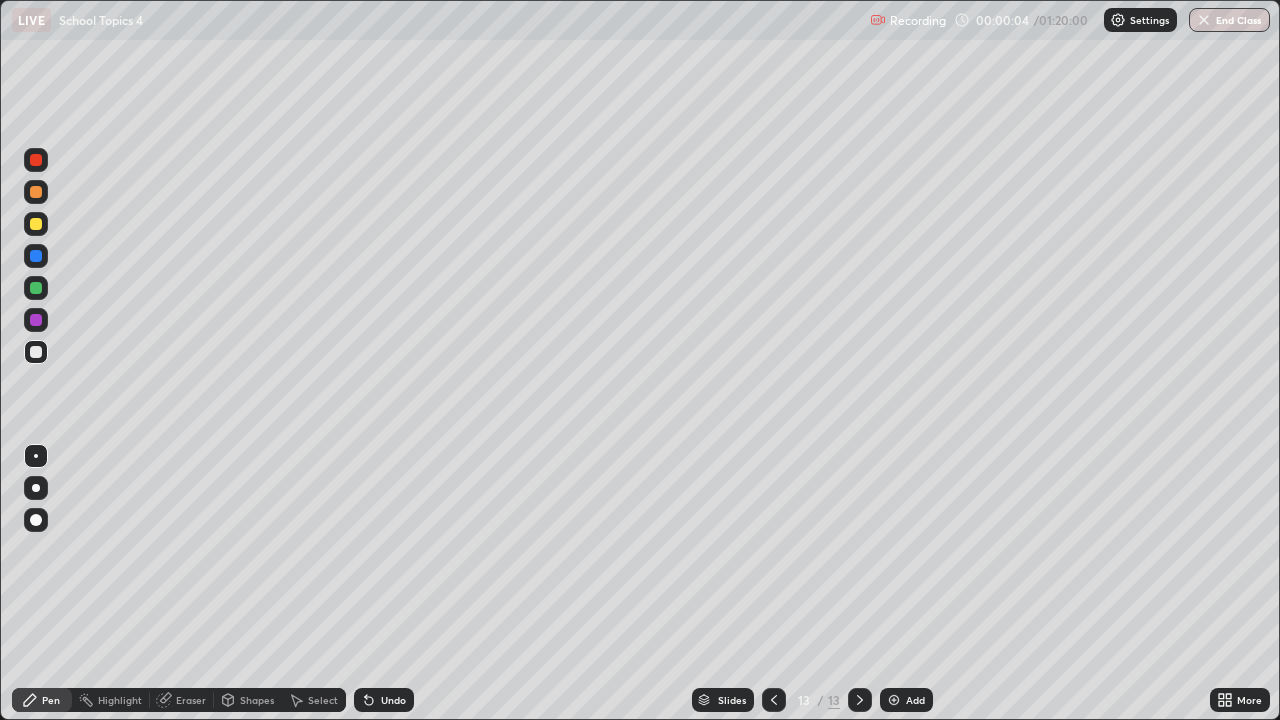 click 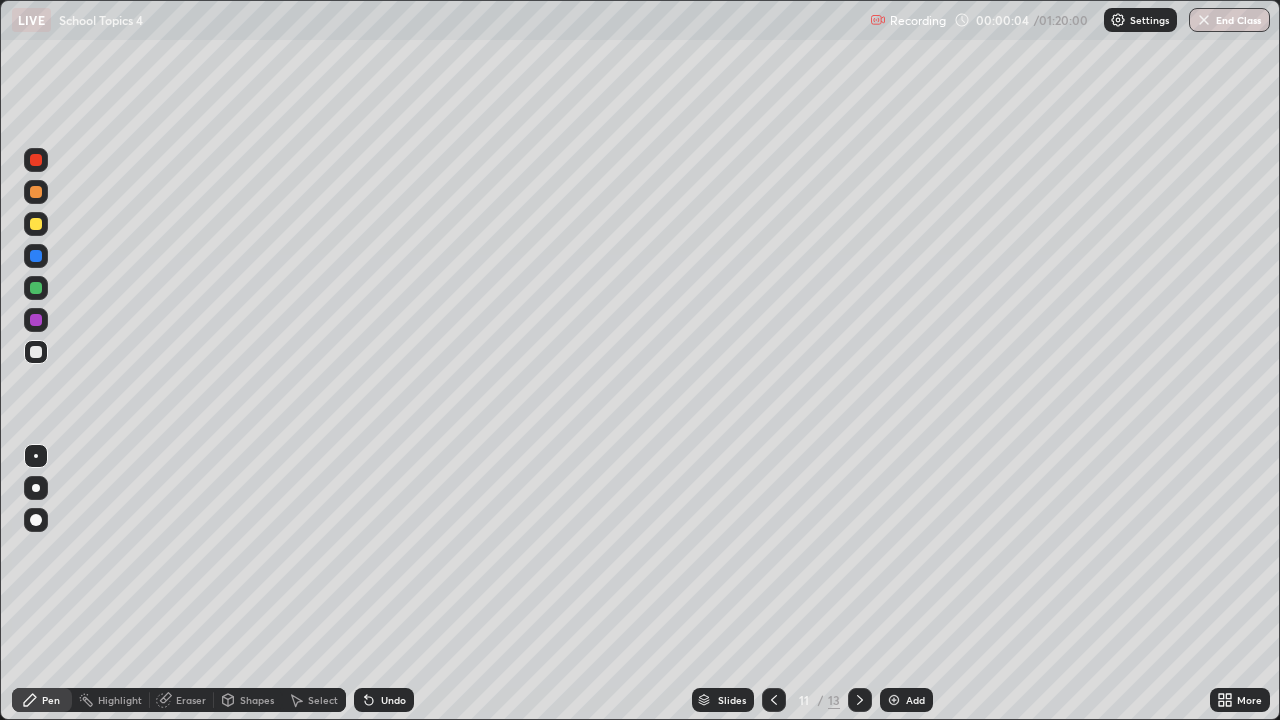 click 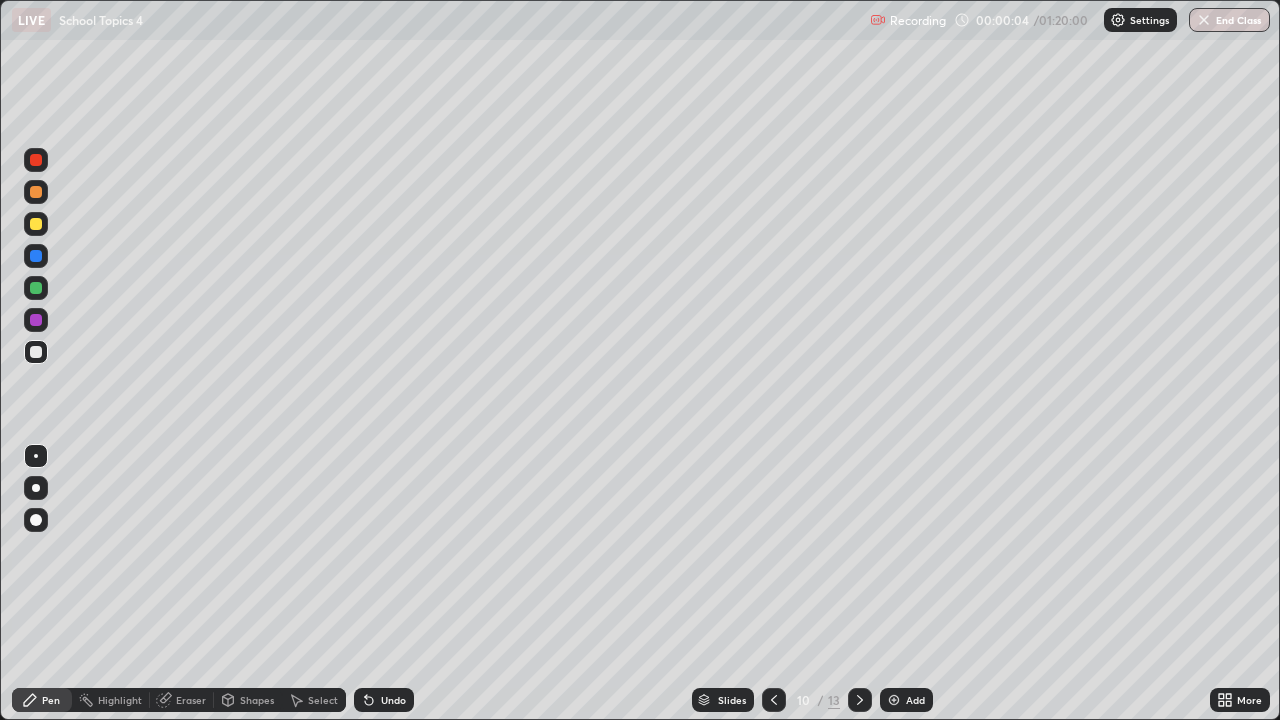 click at bounding box center [774, 700] 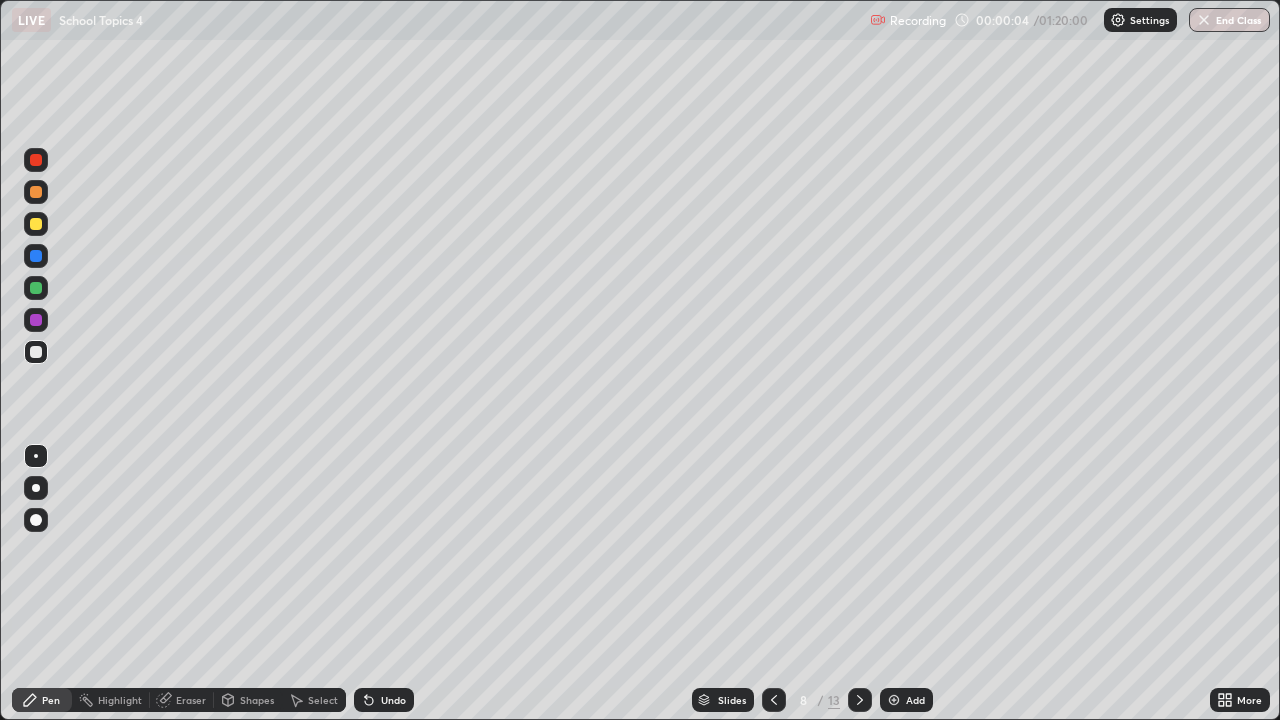 click 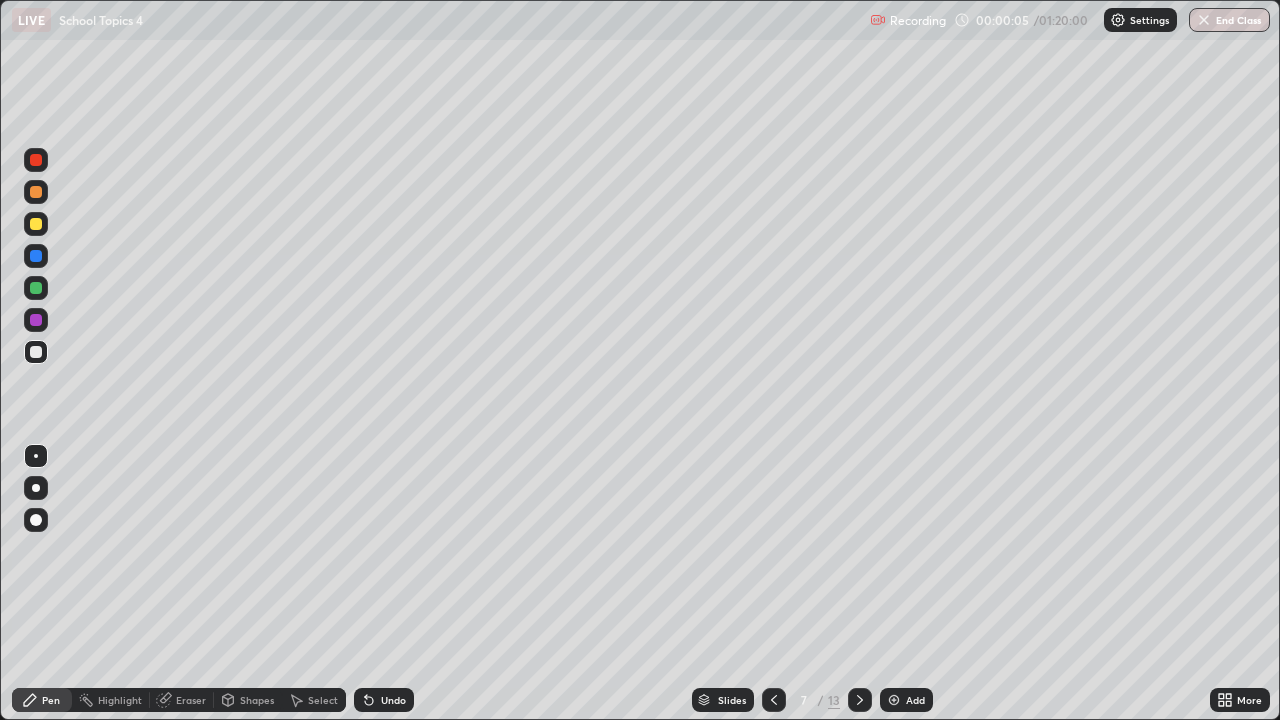click 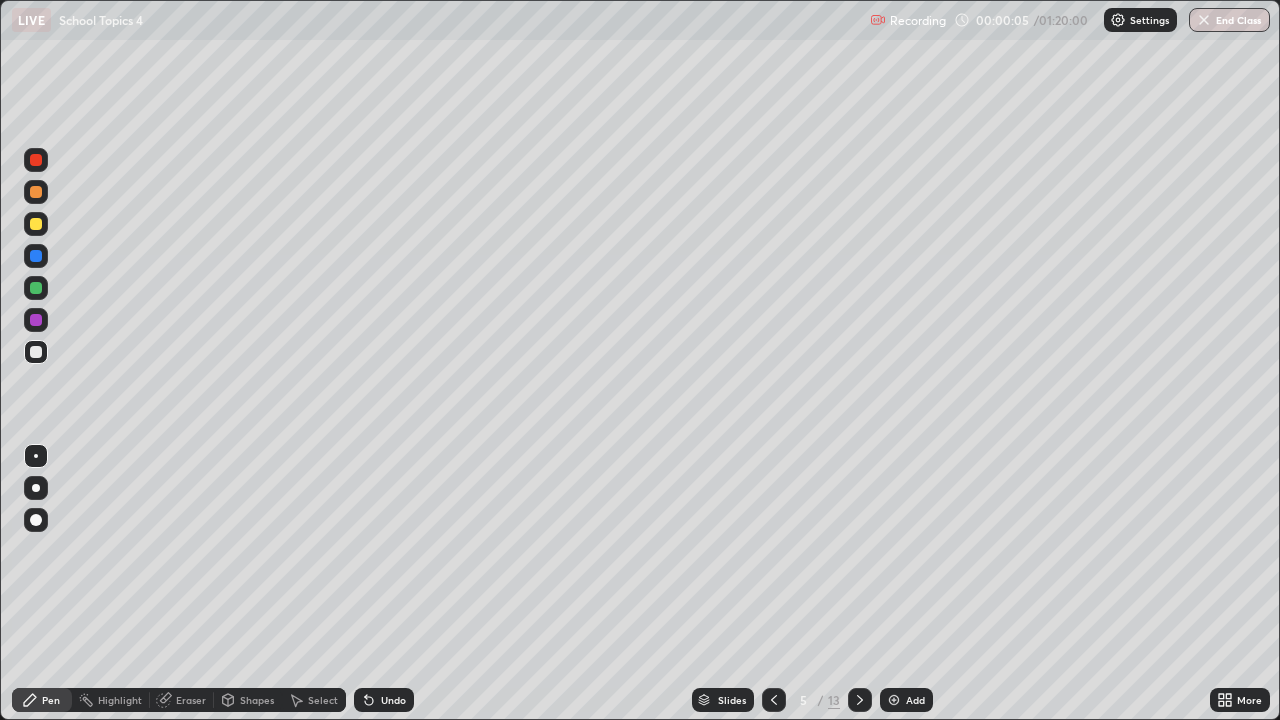 click 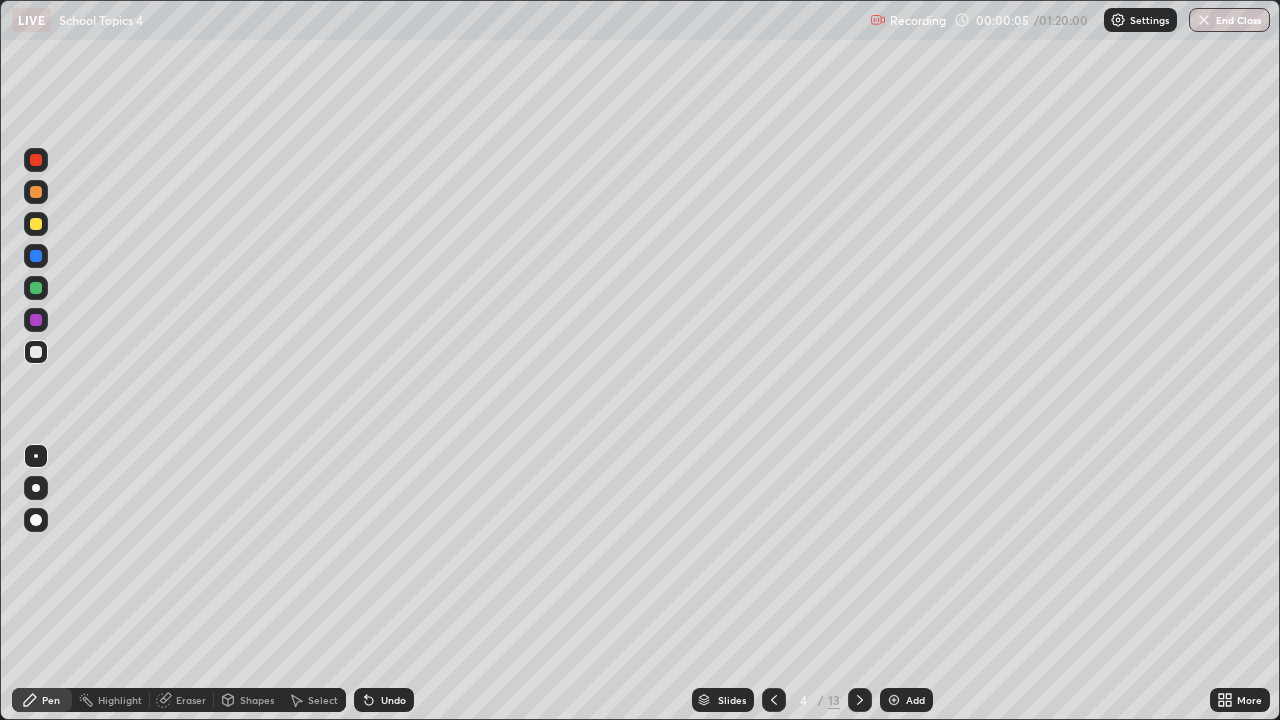 click 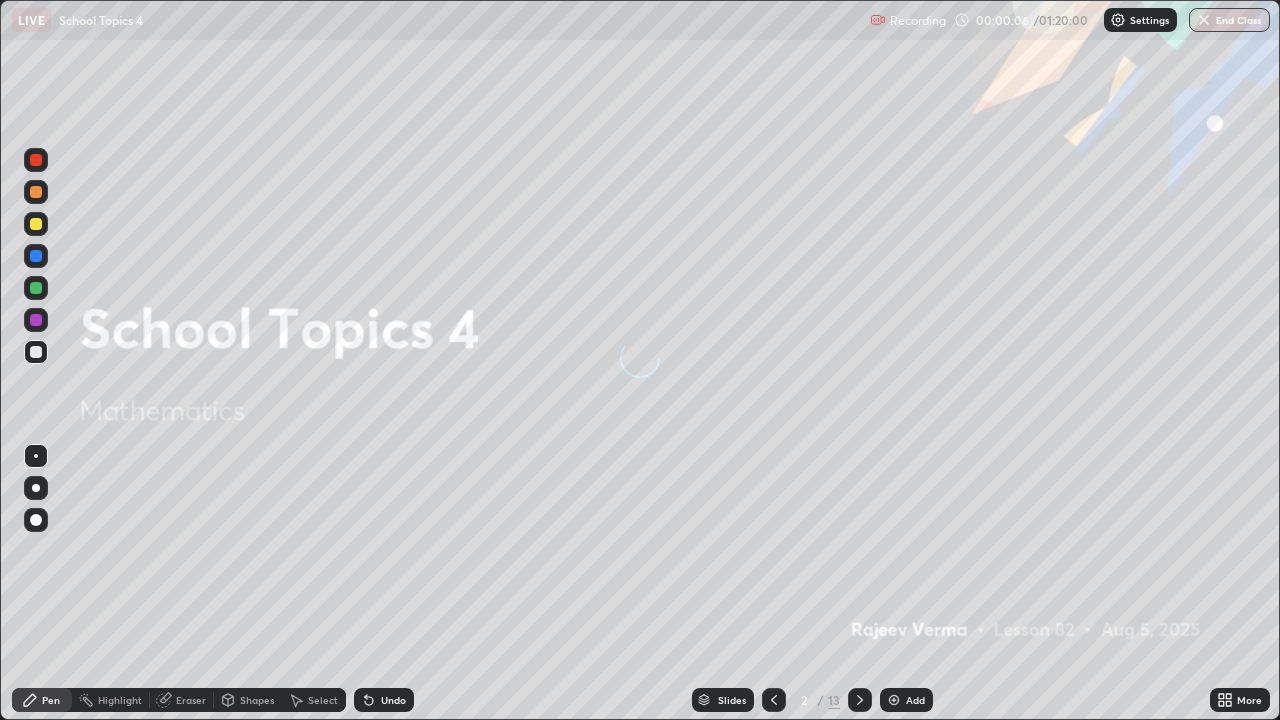 click 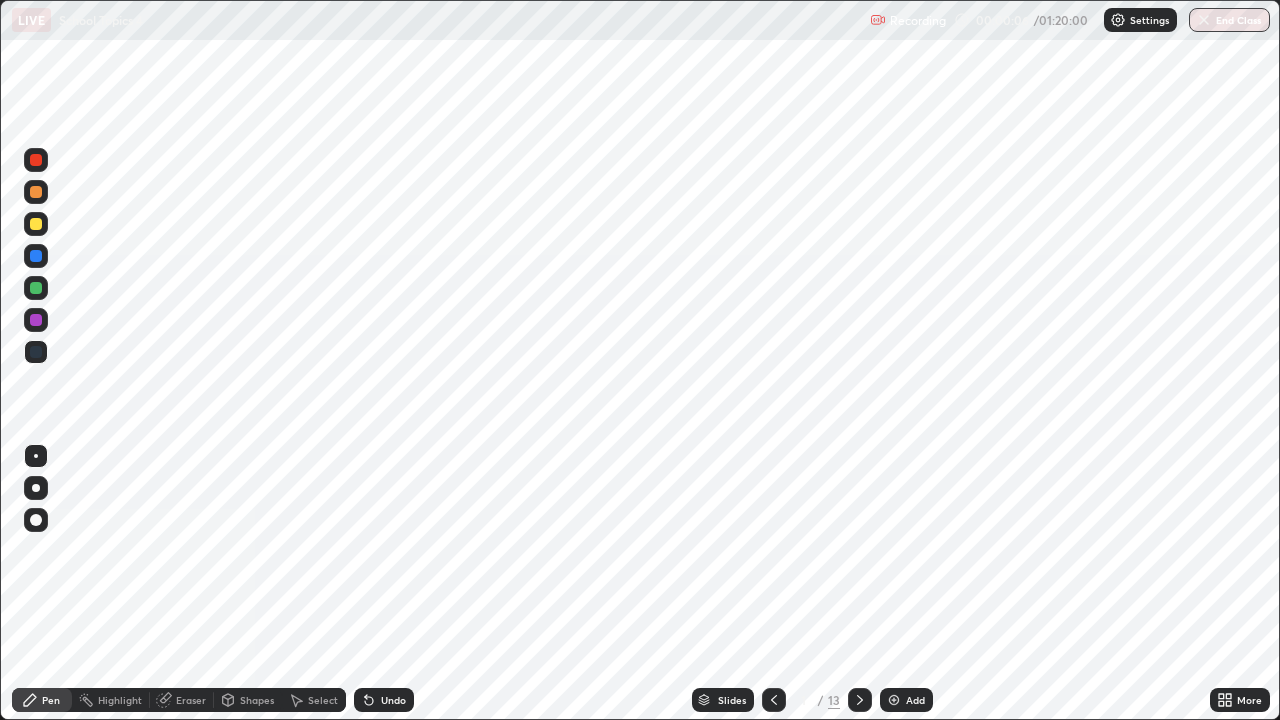 click 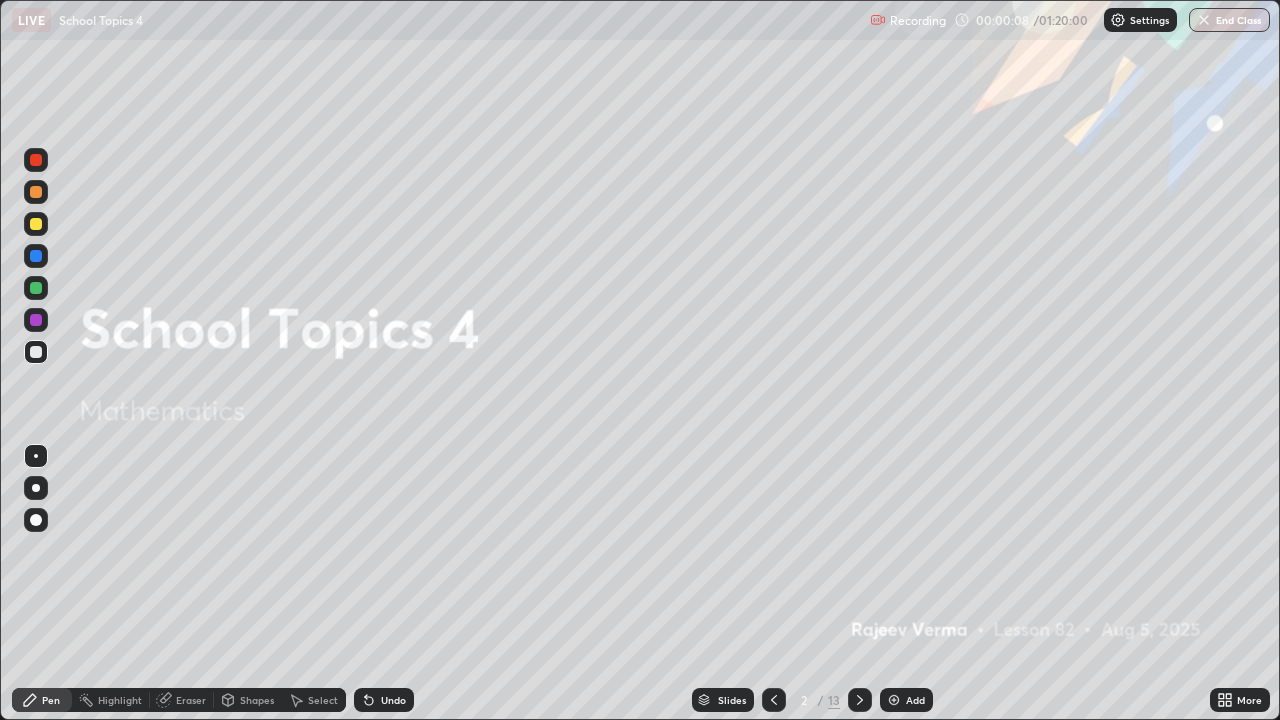 click at bounding box center [860, 700] 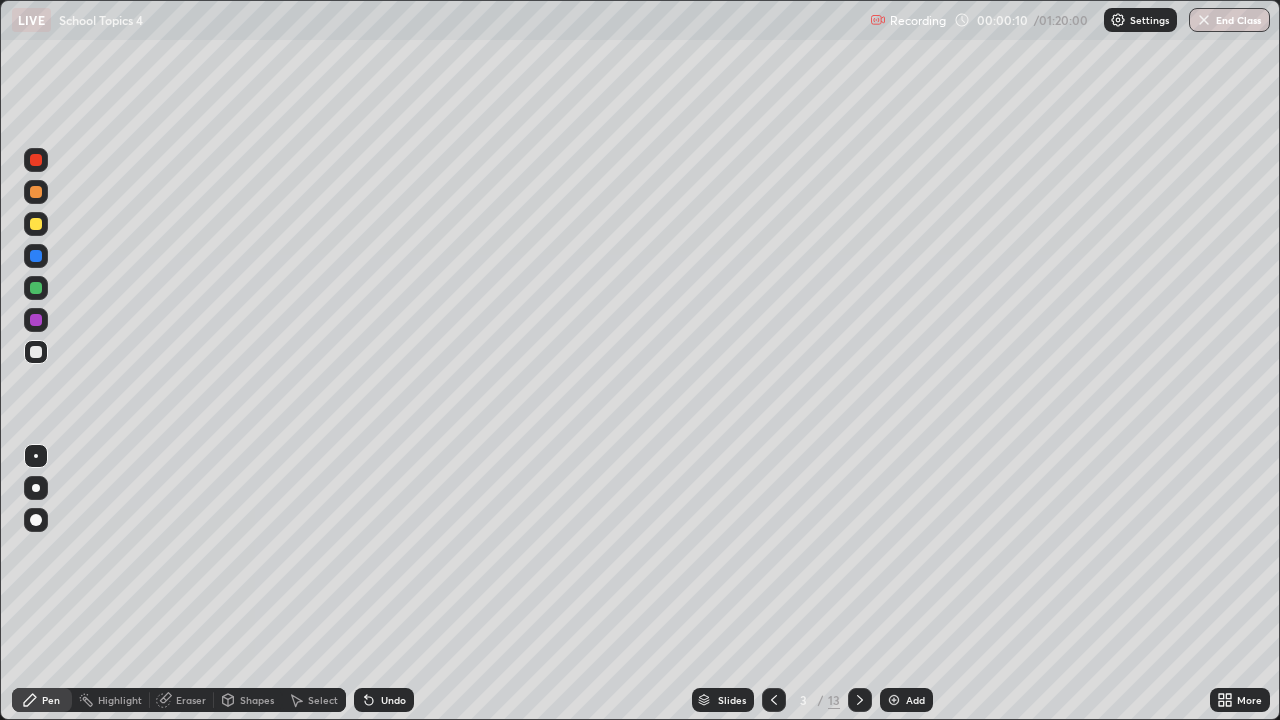 click at bounding box center (36, 288) 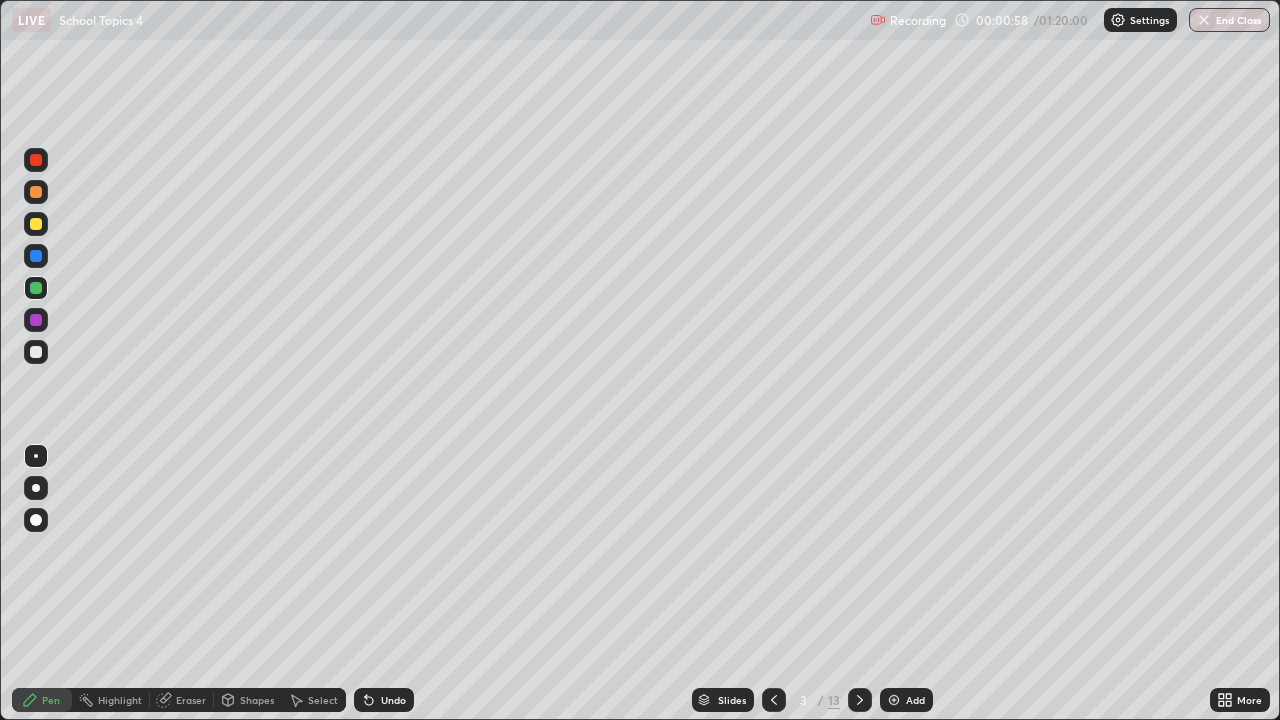 click at bounding box center [36, 224] 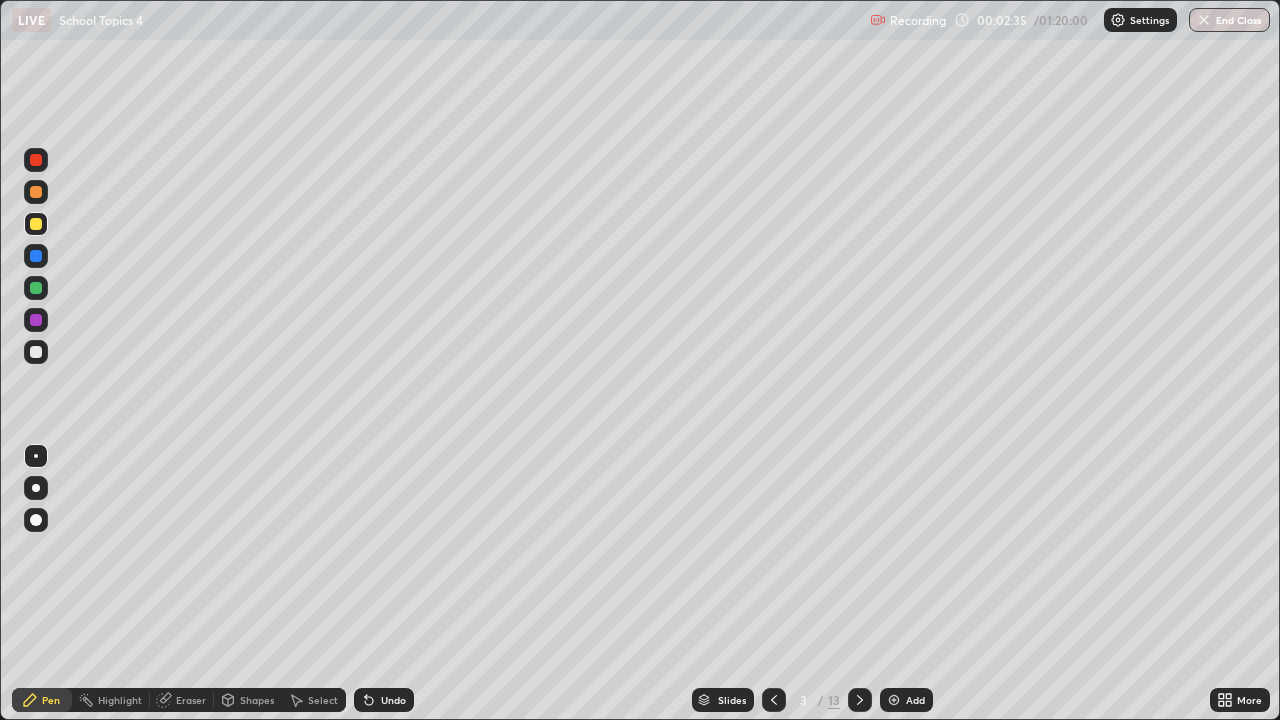 click on "Eraser" at bounding box center (182, 700) 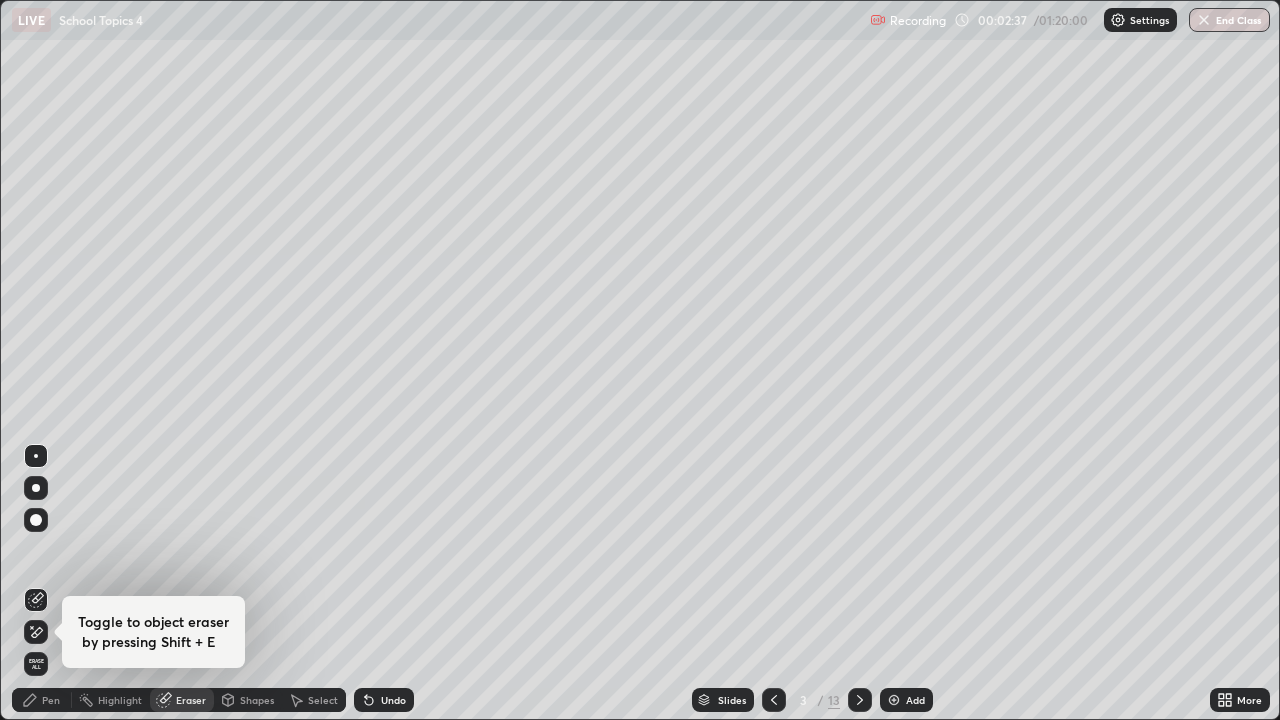 click on "Pen" at bounding box center [42, 700] 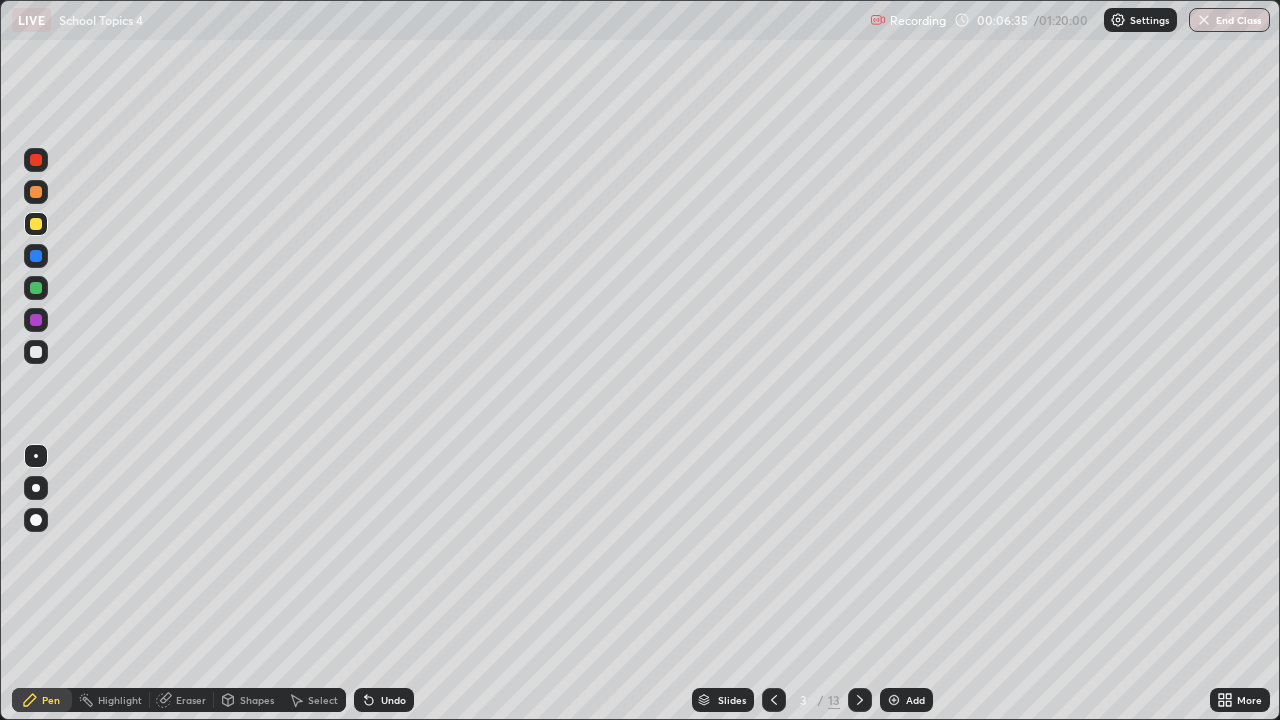 click 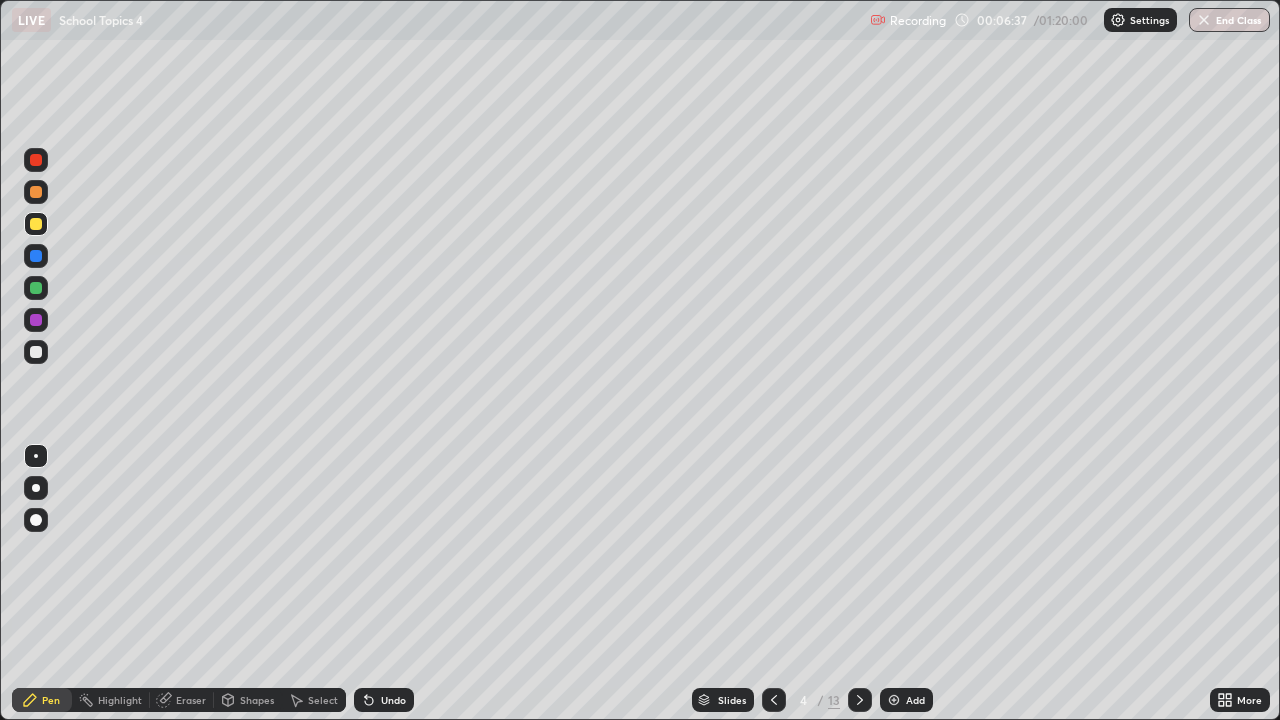 click at bounding box center [36, 224] 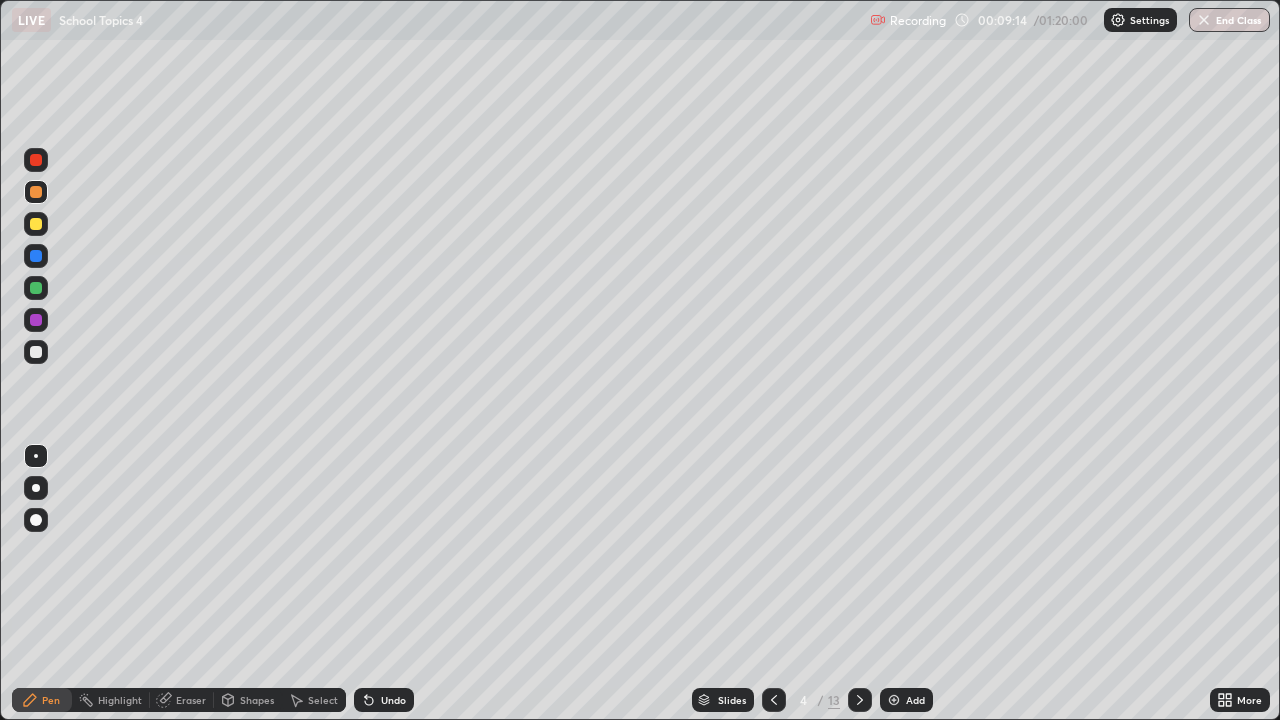 click on "Shapes" at bounding box center [248, 700] 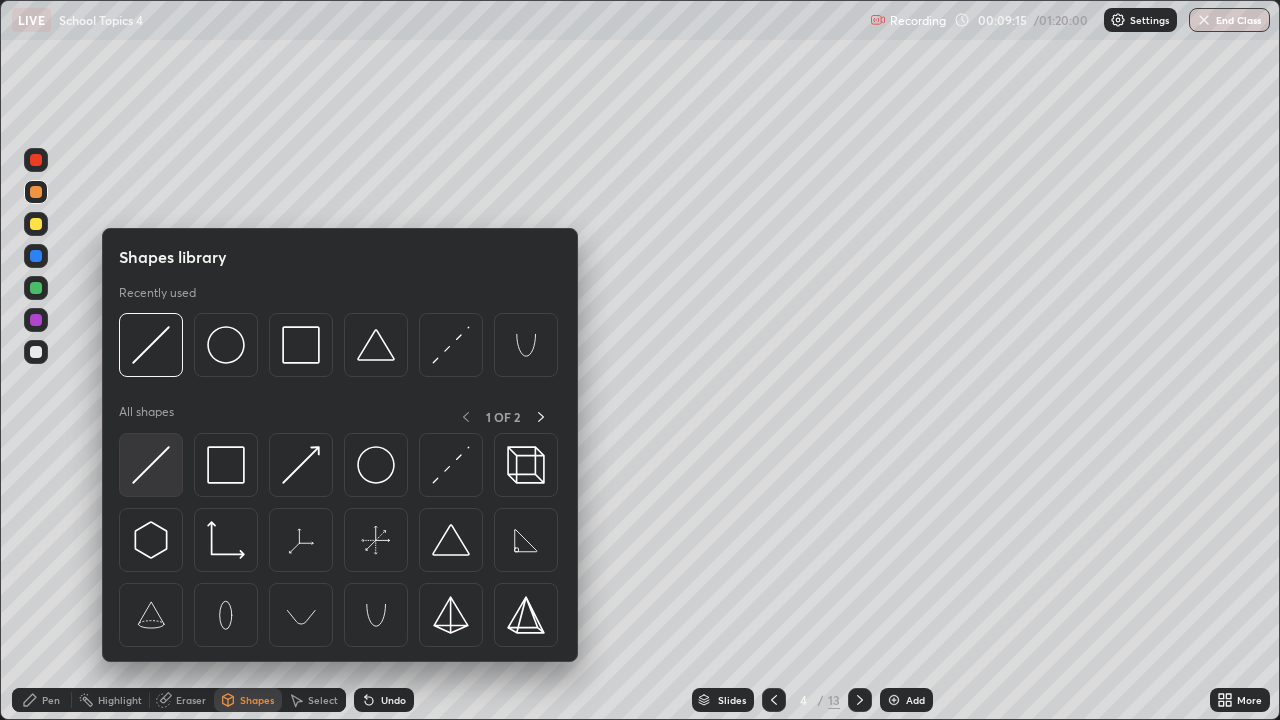 click at bounding box center (151, 465) 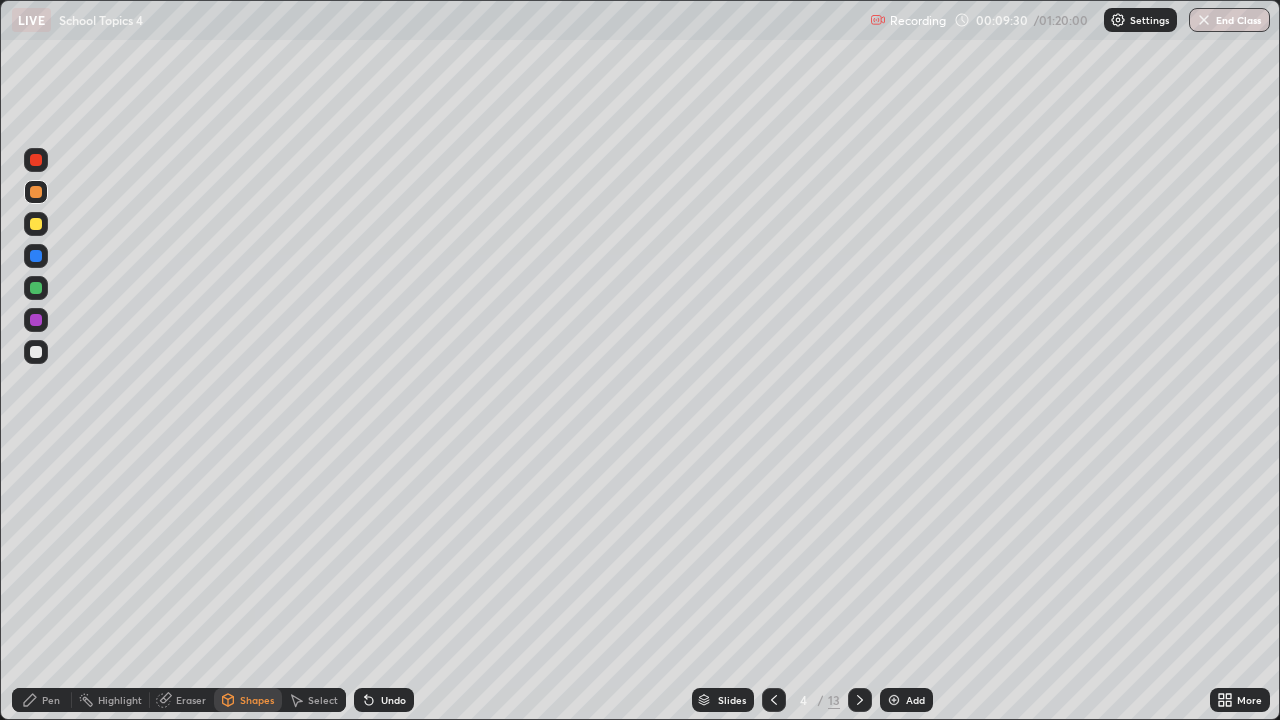 click on "Pen" at bounding box center [51, 700] 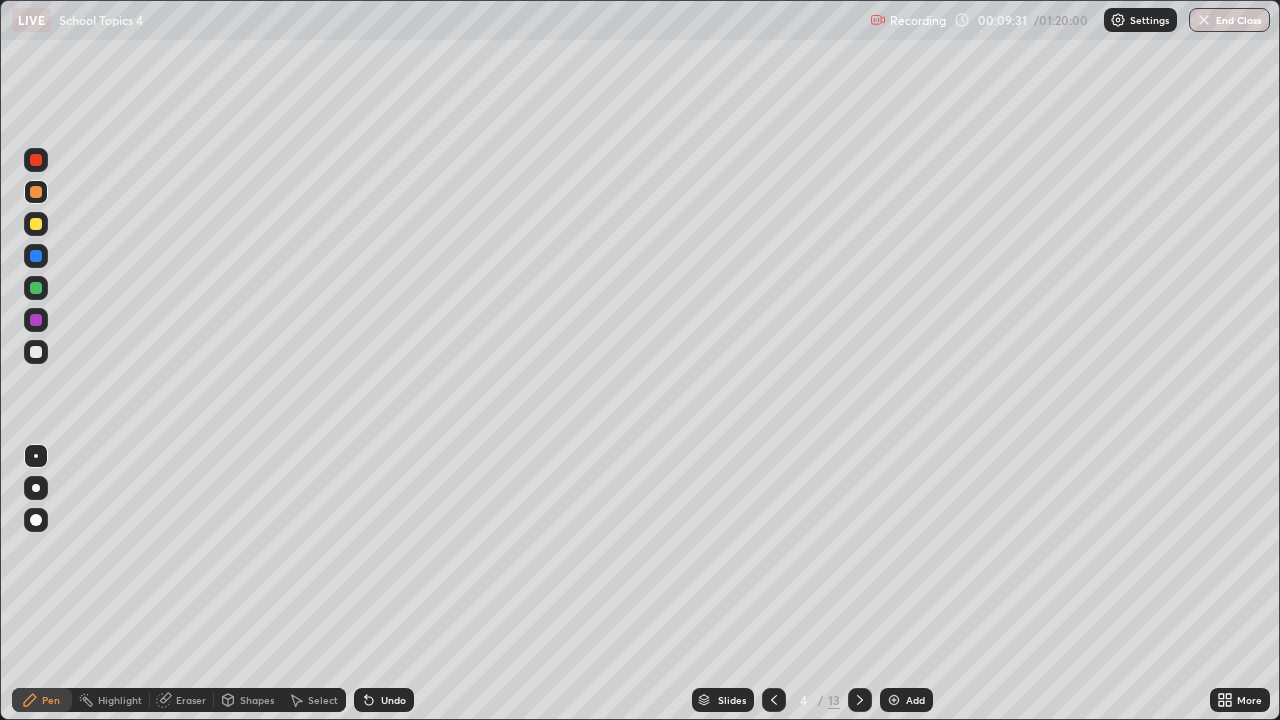 click at bounding box center (36, 224) 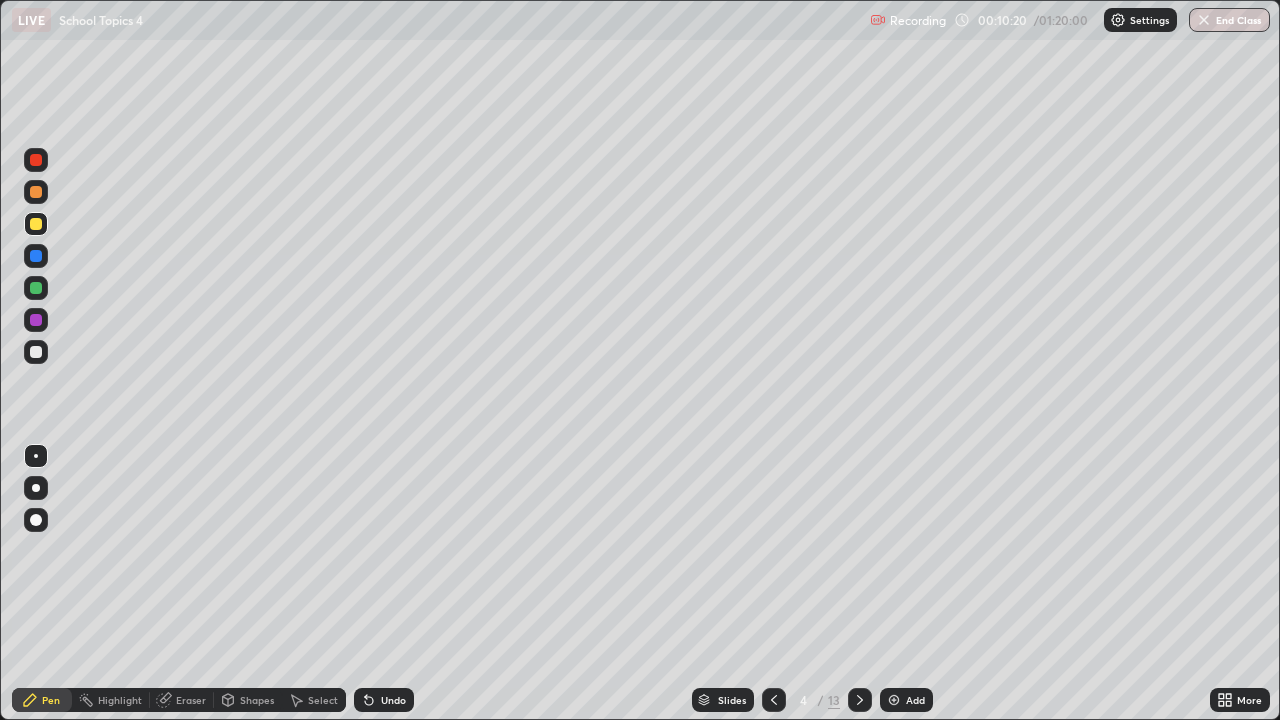 click at bounding box center [36, 288] 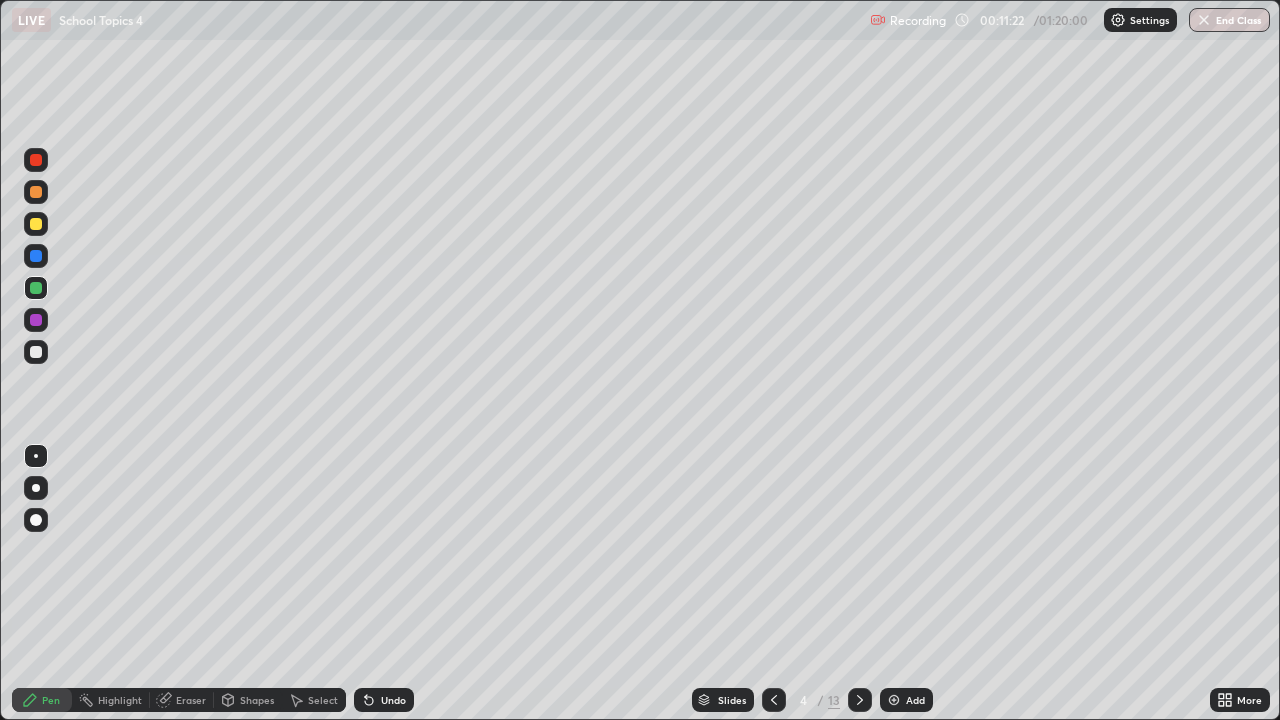 click on "Undo" at bounding box center [393, 700] 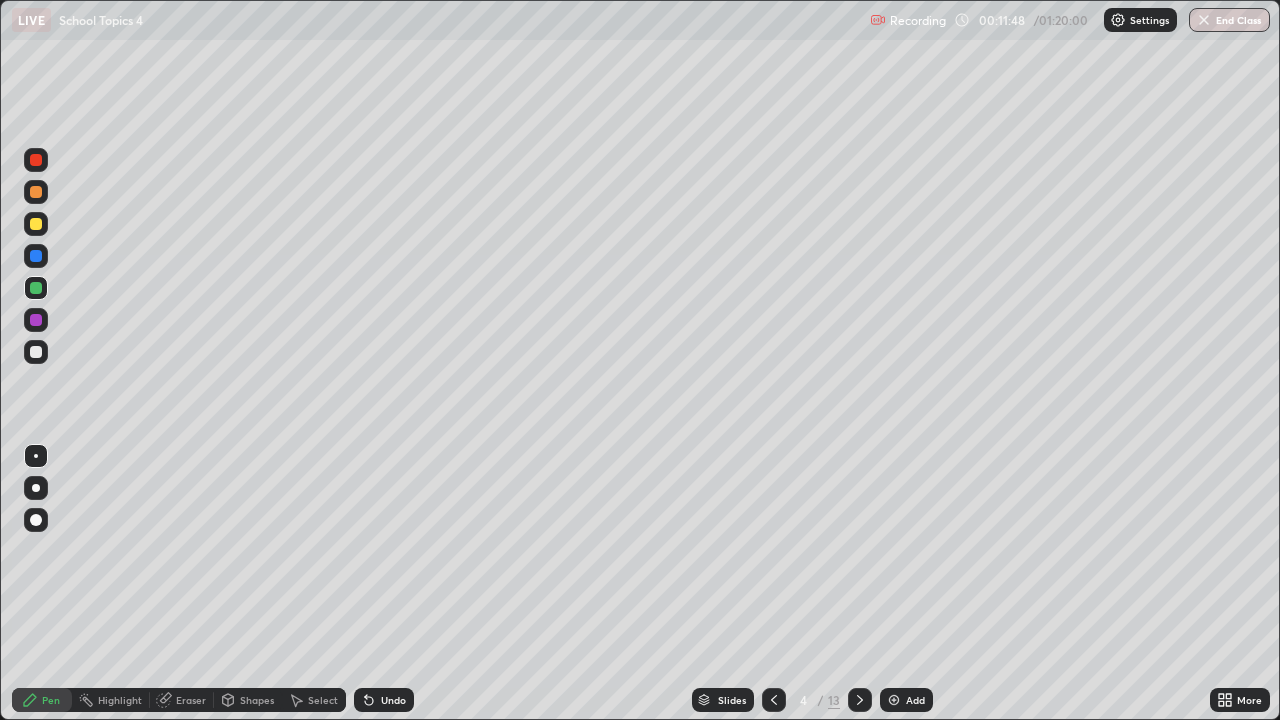 click on "Undo" at bounding box center (393, 700) 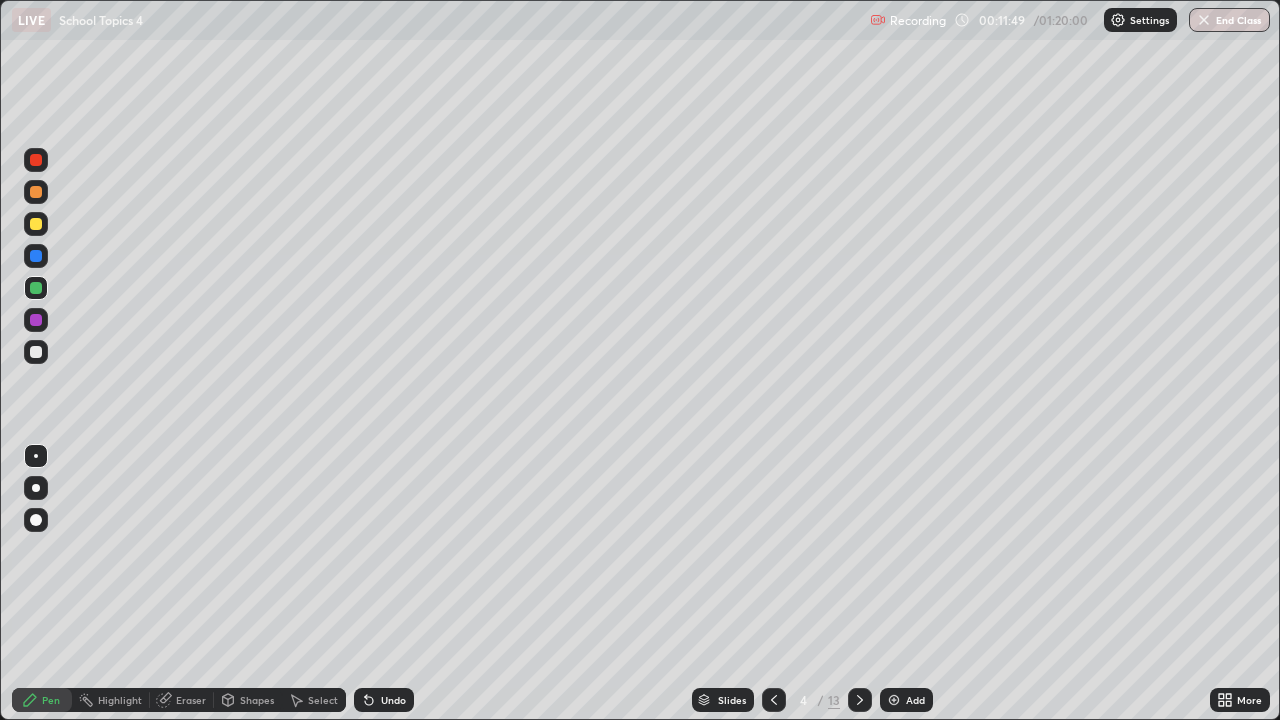 click on "Undo" at bounding box center (393, 700) 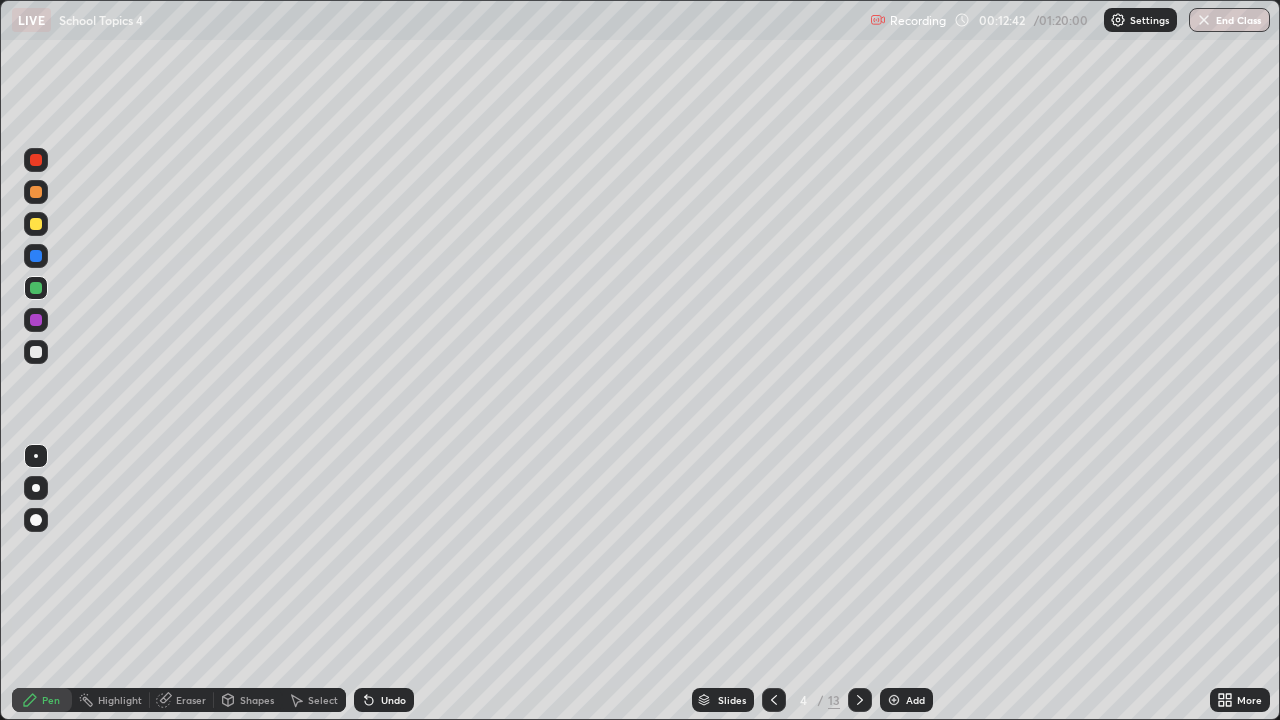 click at bounding box center (36, 352) 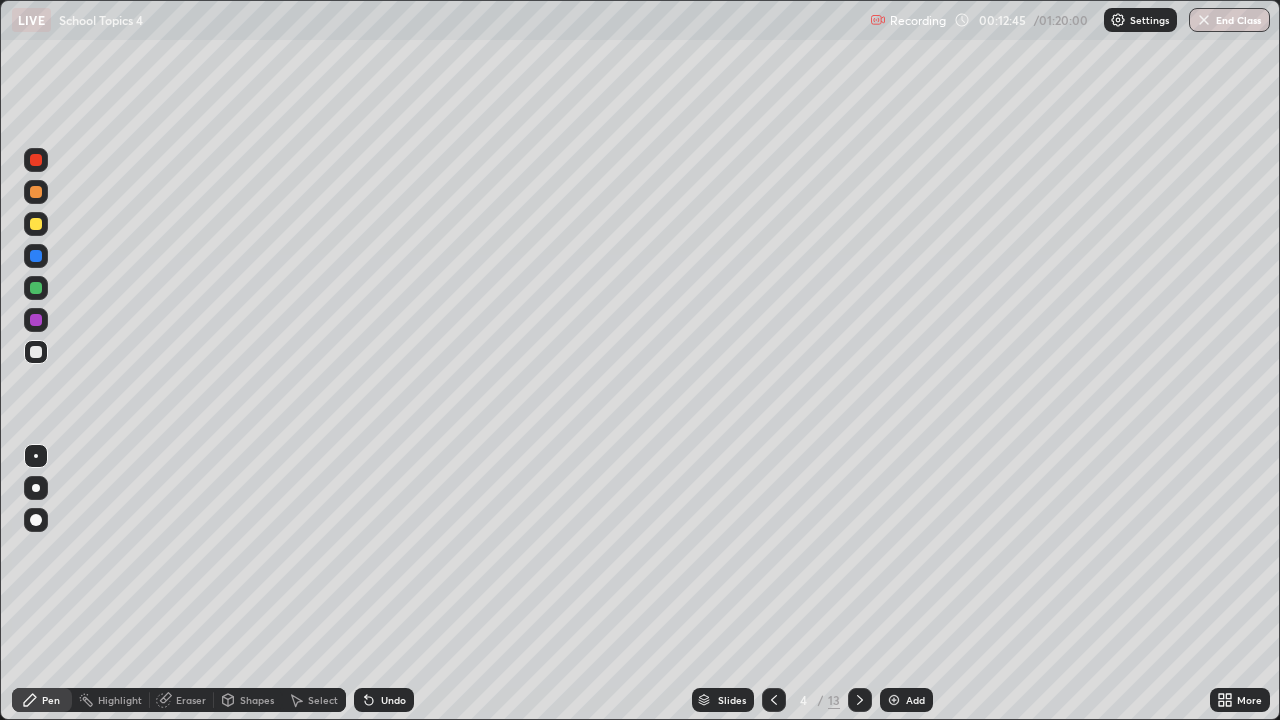 click at bounding box center (36, 224) 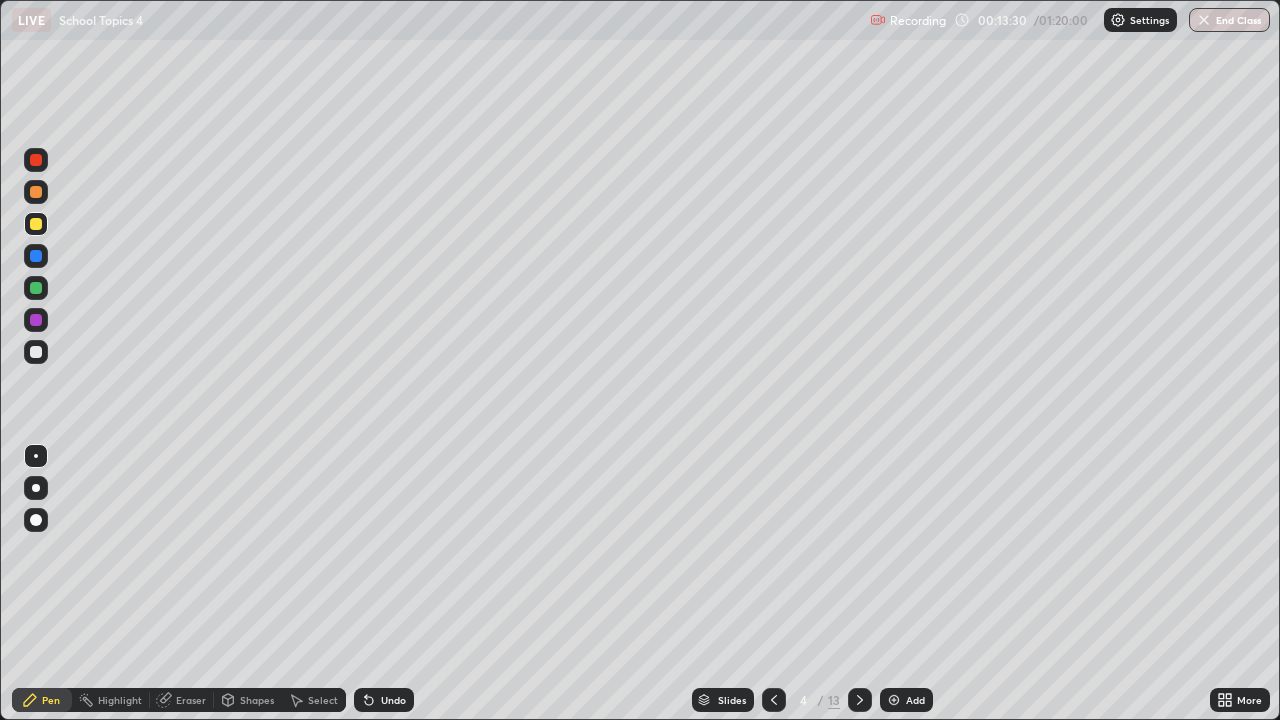 click at bounding box center [36, 352] 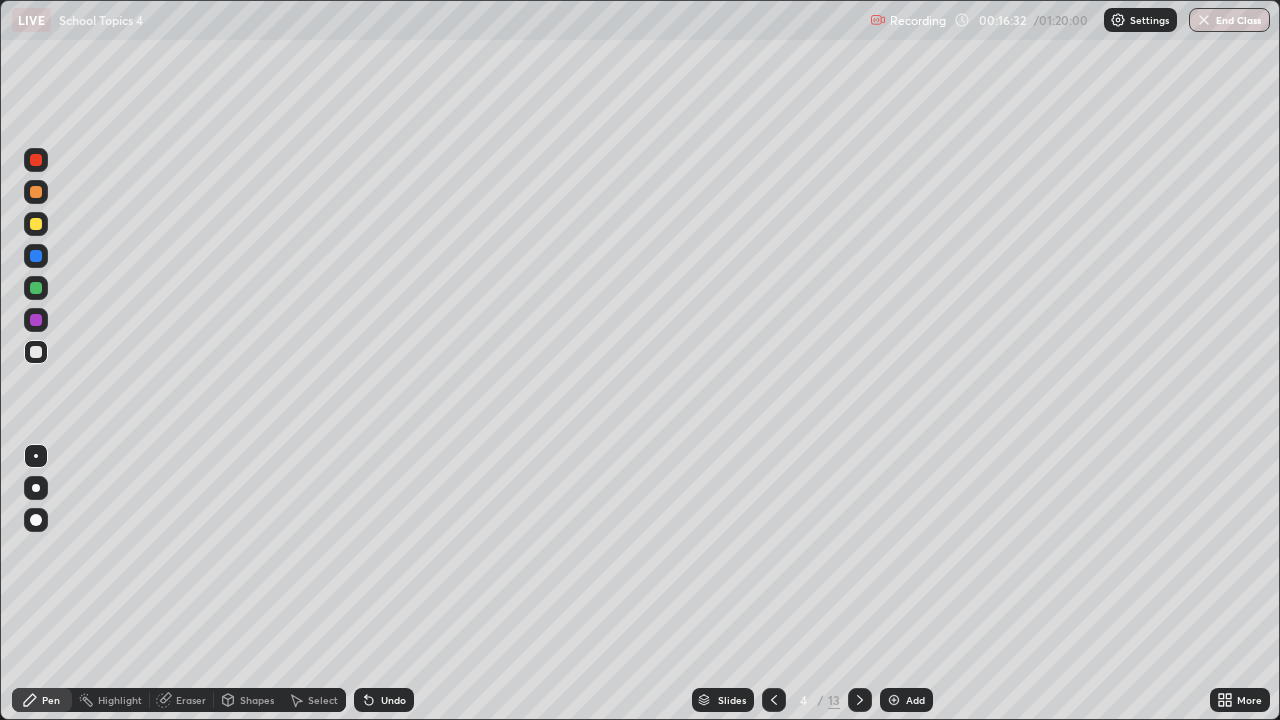 click on "Slides 4 / 13 Add" at bounding box center [812, 700] 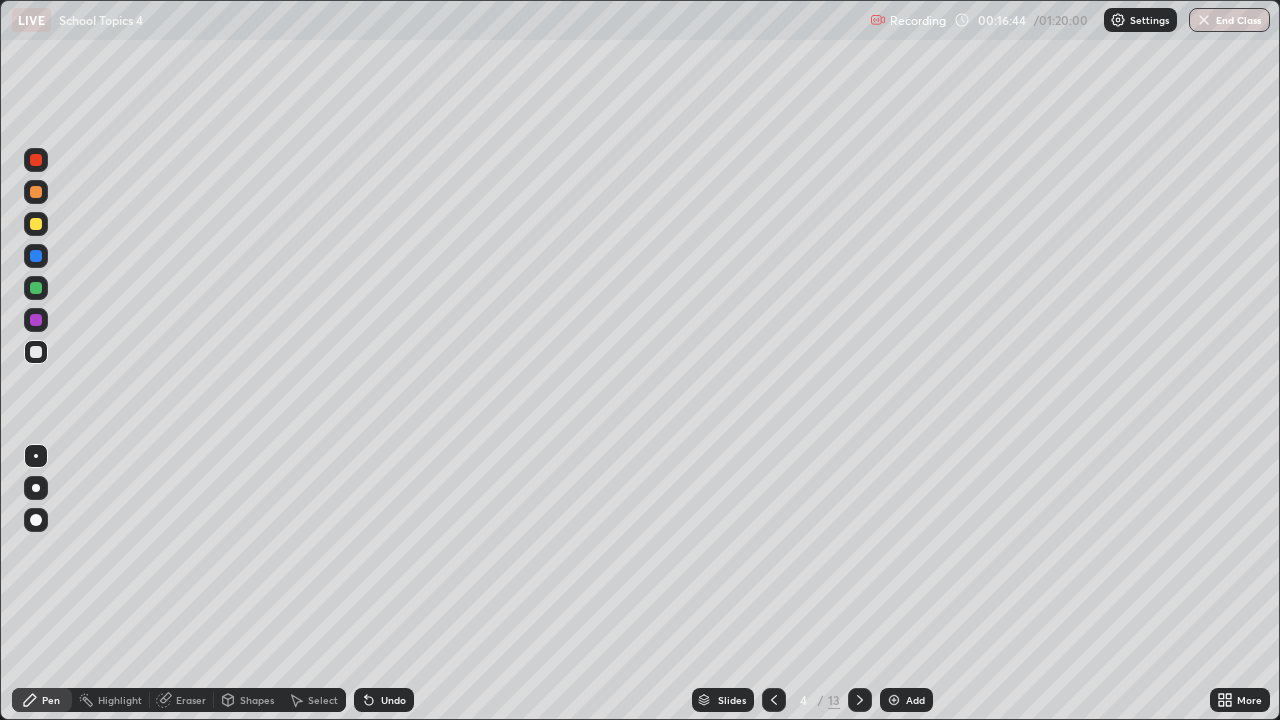 click 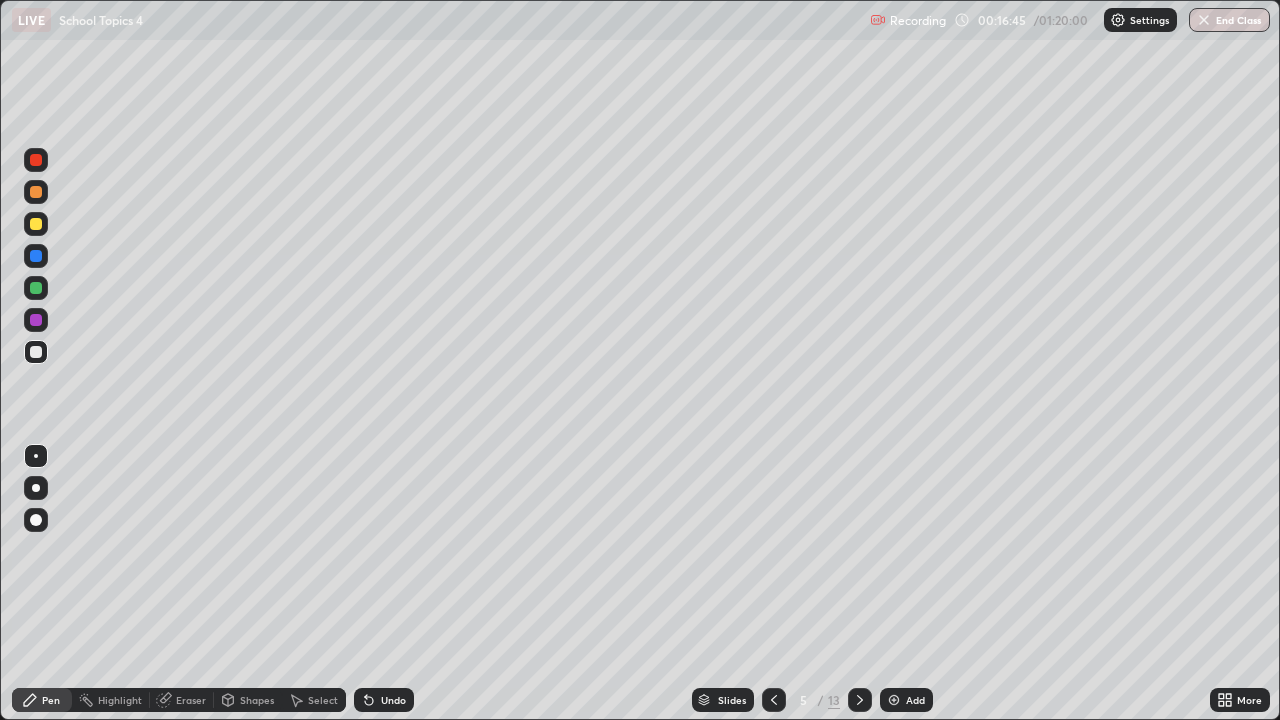 click 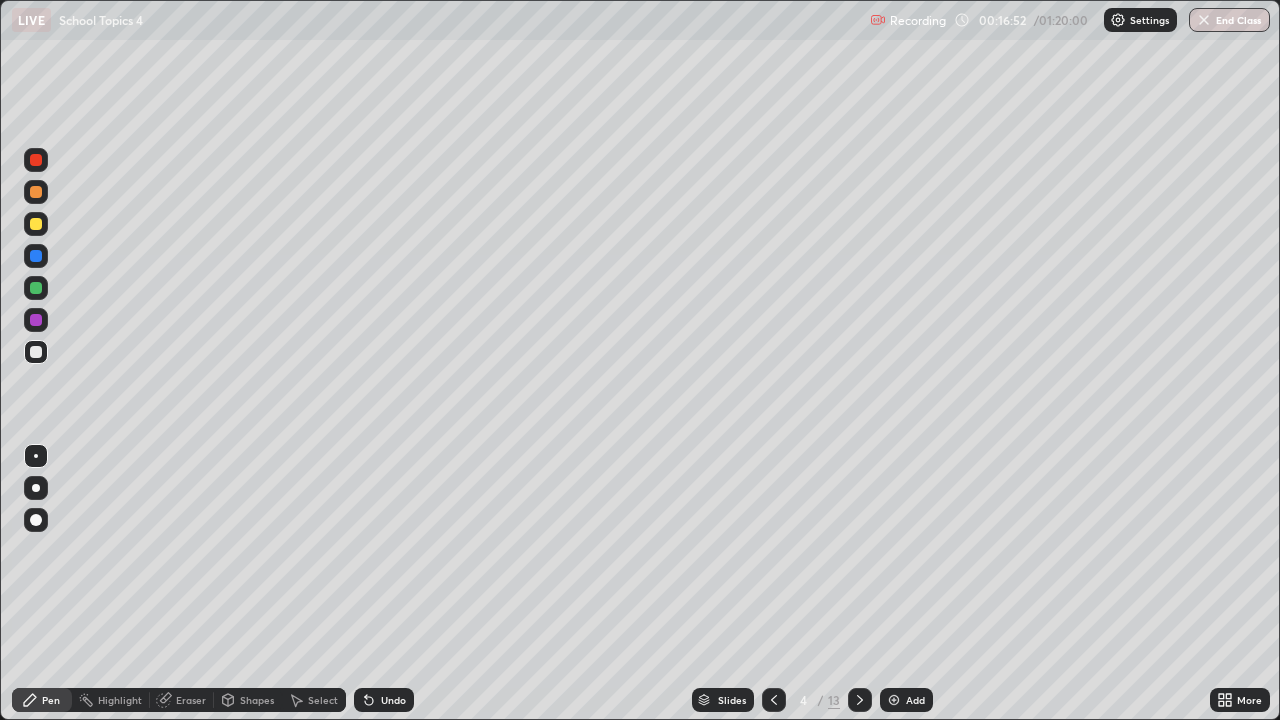 click at bounding box center (860, 700) 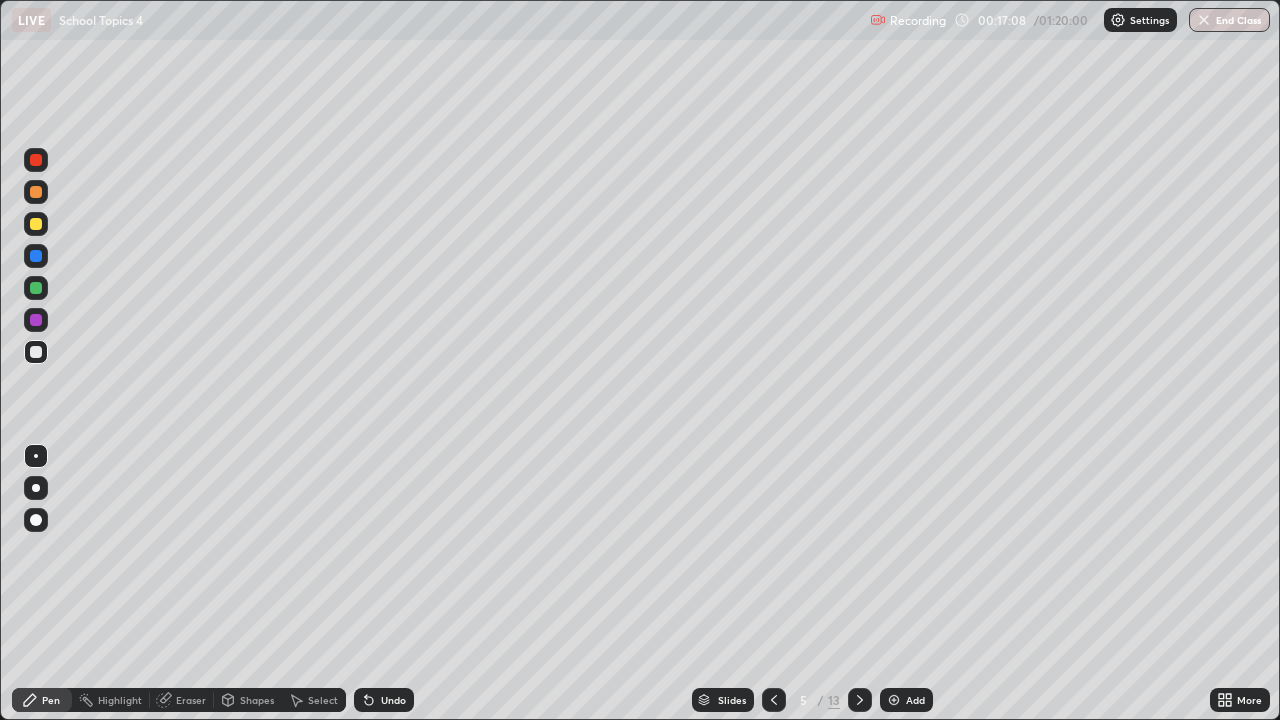 click at bounding box center [36, 192] 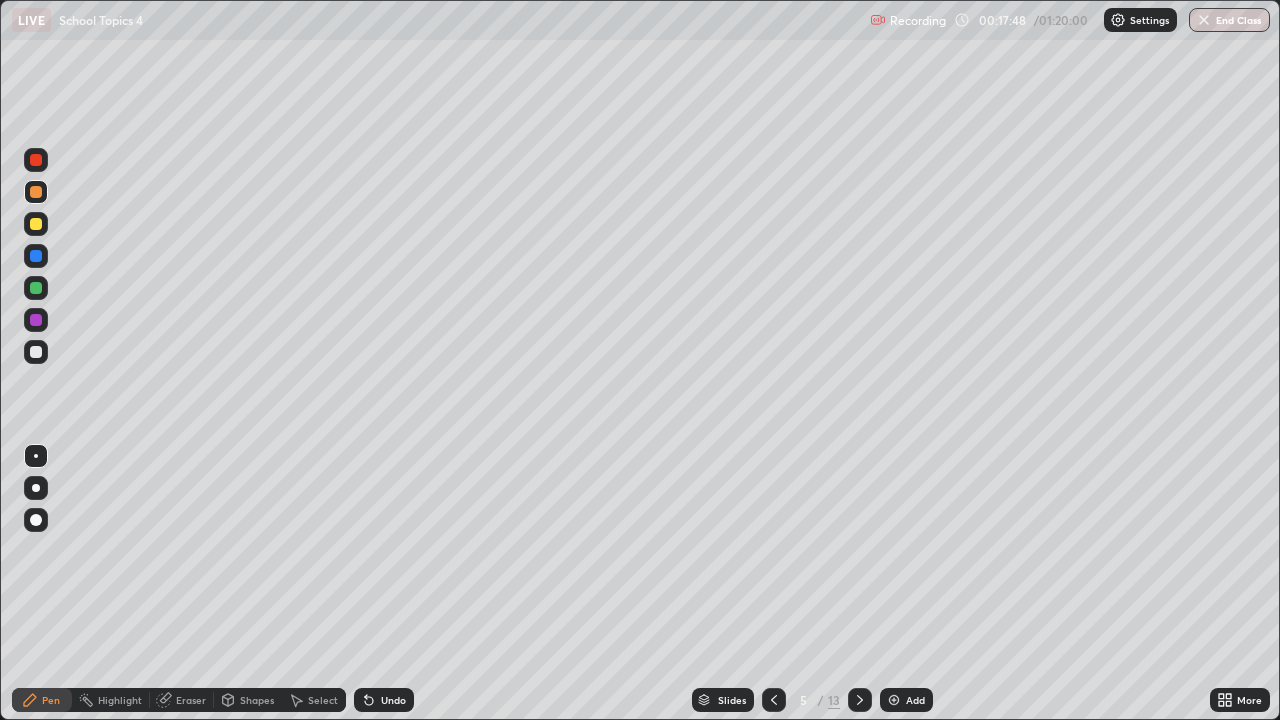click at bounding box center (36, 192) 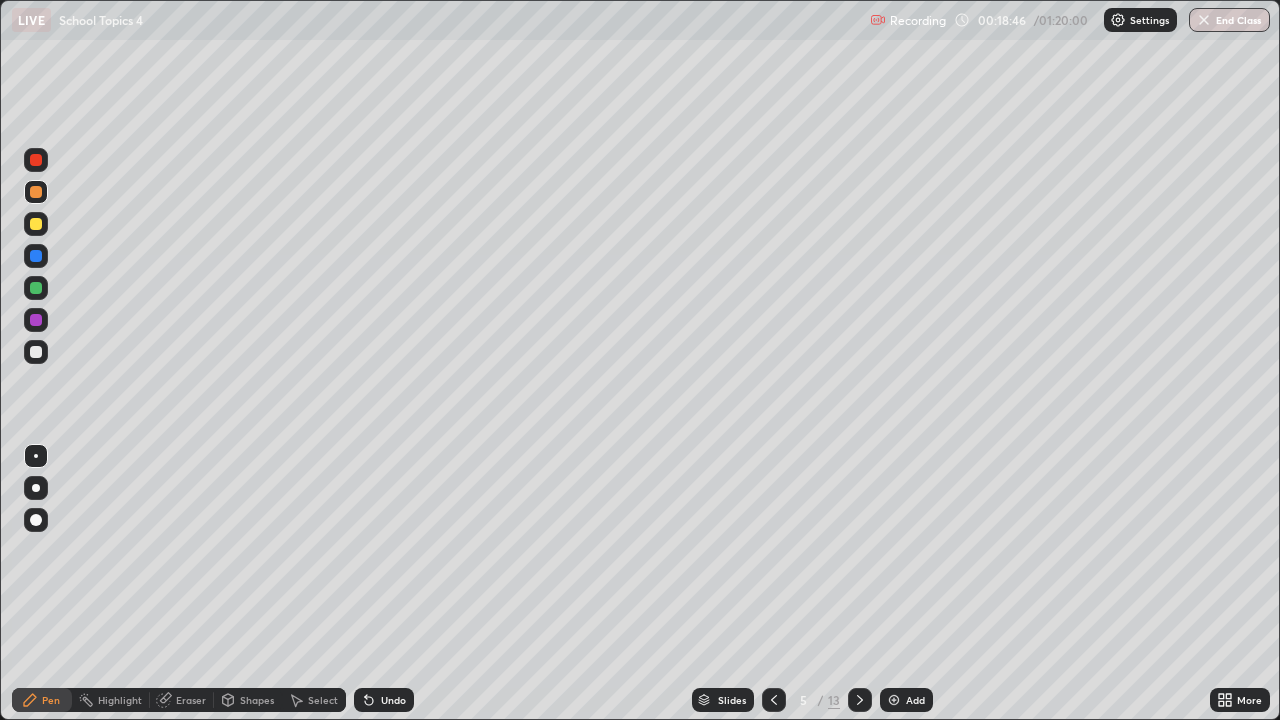click on "Eraser" at bounding box center (182, 700) 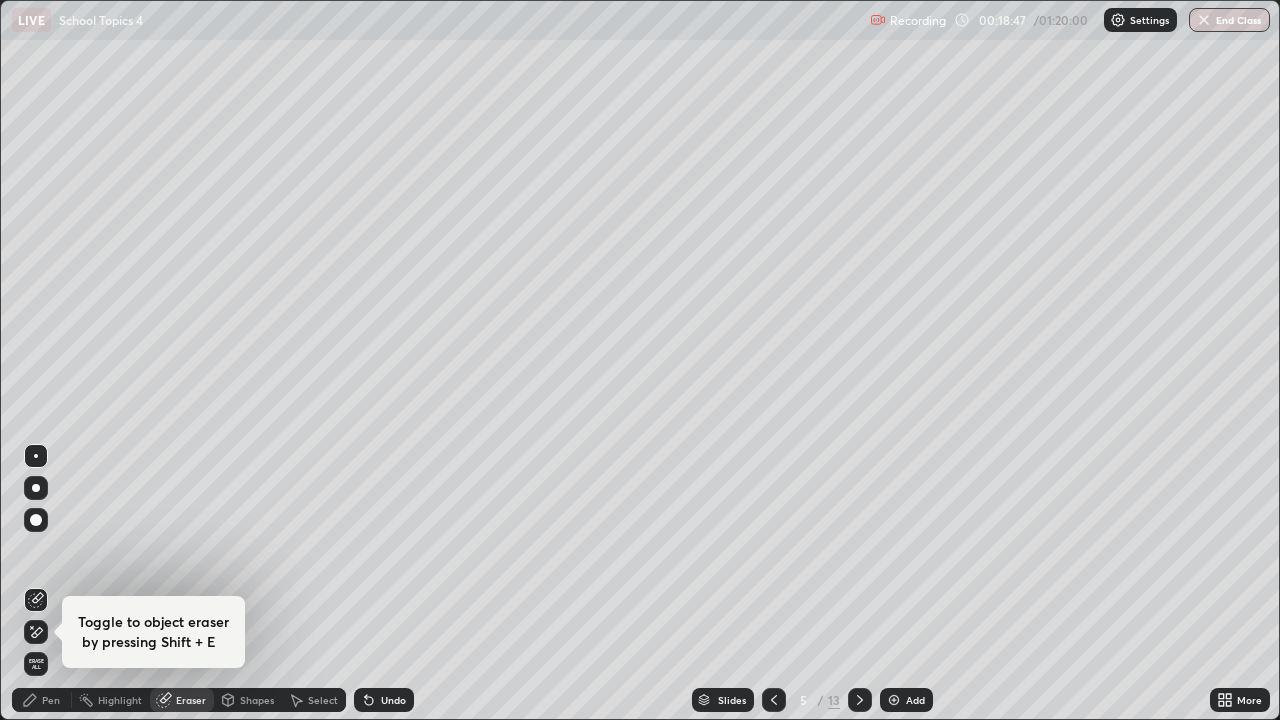 click 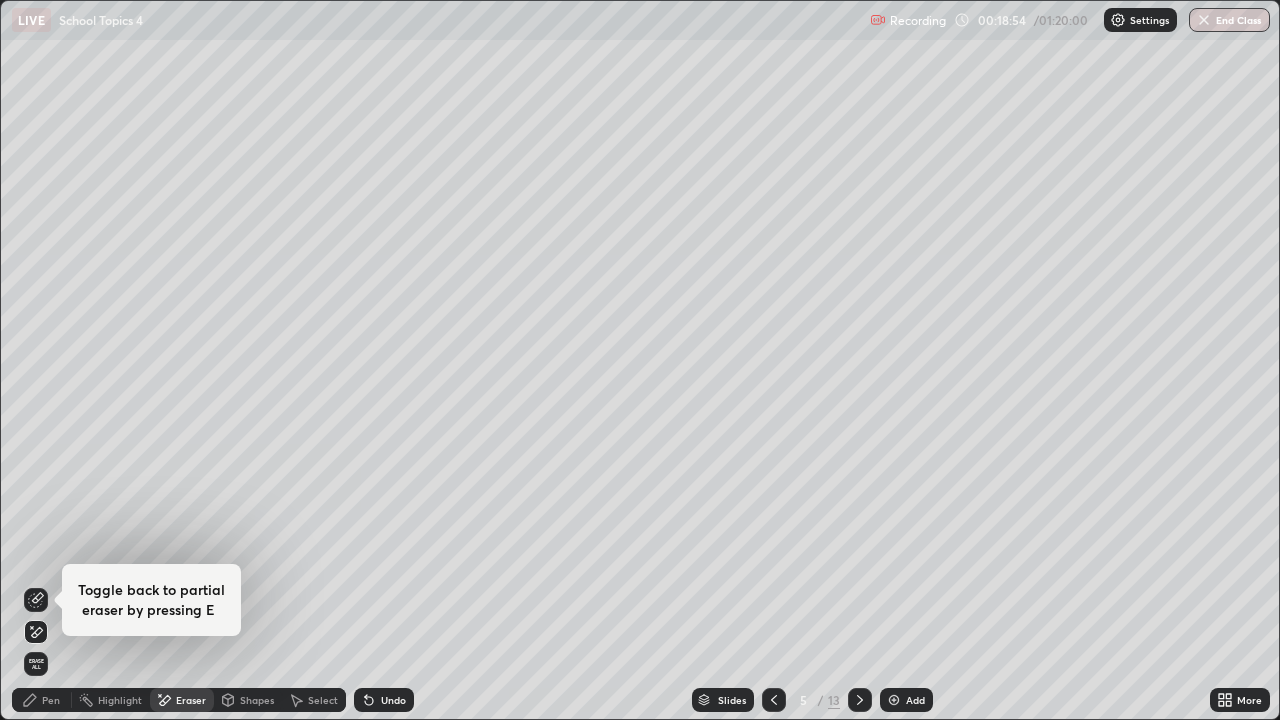 click 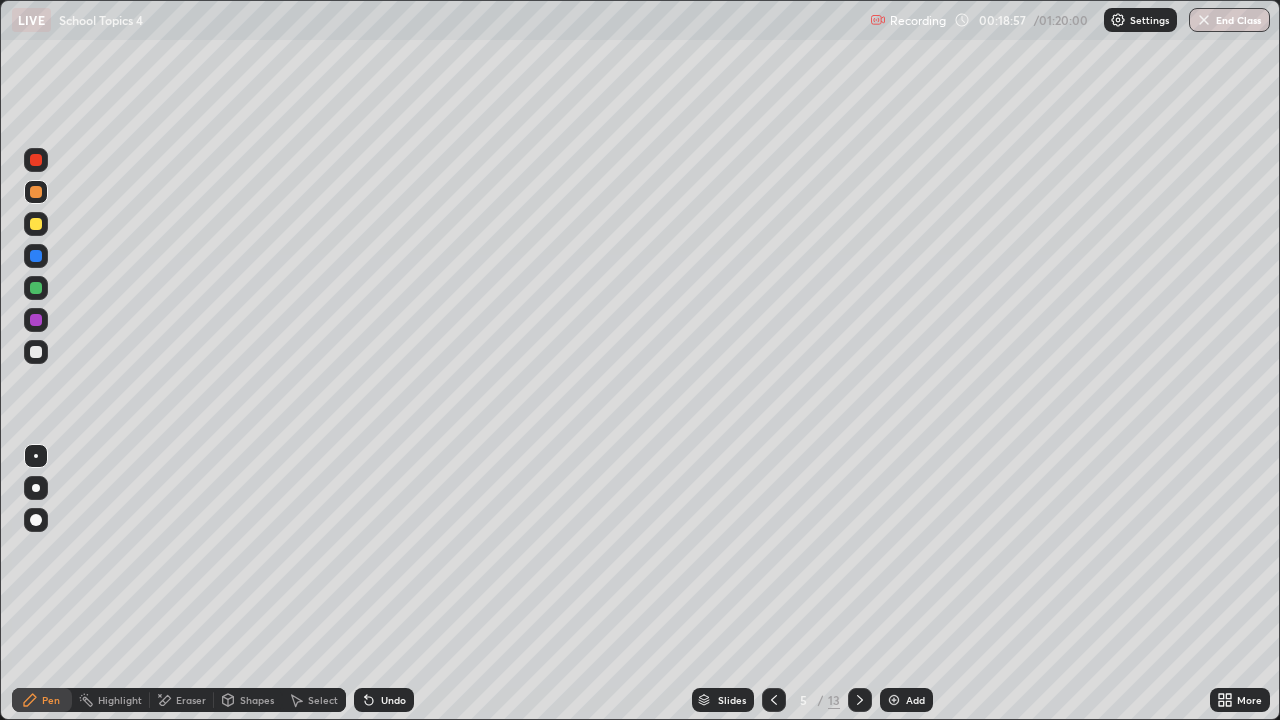 click on "Shapes" at bounding box center [257, 700] 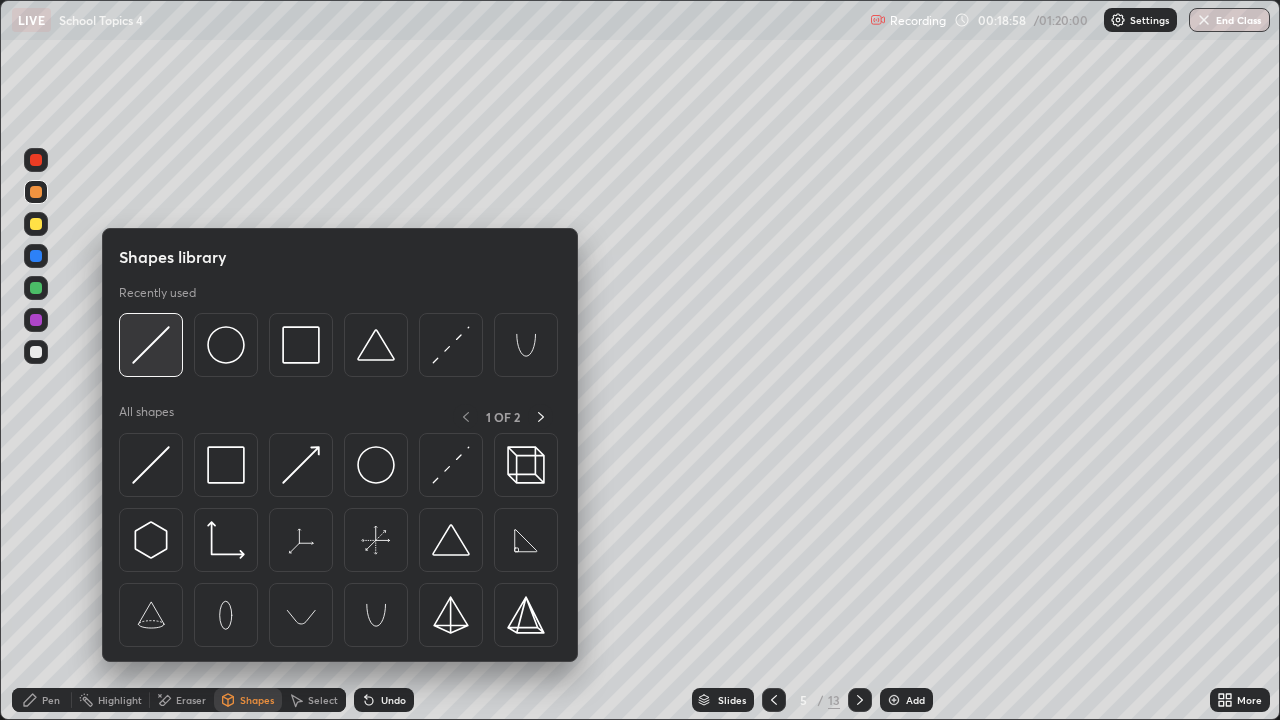 click at bounding box center [151, 345] 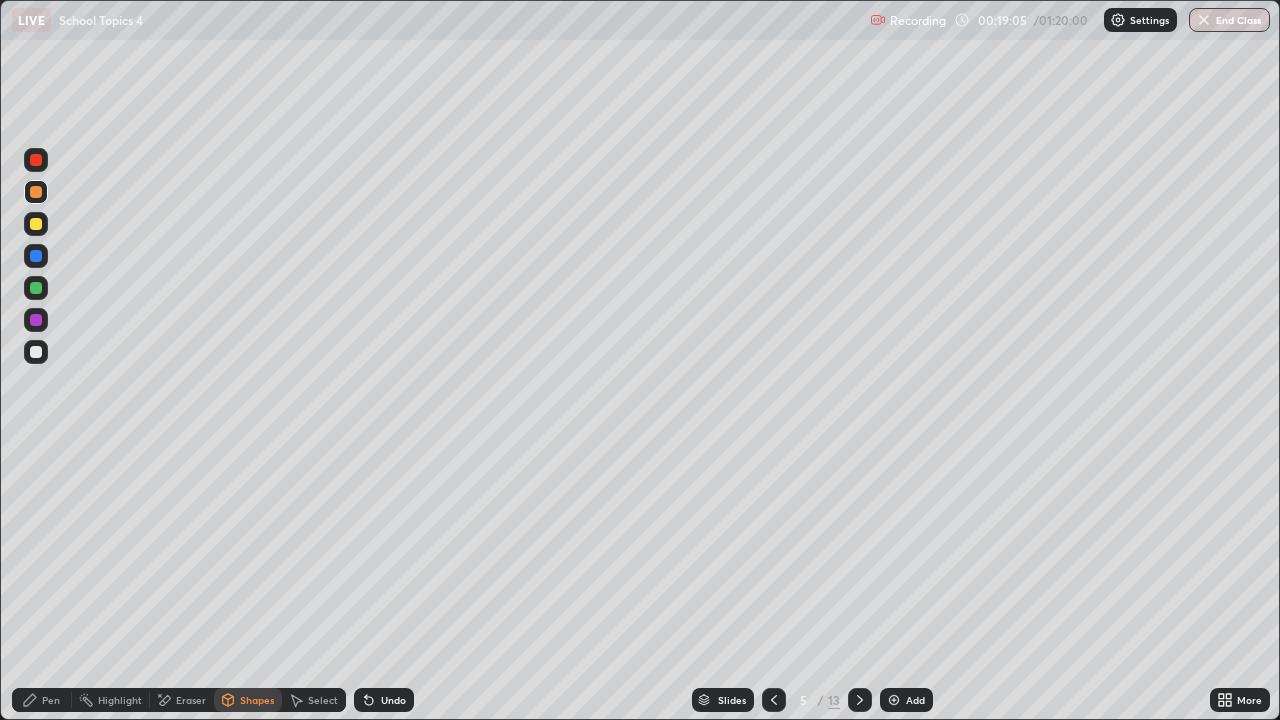 click on "Pen" at bounding box center [51, 700] 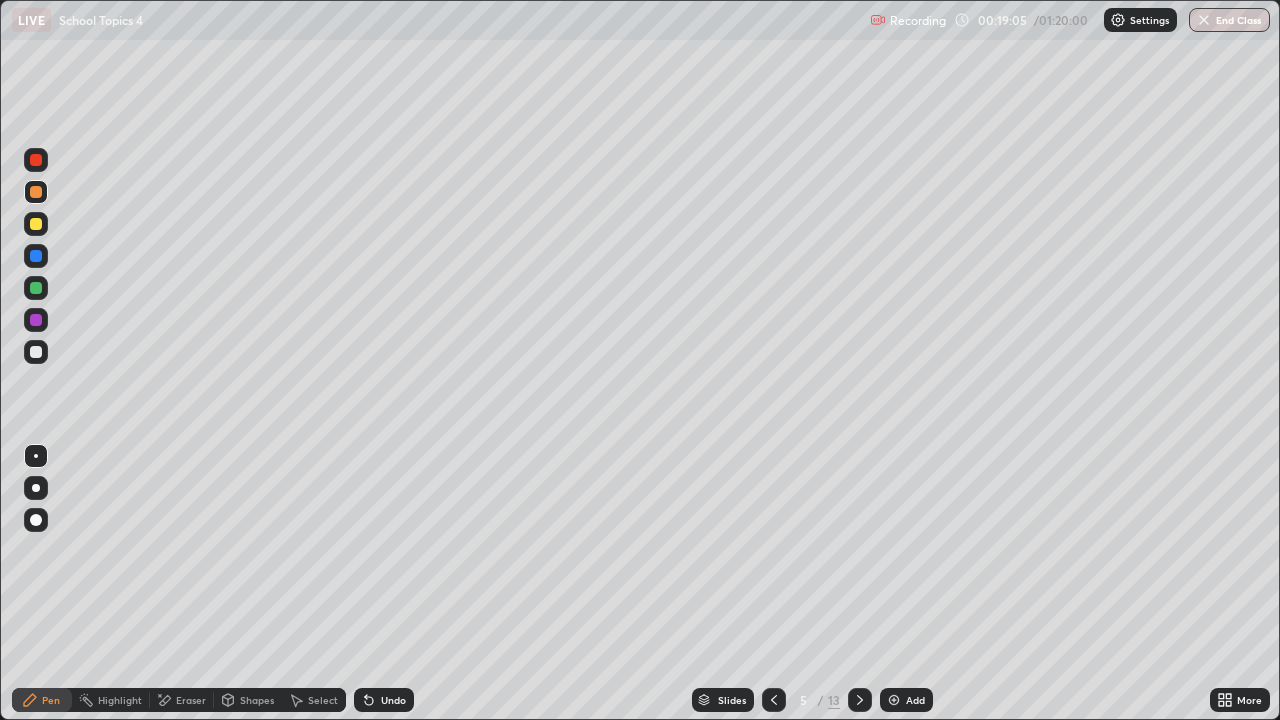 click at bounding box center (36, 352) 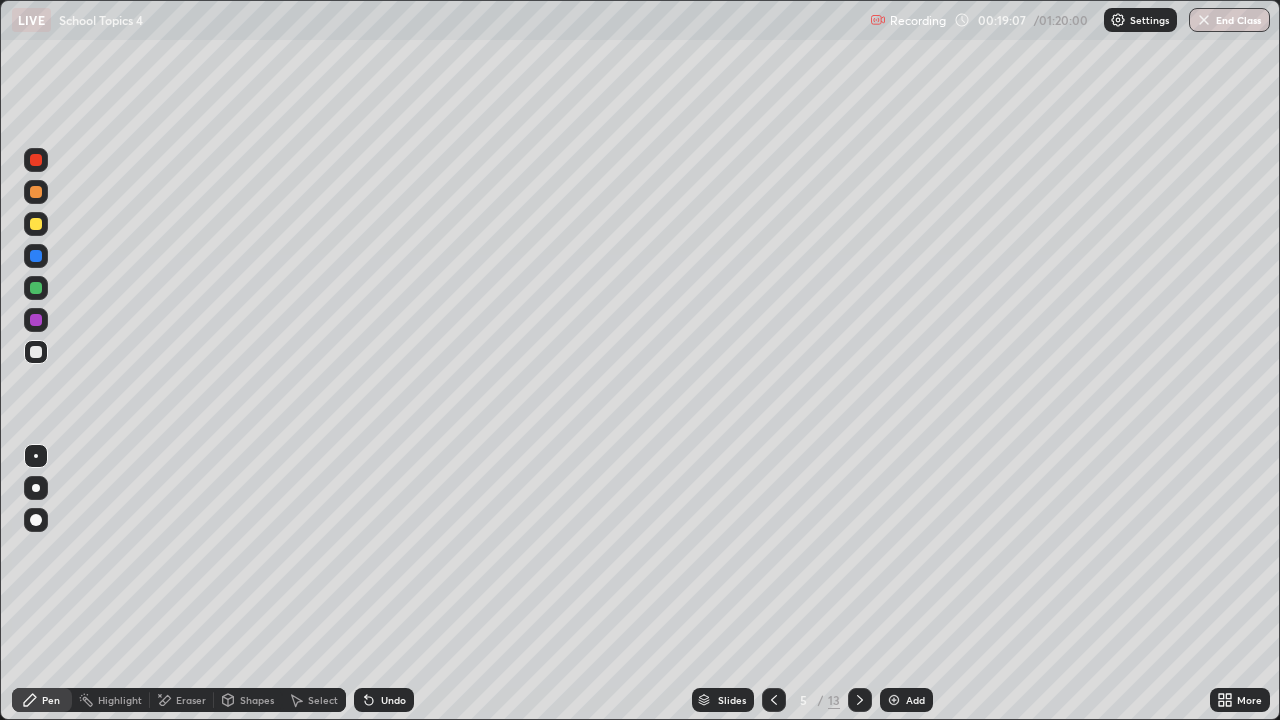 click at bounding box center (36, 288) 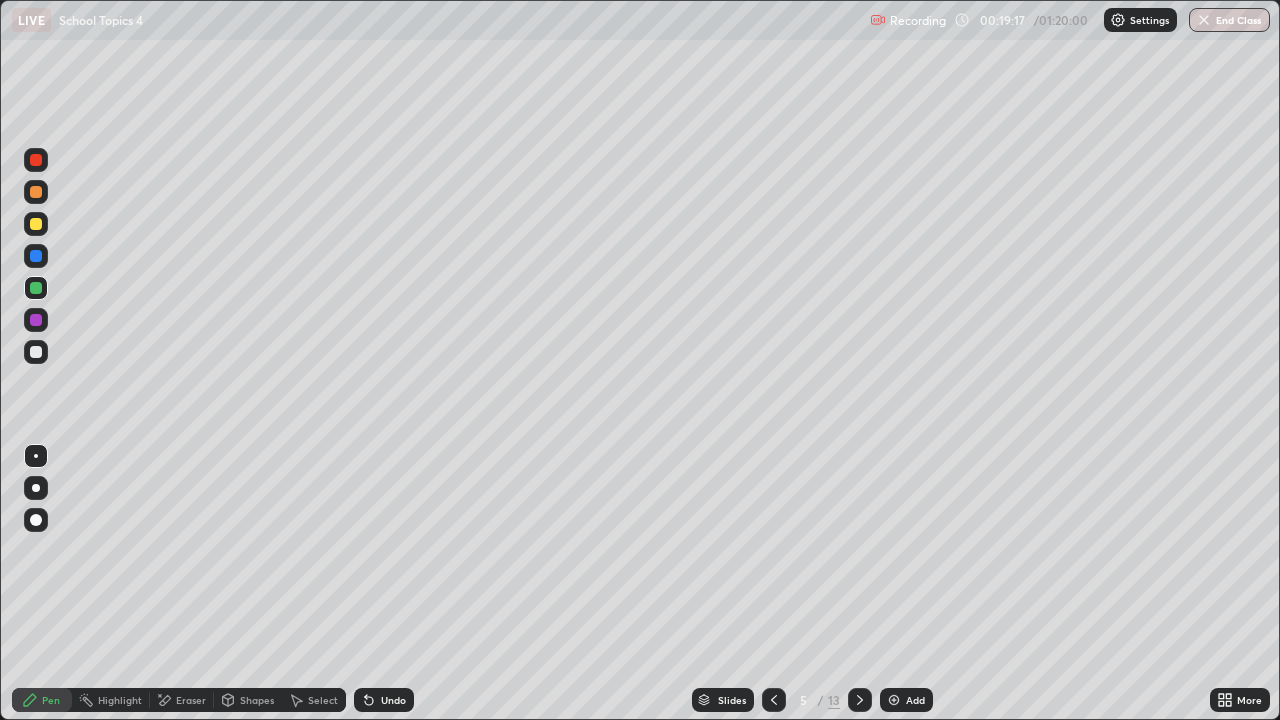 click on "Shapes" at bounding box center (248, 700) 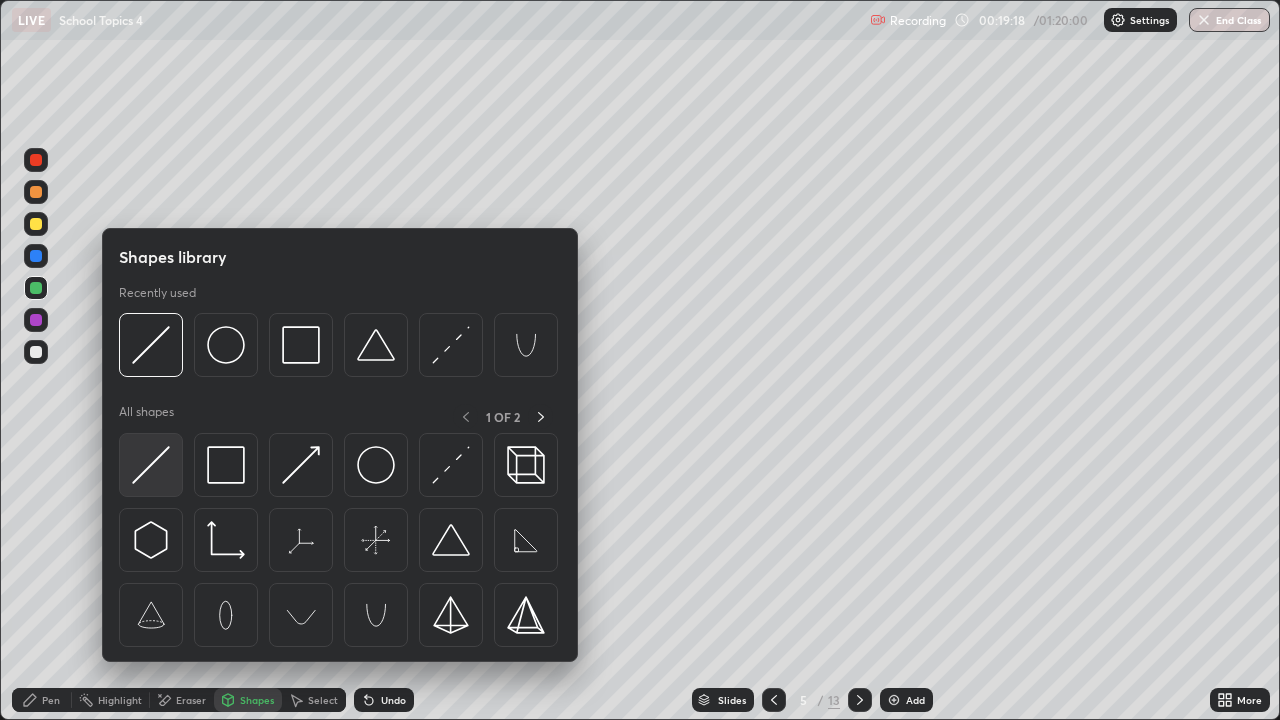 click at bounding box center (151, 465) 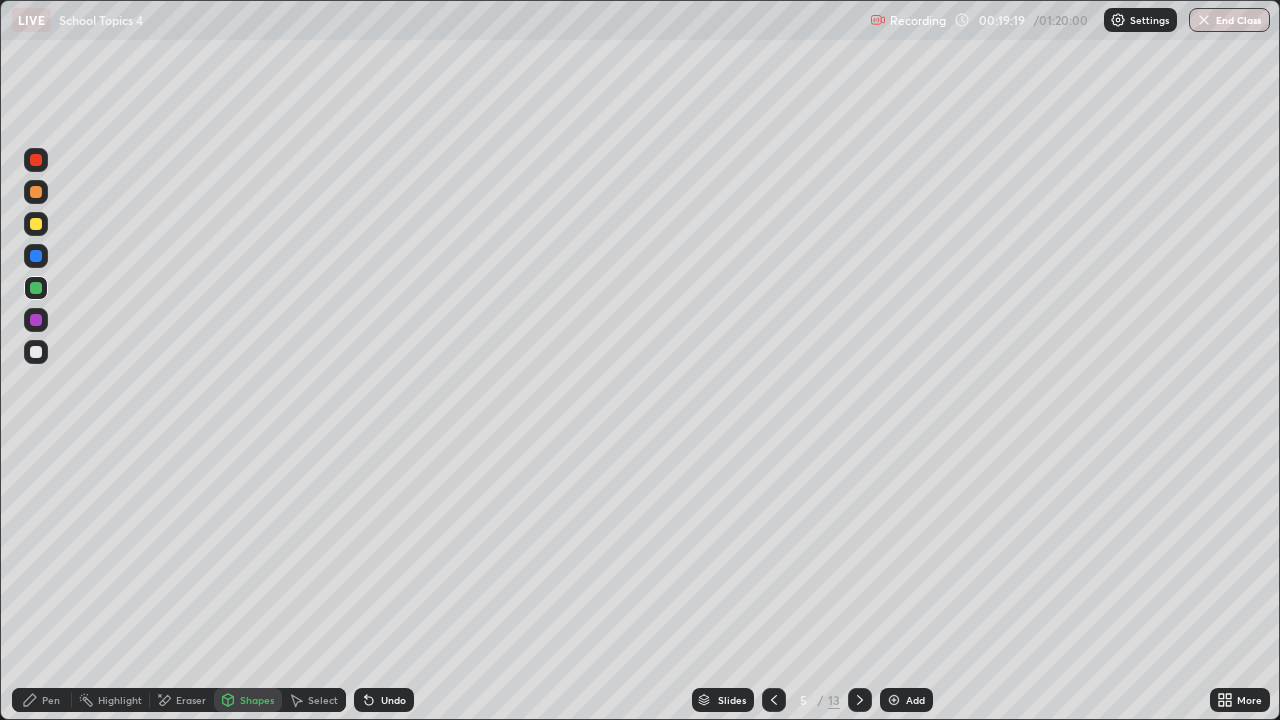 click at bounding box center [36, 412] 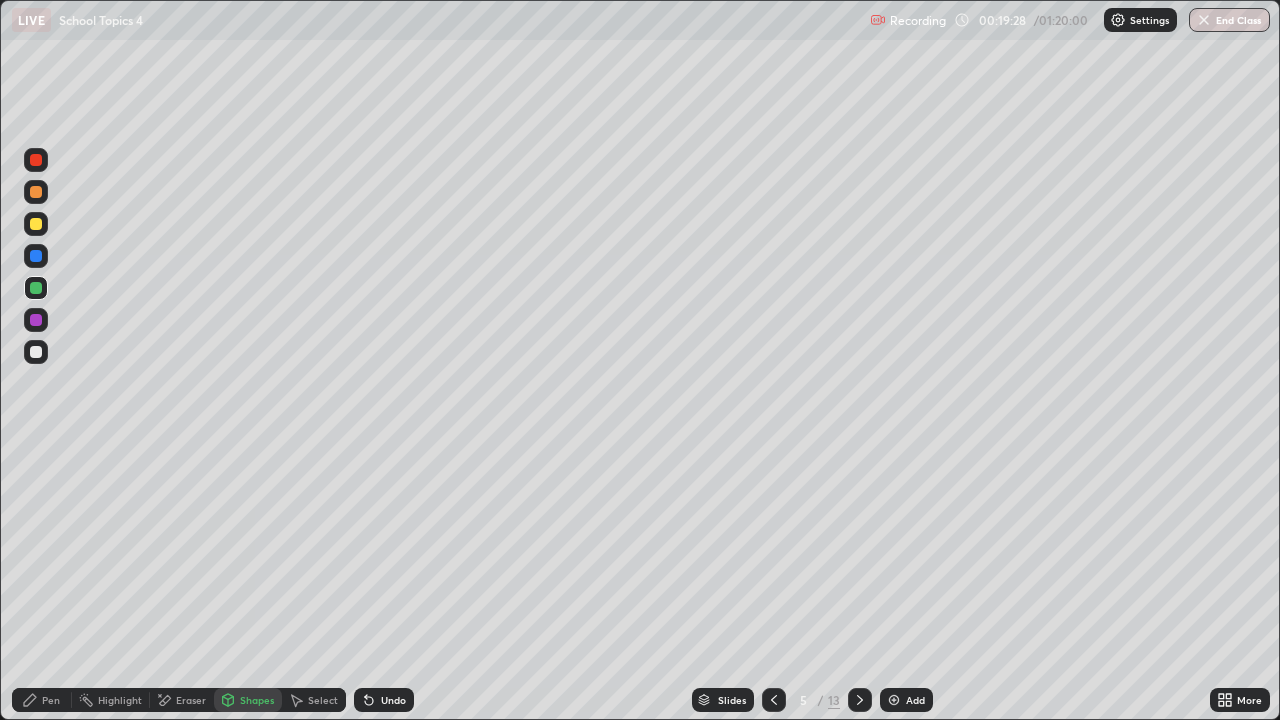 click on "Pen" at bounding box center [51, 700] 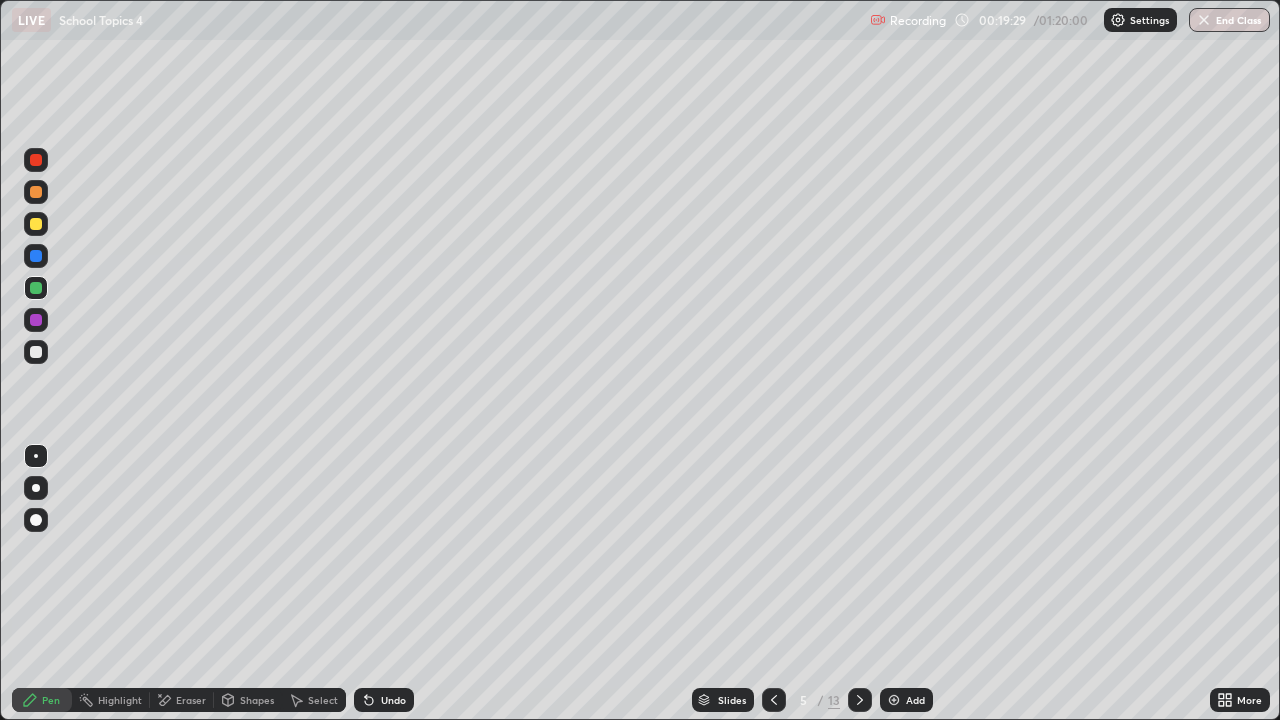 click at bounding box center [36, 352] 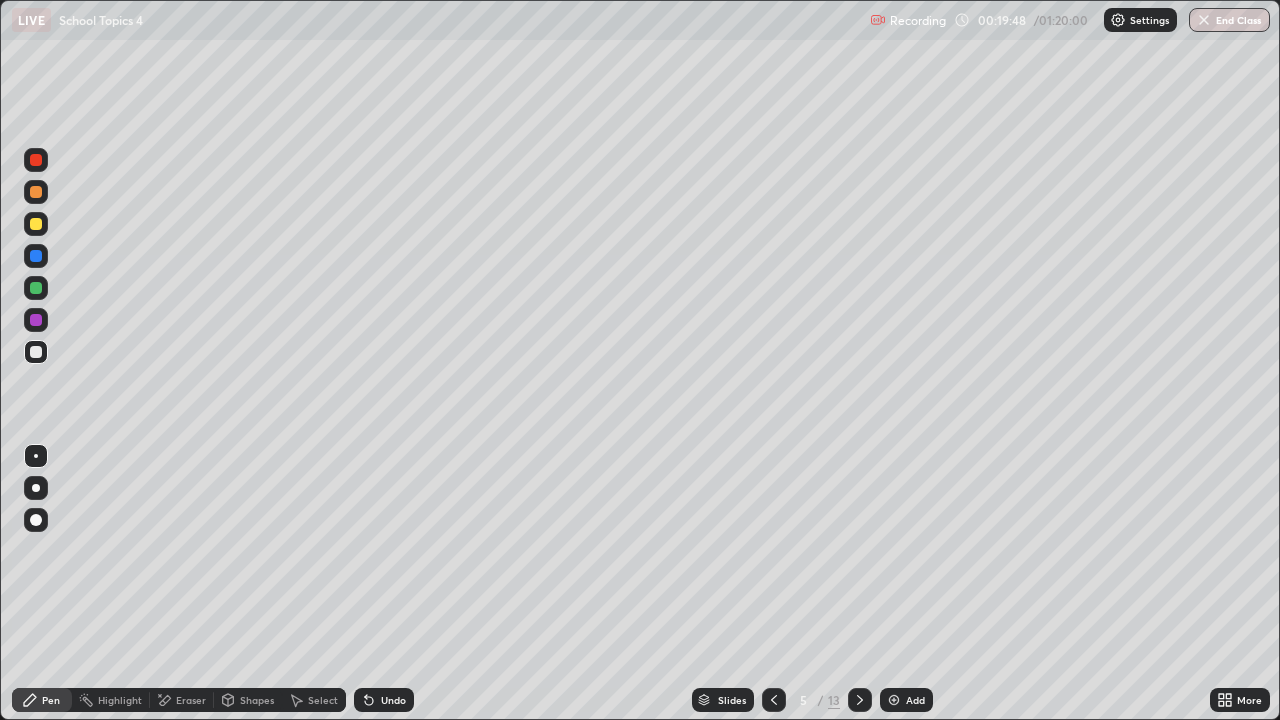 click on "Shapes" at bounding box center [257, 700] 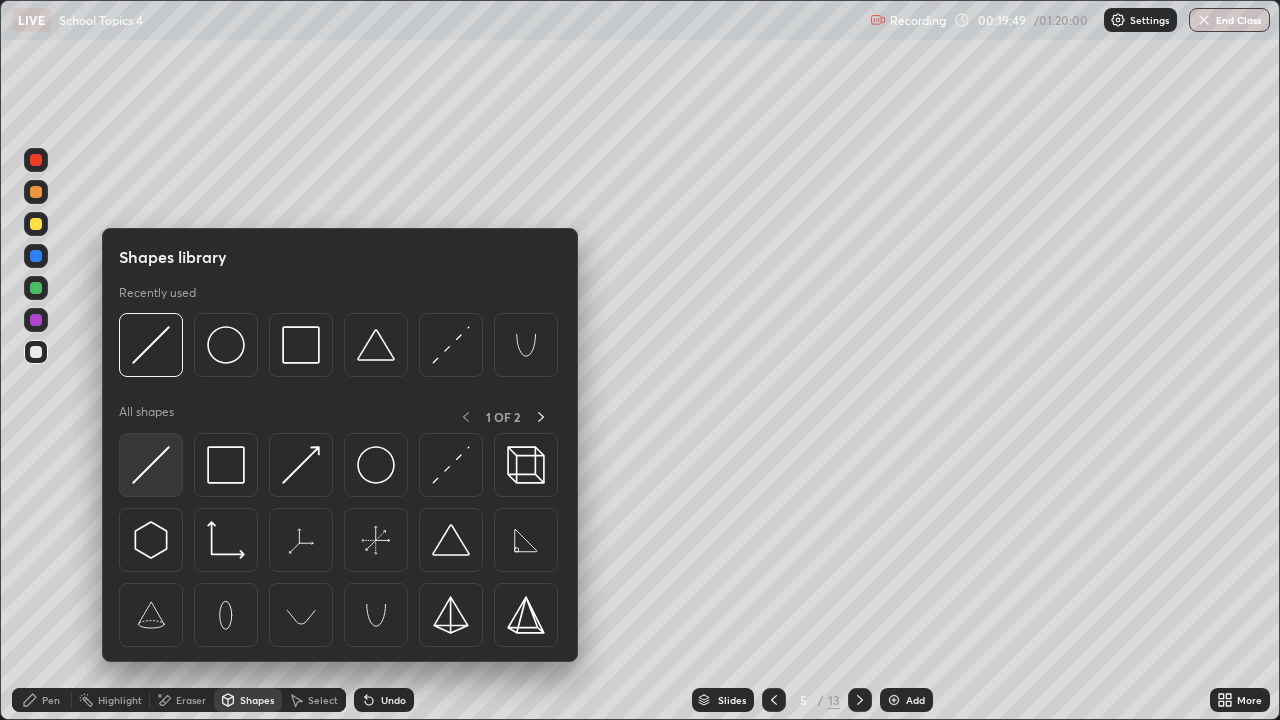 click at bounding box center (151, 465) 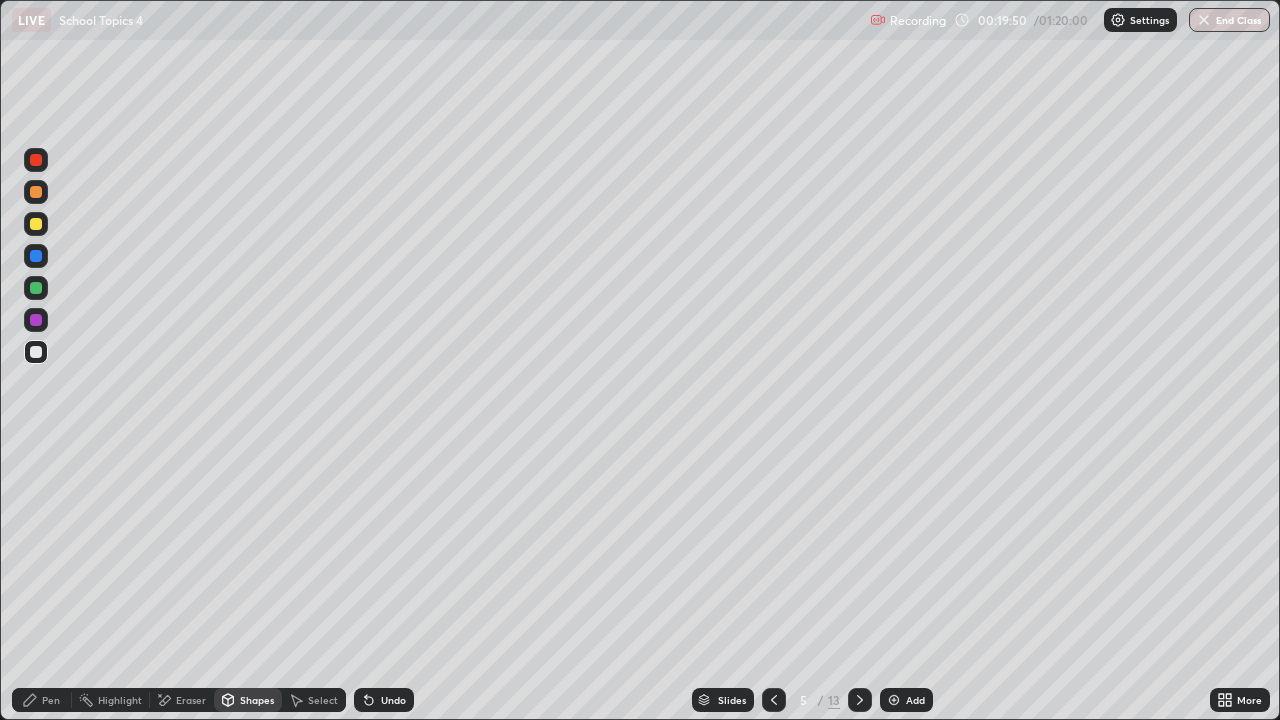 click at bounding box center [36, 320] 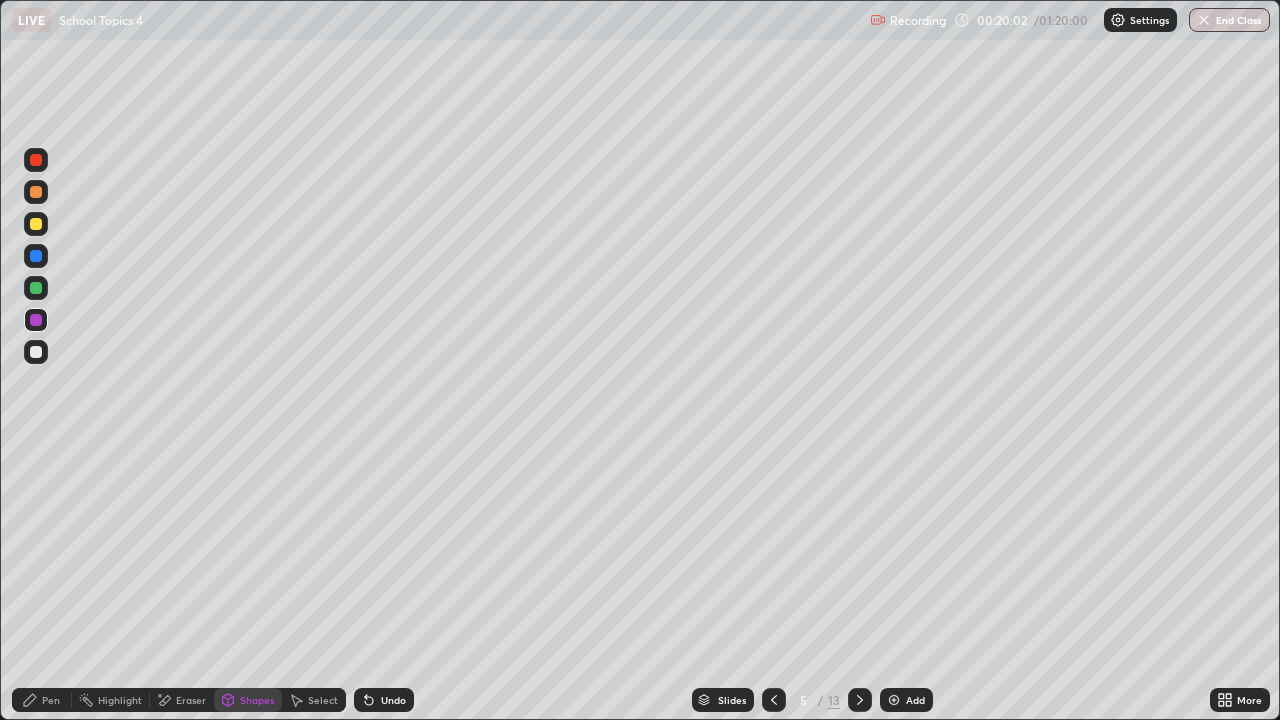 click at bounding box center [36, 224] 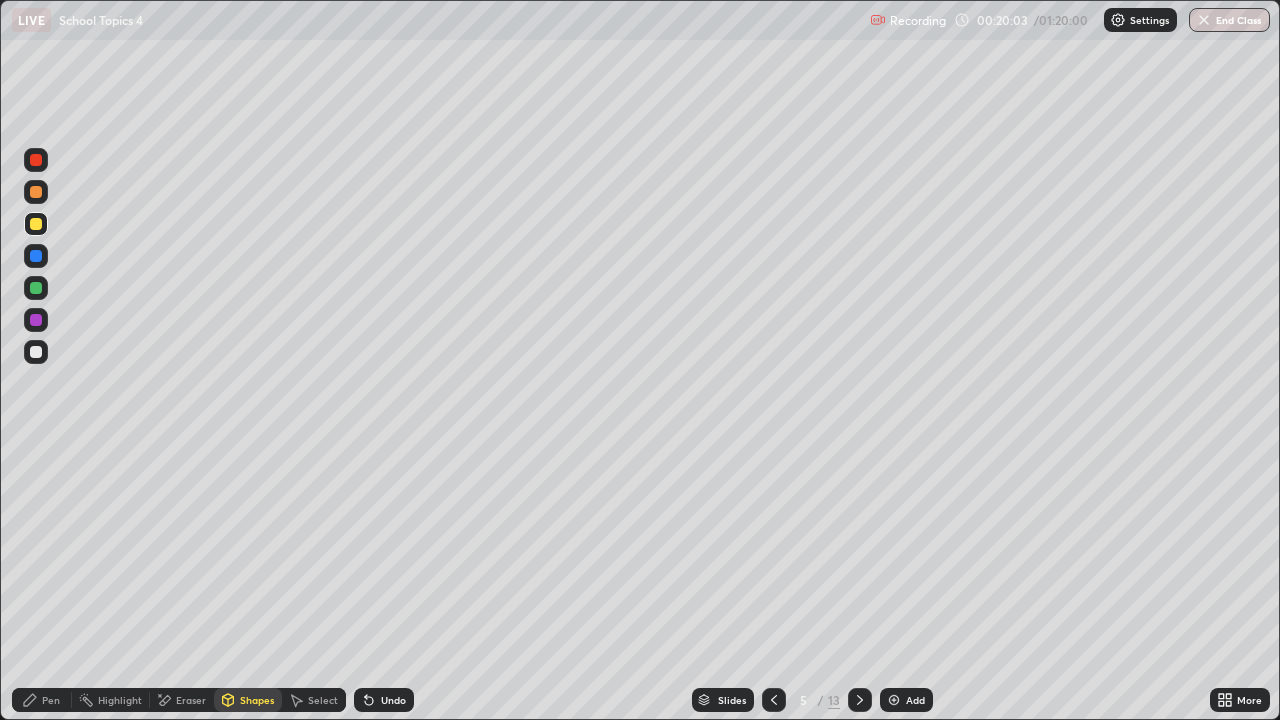 click on "Pen" at bounding box center (51, 700) 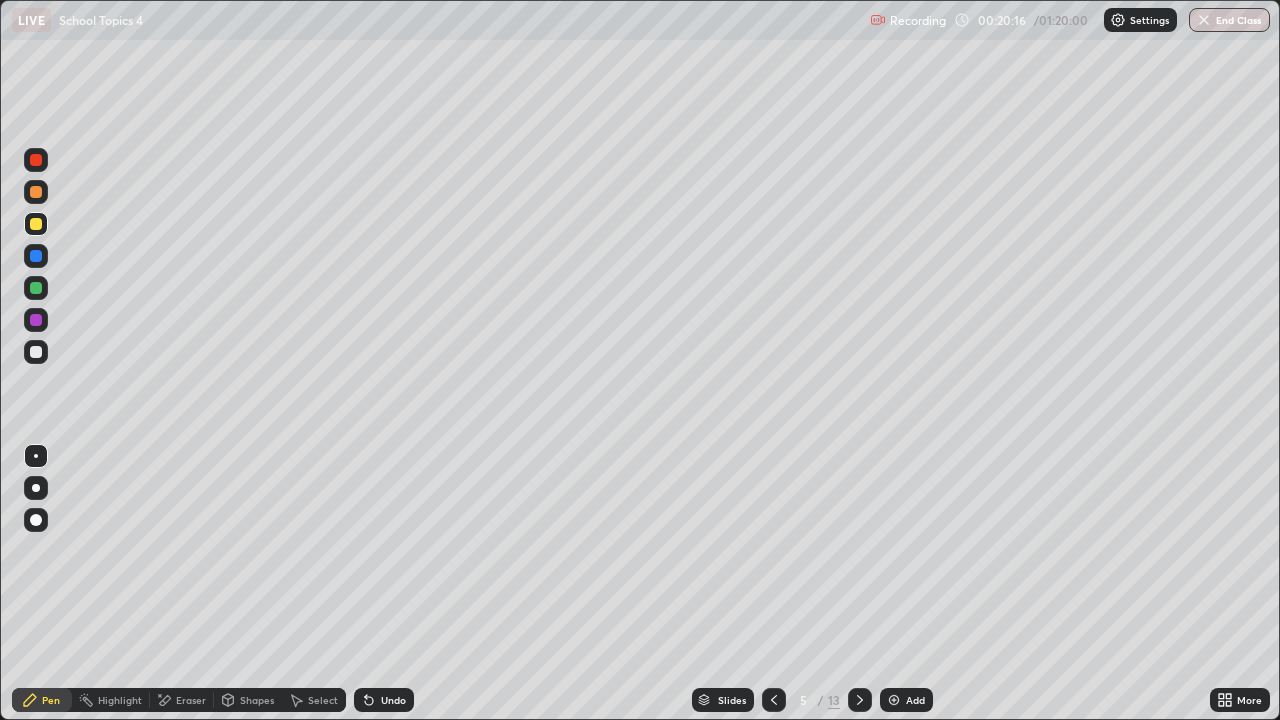 click on "Eraser" at bounding box center (191, 700) 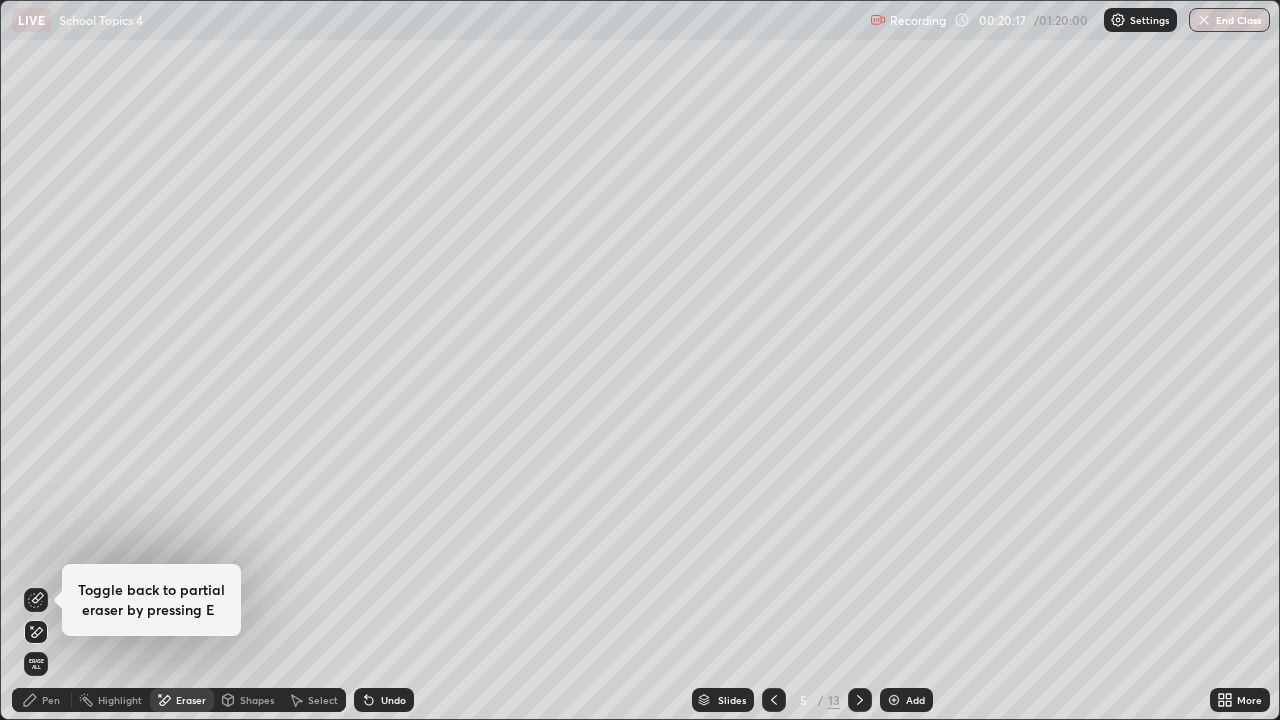 click 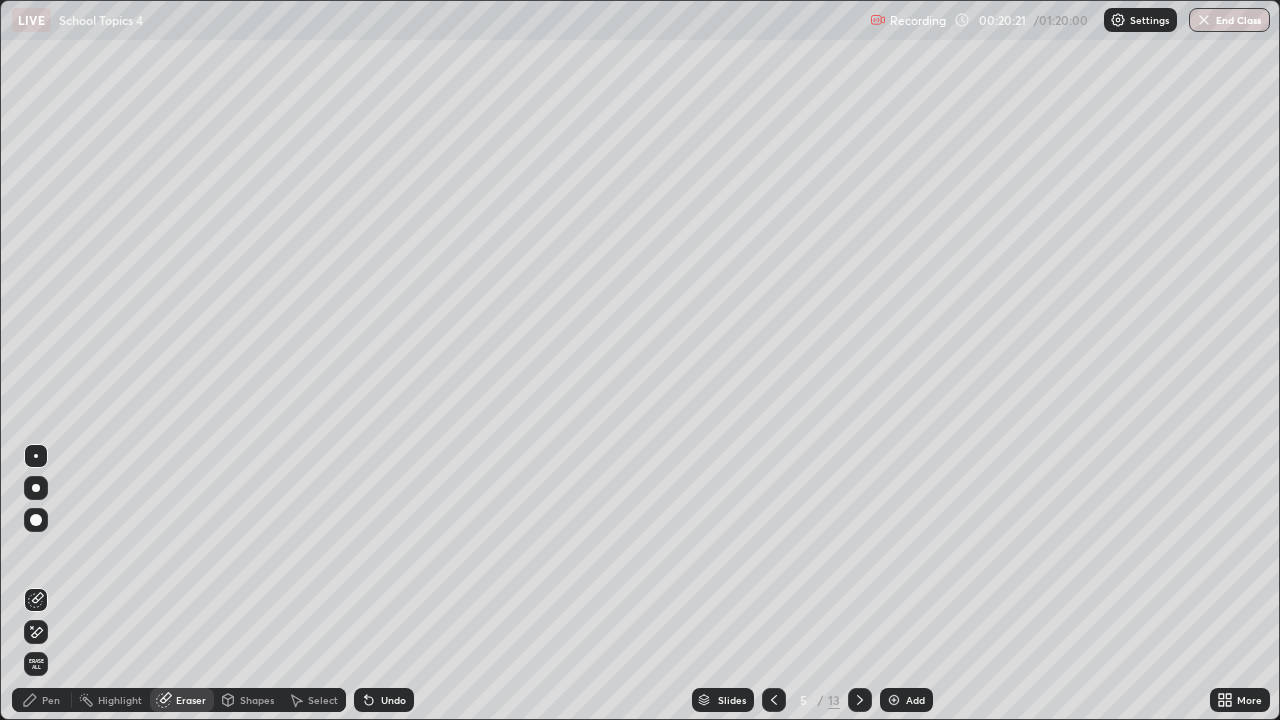 click on "Pen" at bounding box center (42, 700) 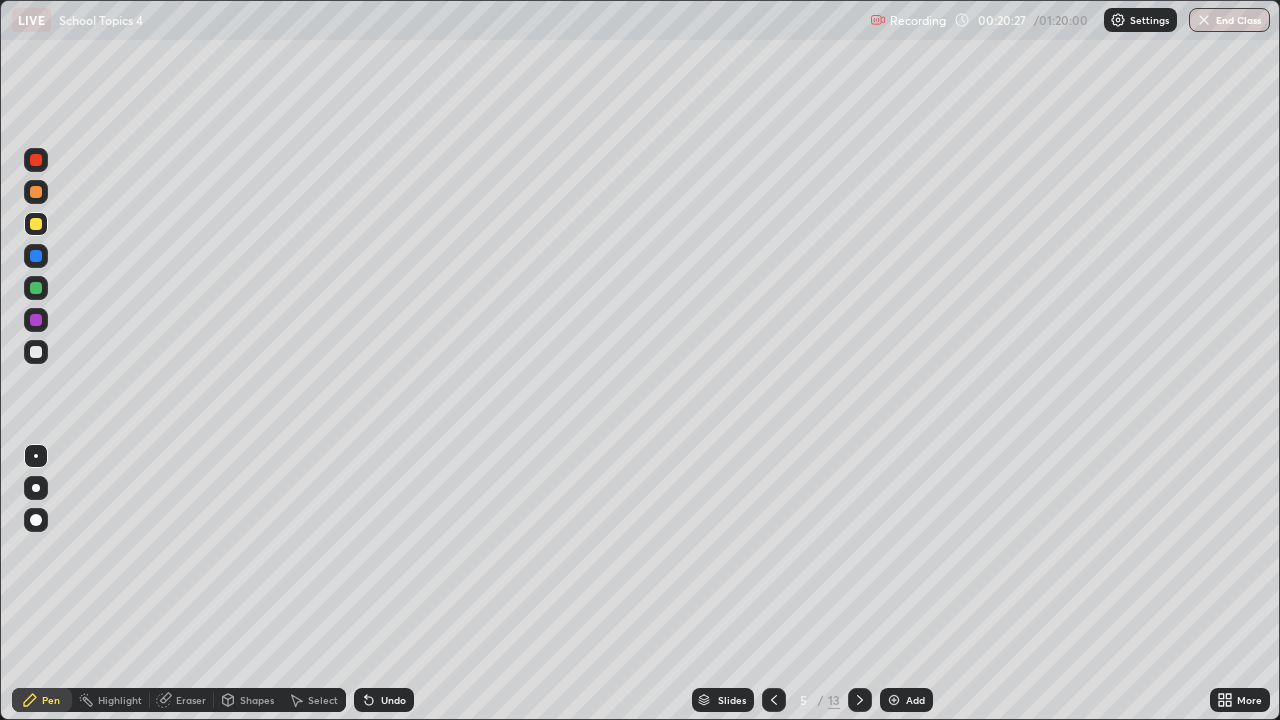 click at bounding box center [36, 224] 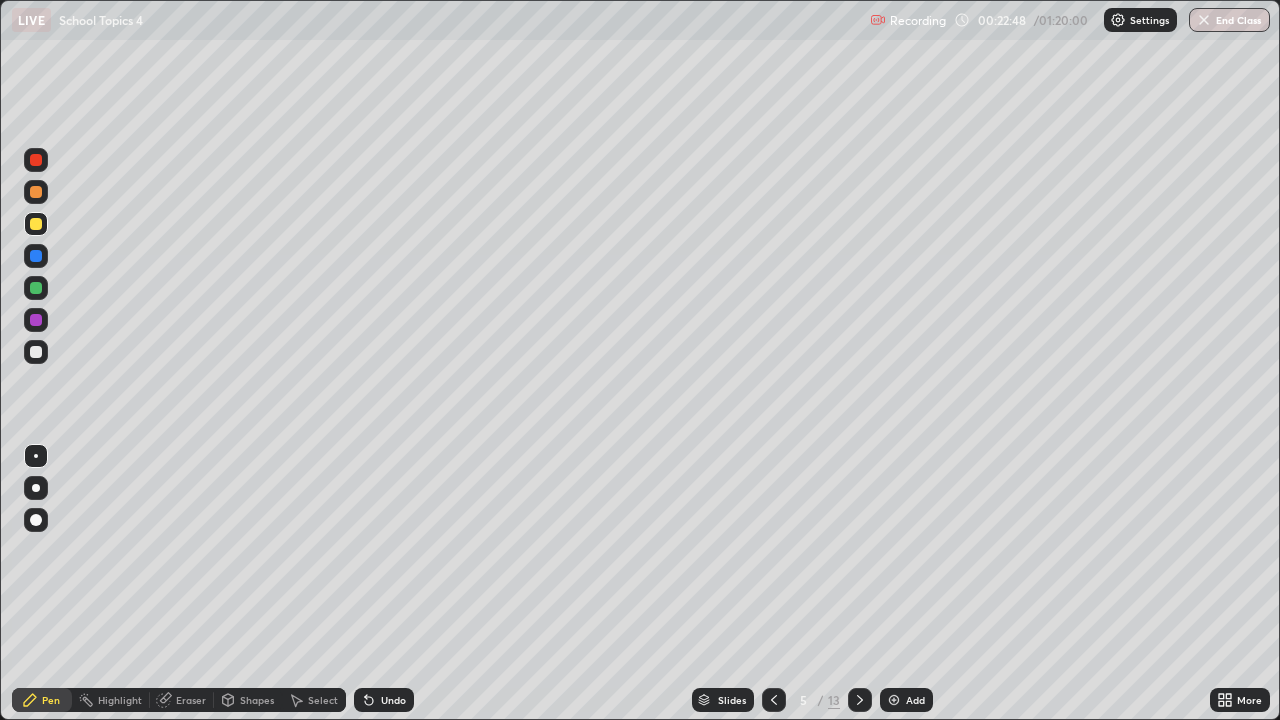 click at bounding box center (36, 256) 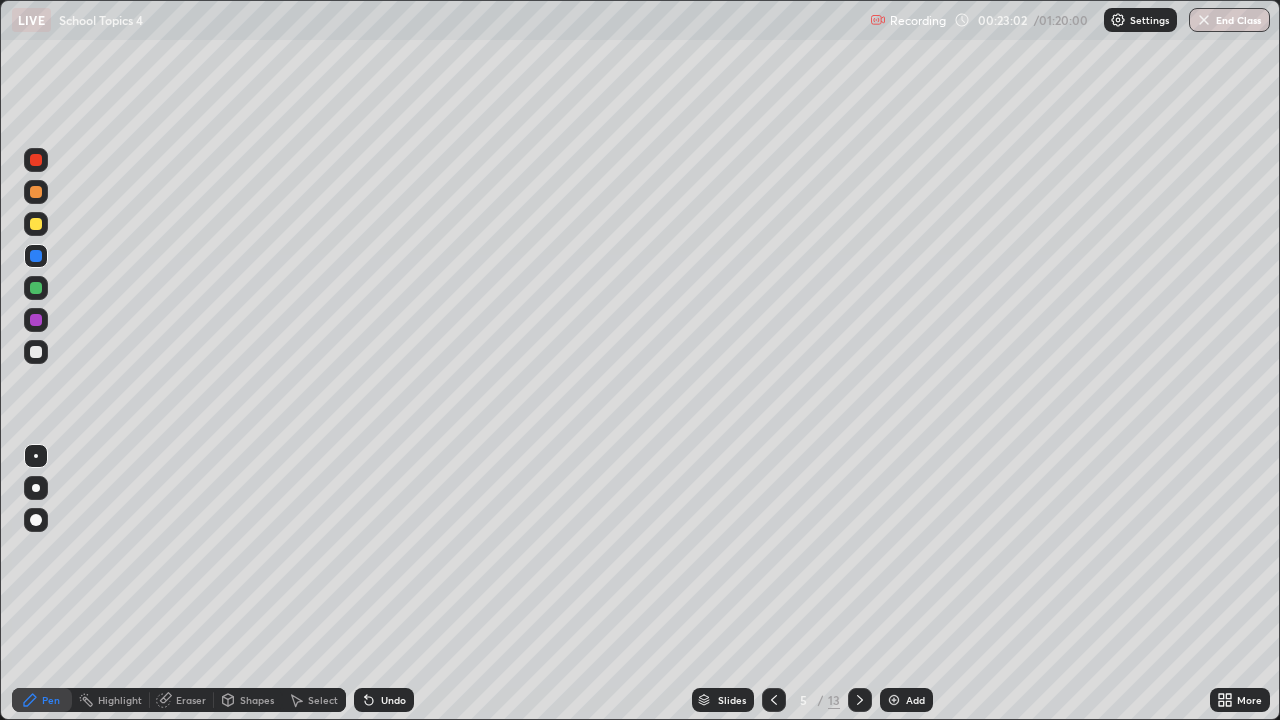 click at bounding box center [36, 352] 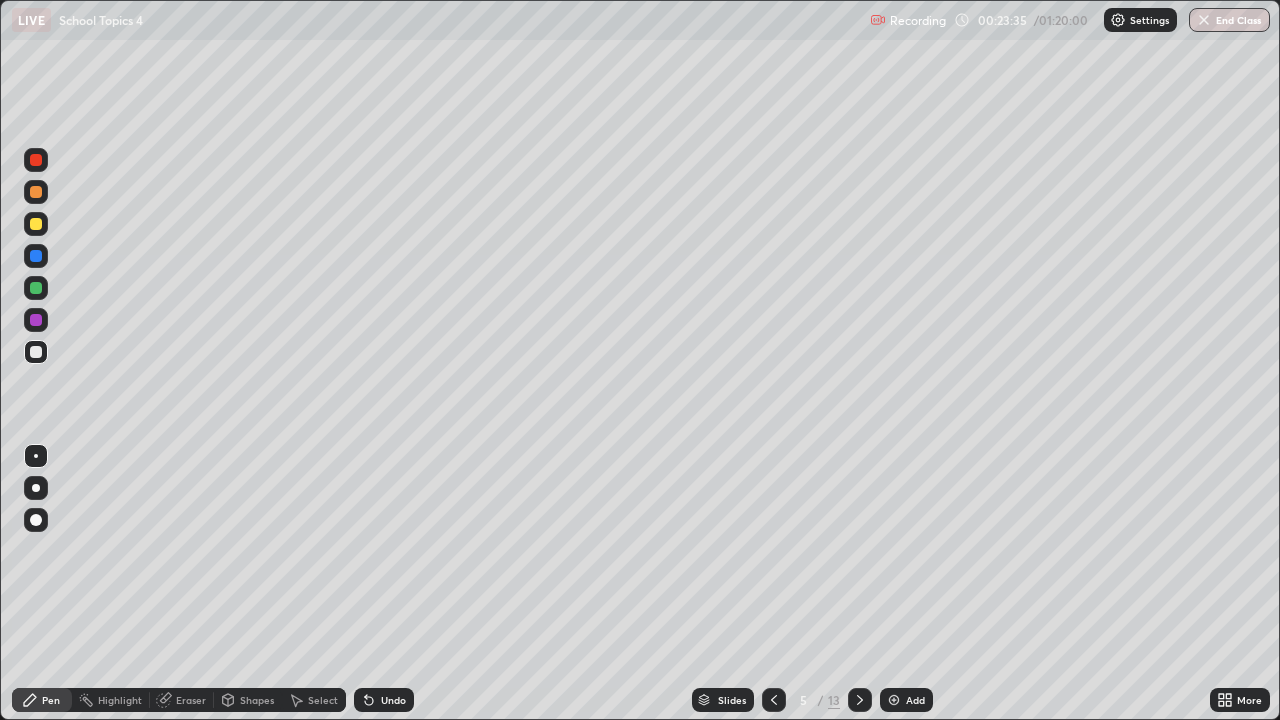 click on "Eraser" at bounding box center (182, 700) 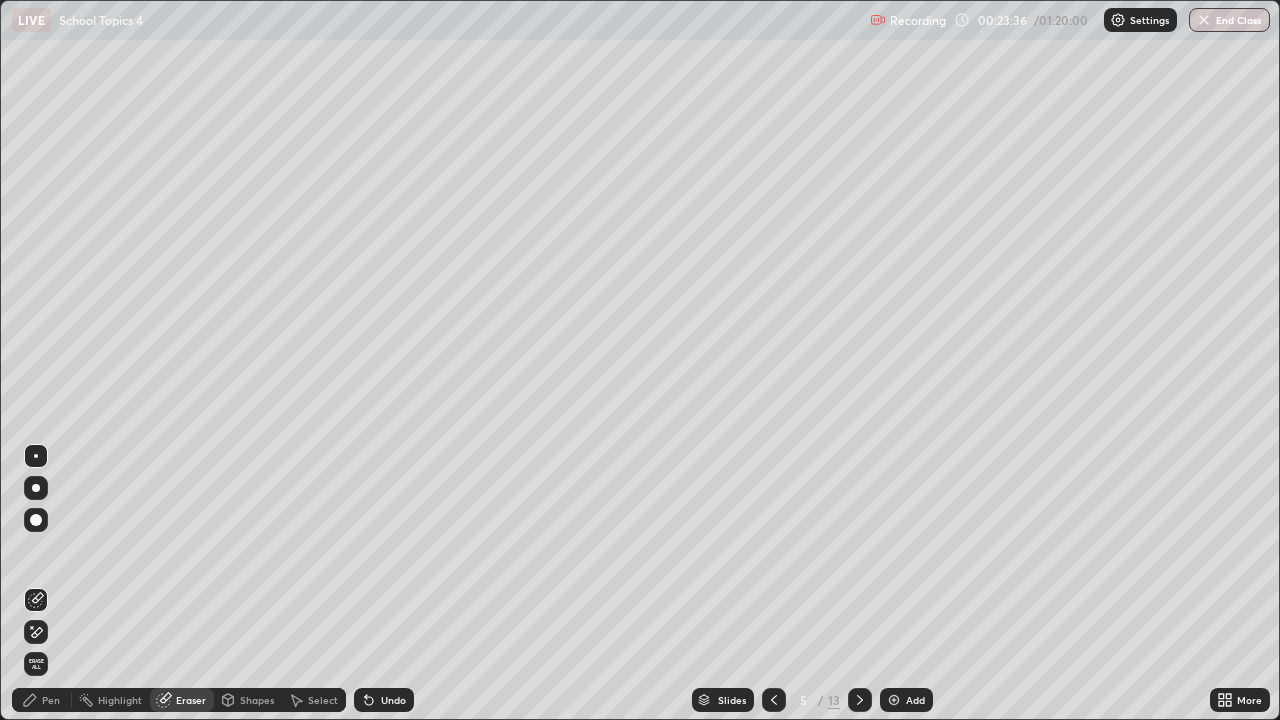 click 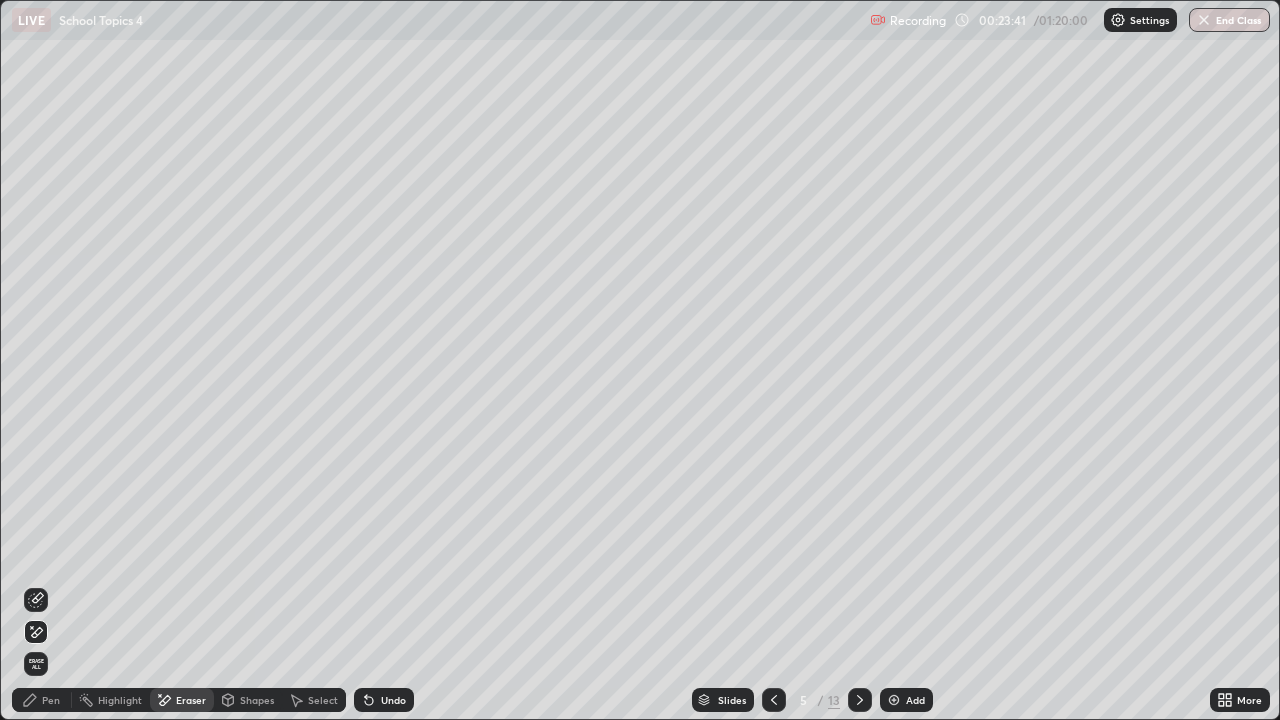 click on "Pen" at bounding box center [51, 700] 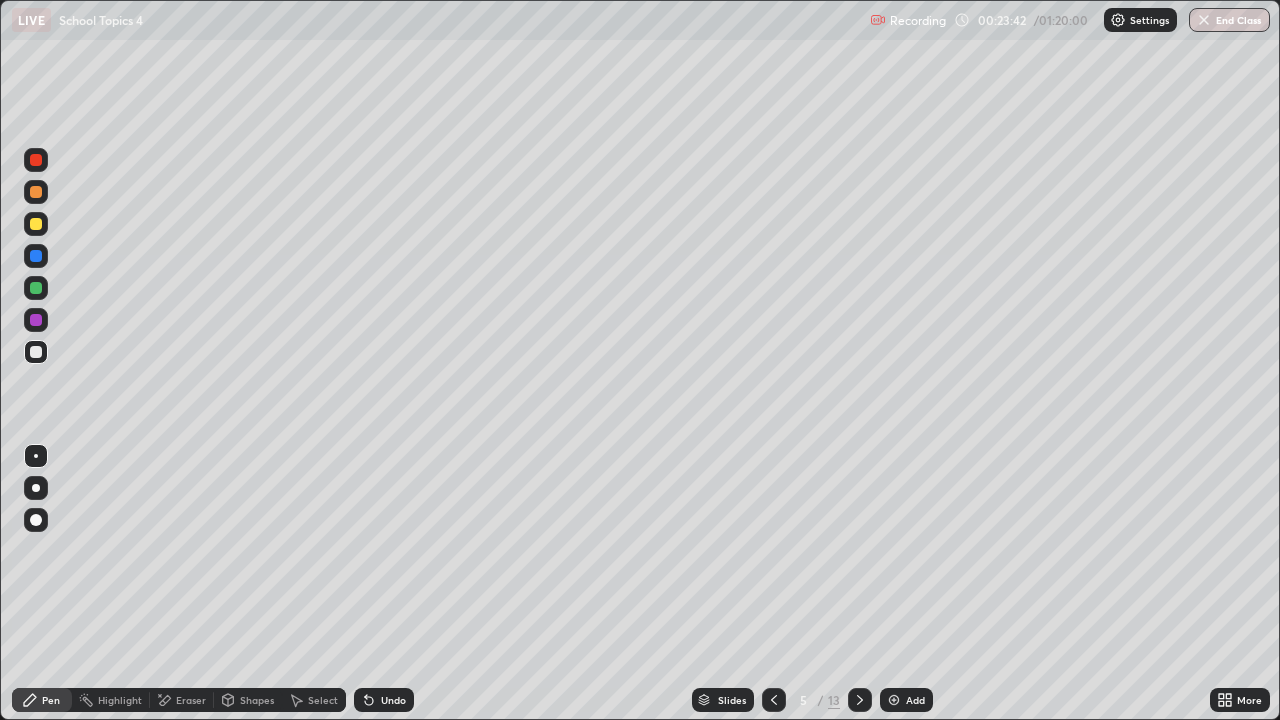 click at bounding box center [36, 352] 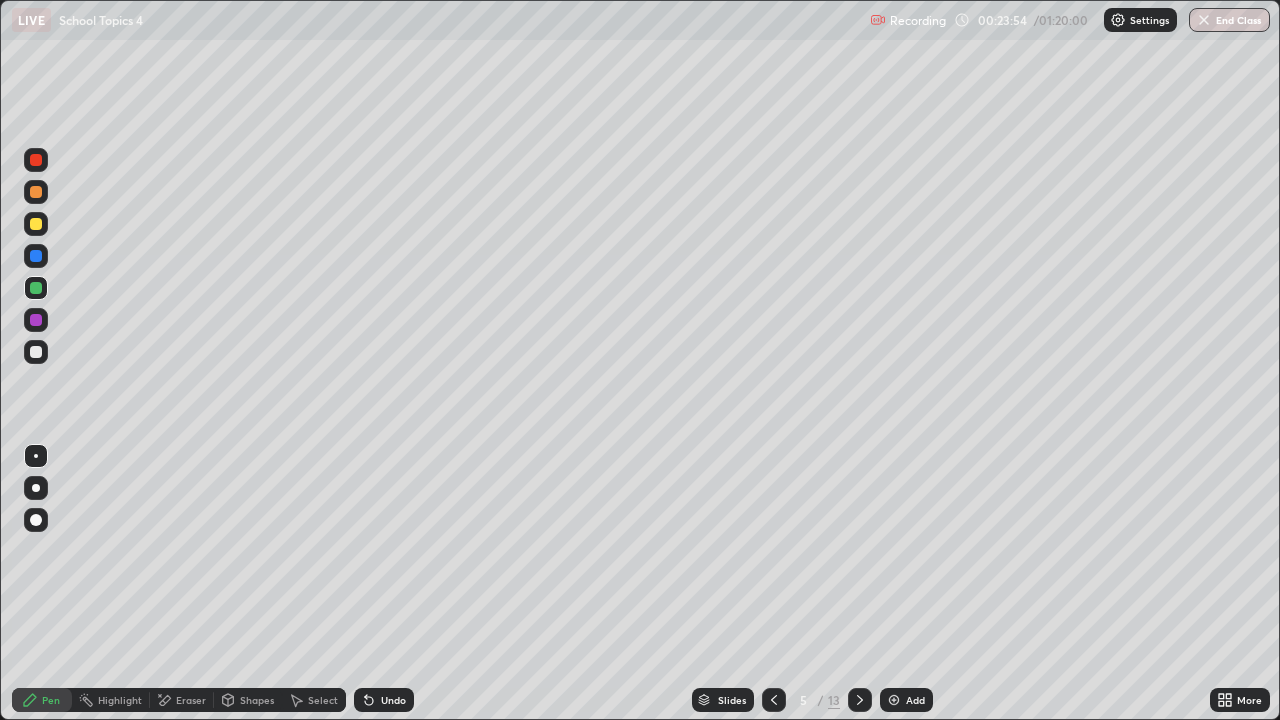click at bounding box center (36, 352) 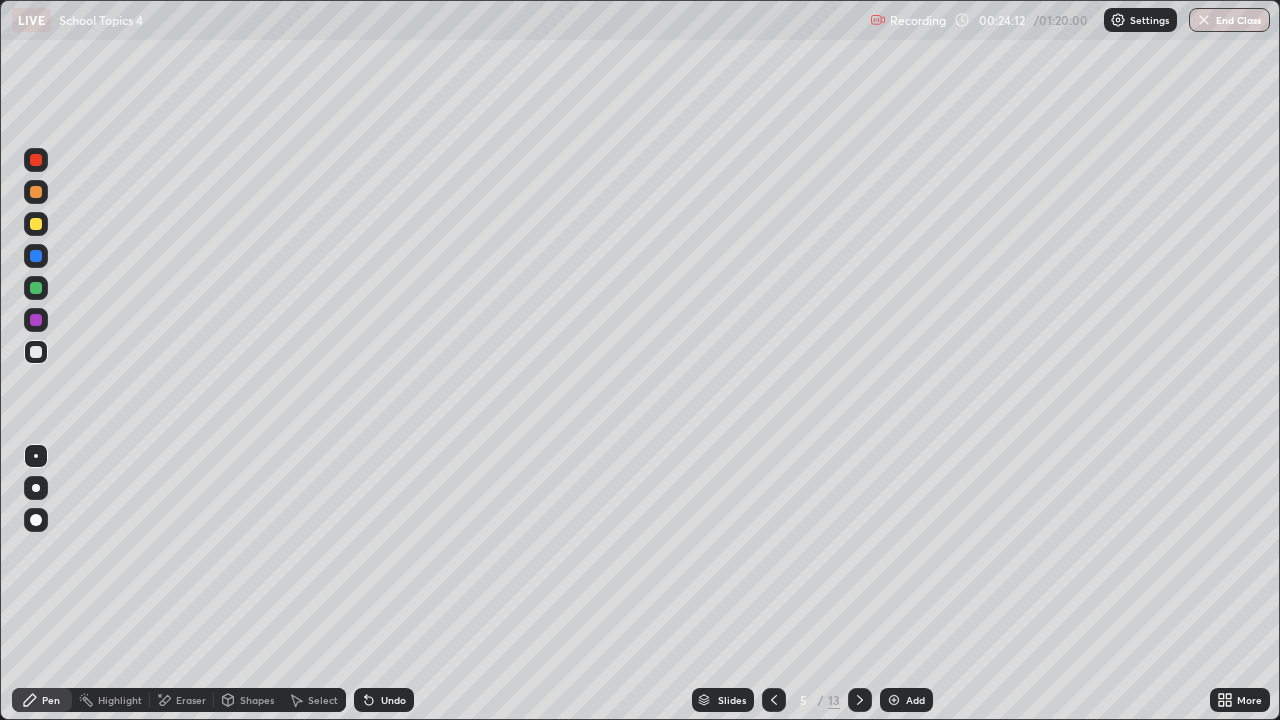 click at bounding box center [36, 352] 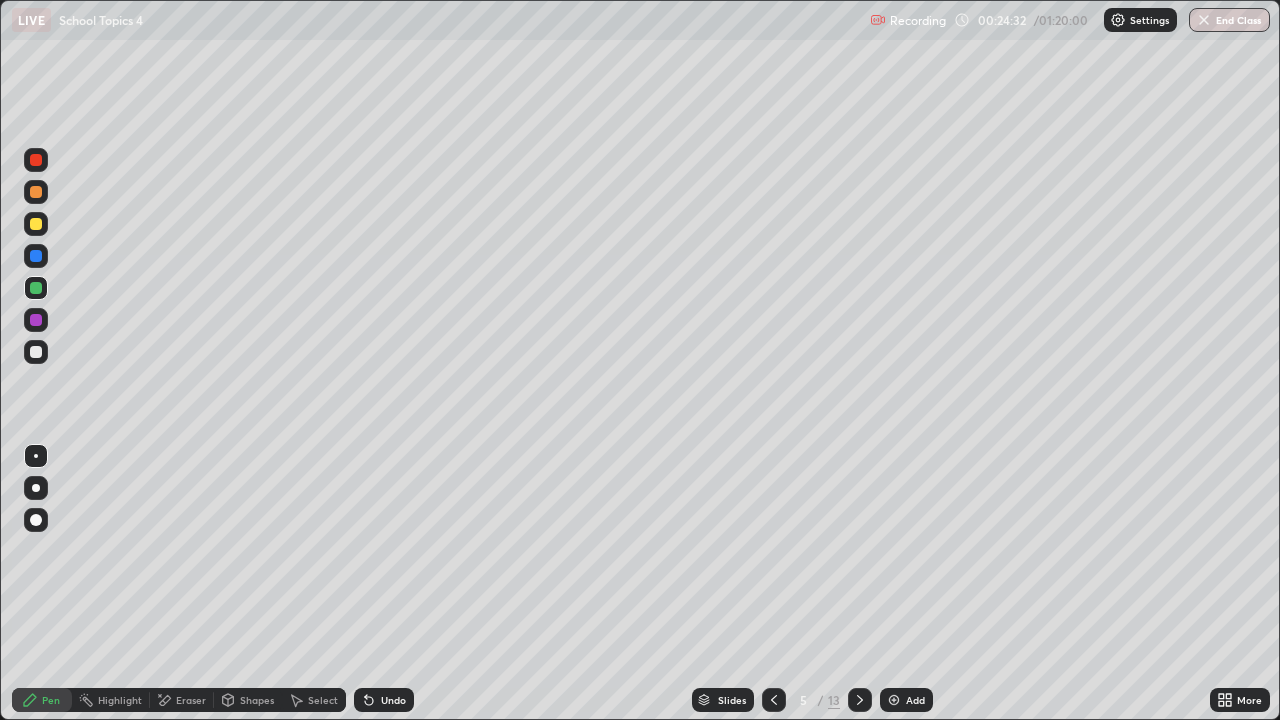 click at bounding box center (36, 352) 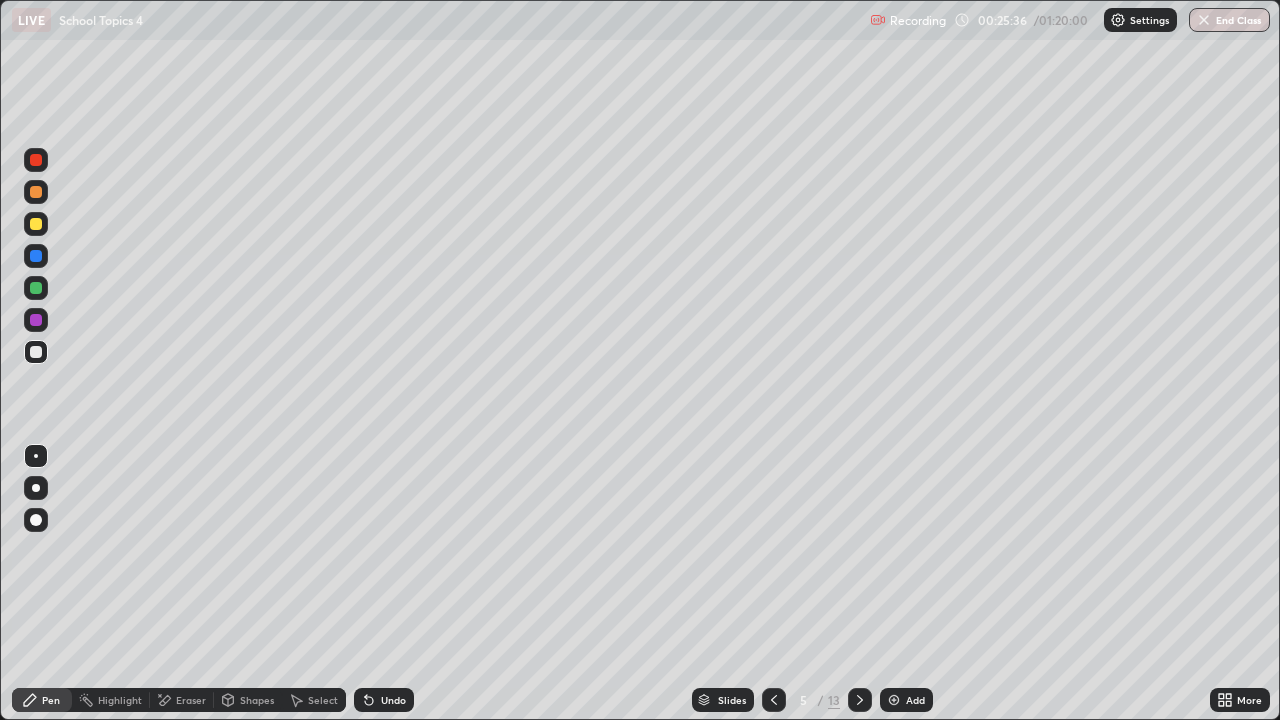 click at bounding box center (36, 288) 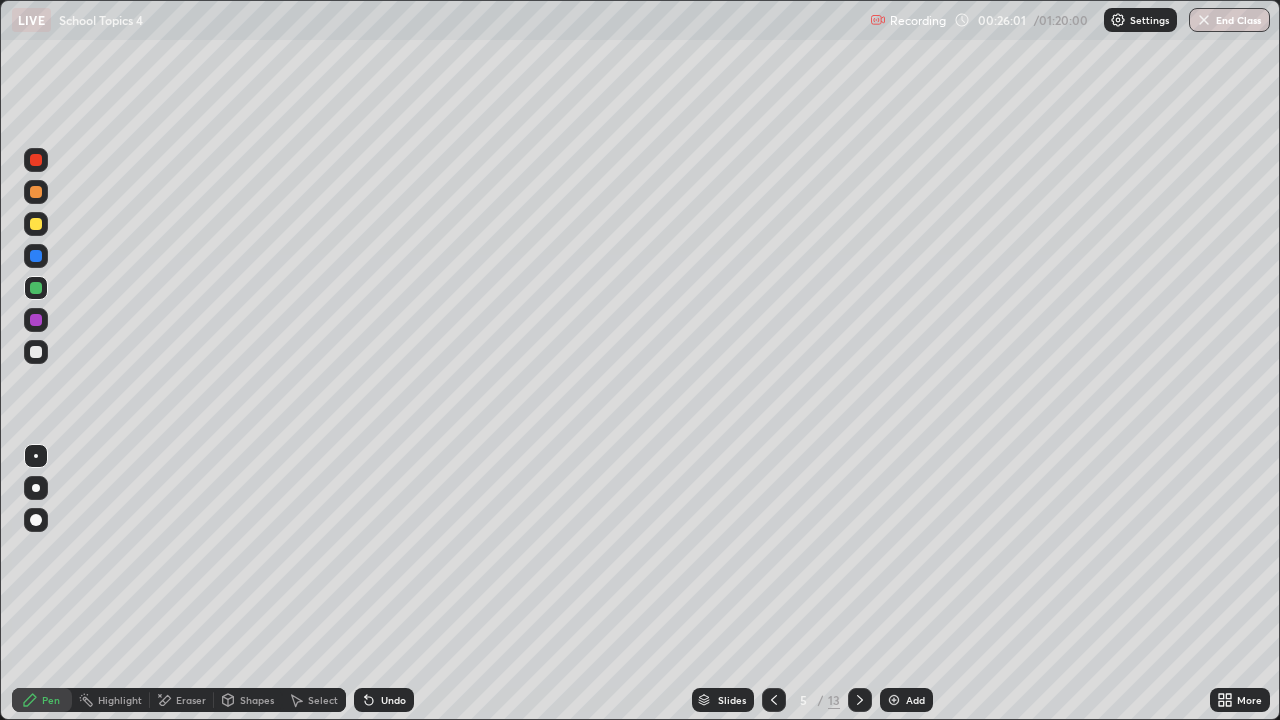 click at bounding box center [36, 224] 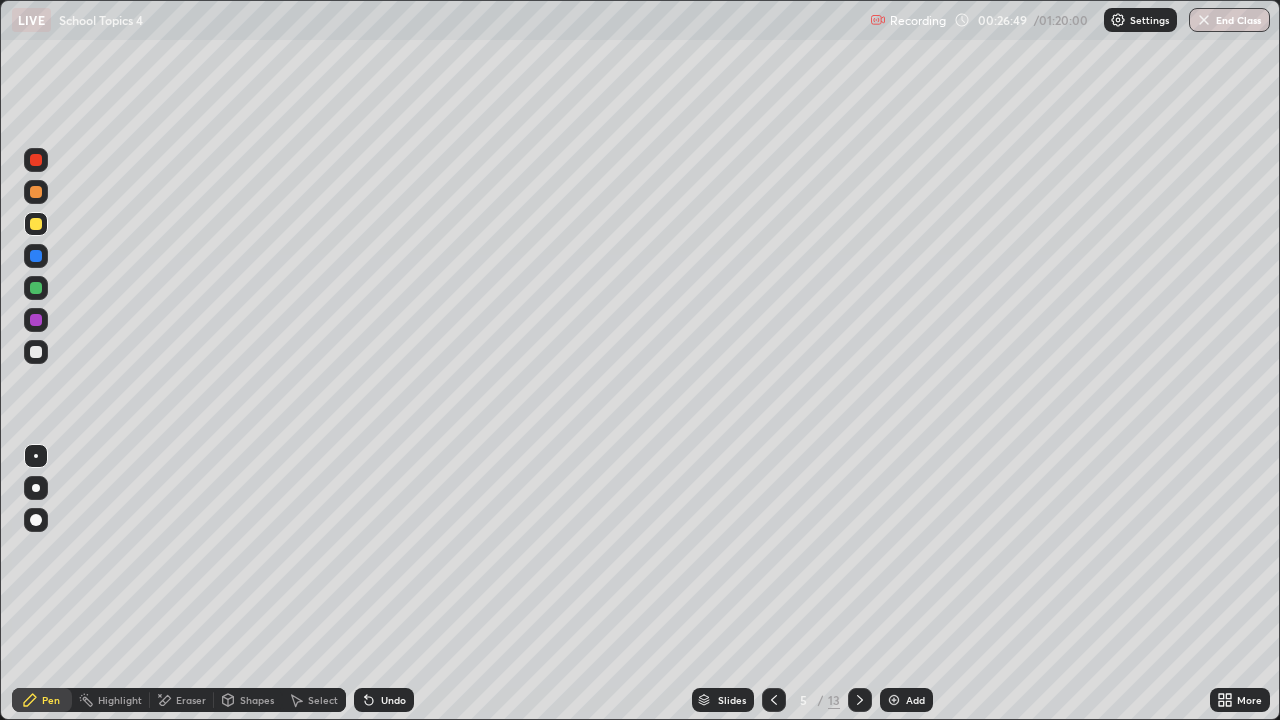 click on "Undo" at bounding box center [393, 700] 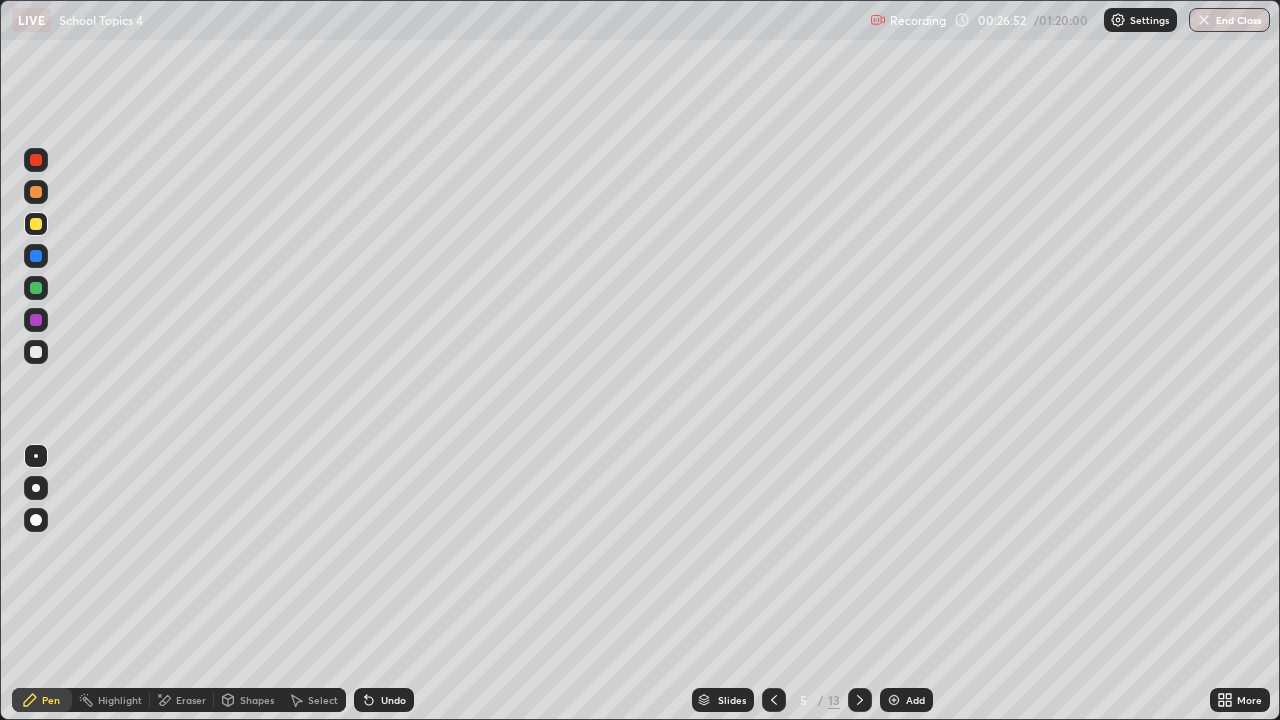 click on "Undo" at bounding box center (384, 700) 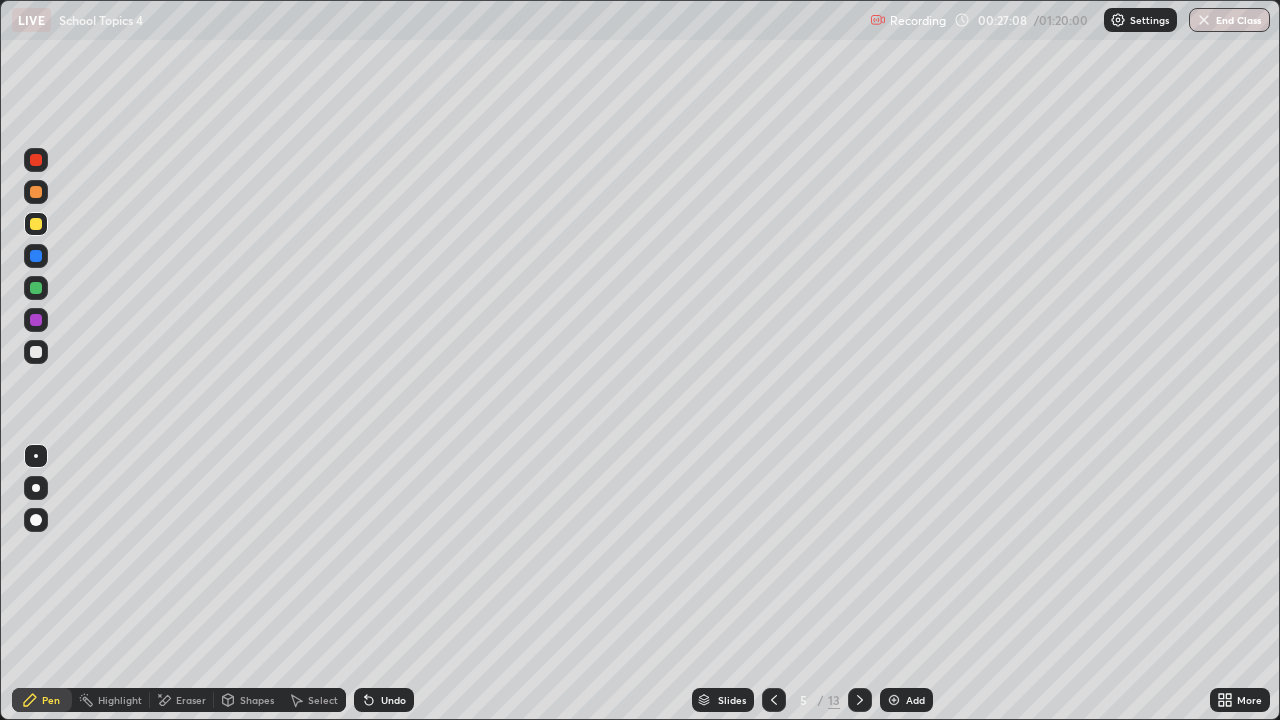 click on "Eraser" at bounding box center [191, 700] 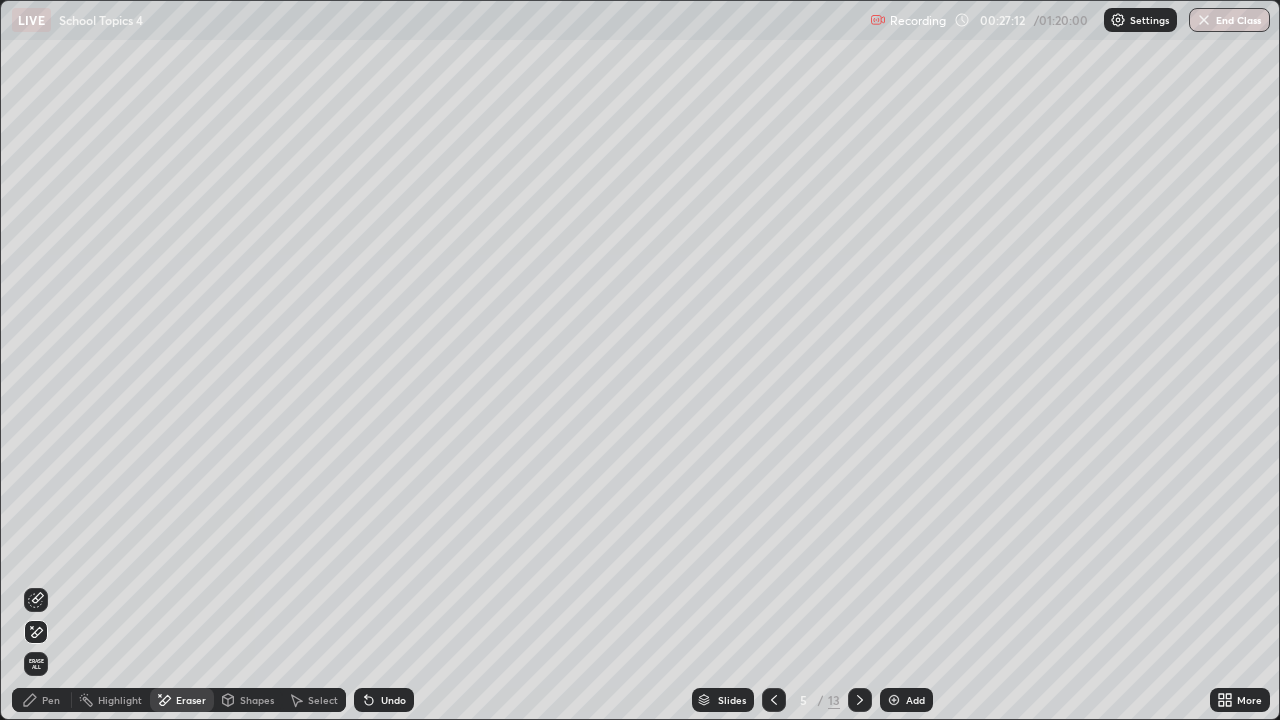 click 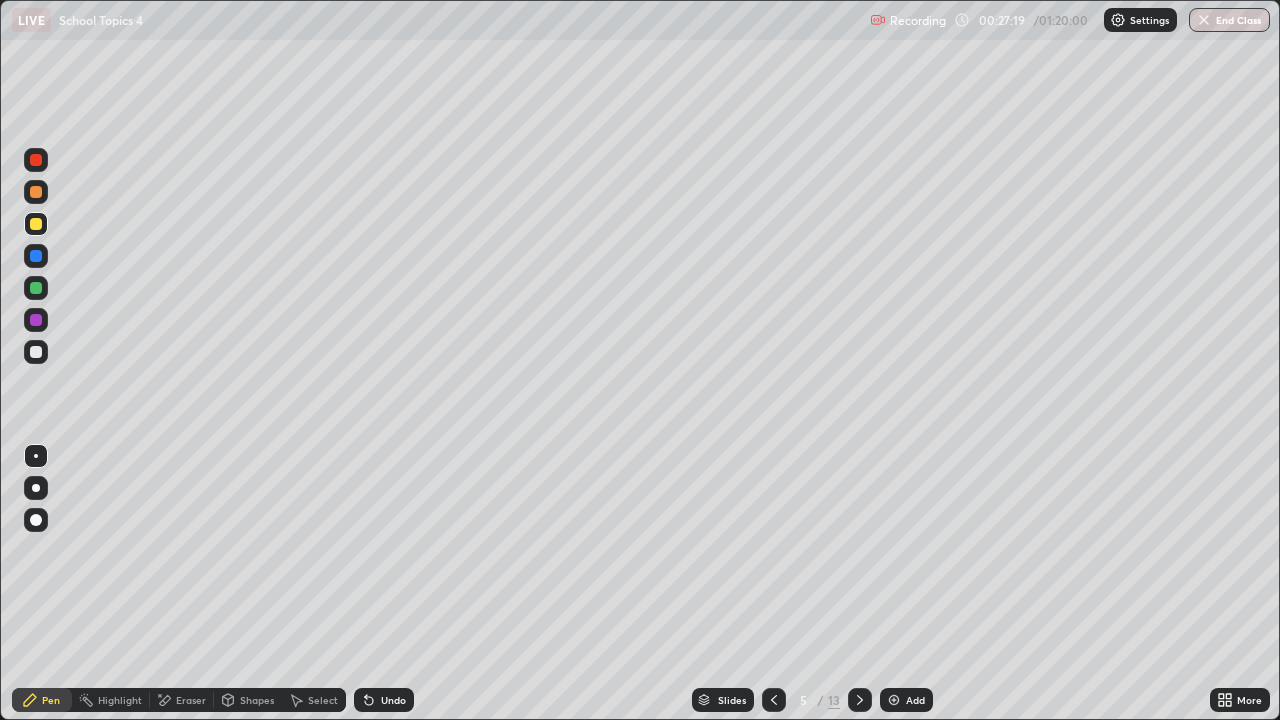 click on "Slides 5 / 13 Add" at bounding box center (812, 700) 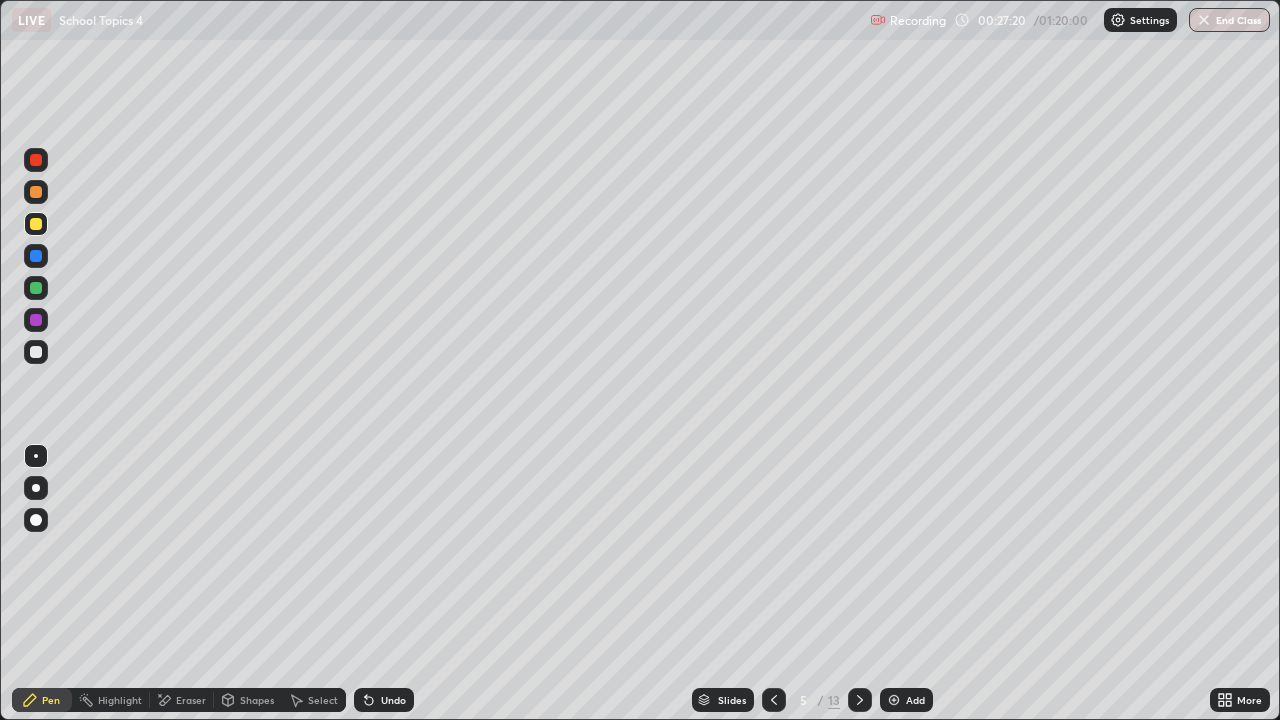 click on "Slides 5 / 13 Add" at bounding box center [812, 700] 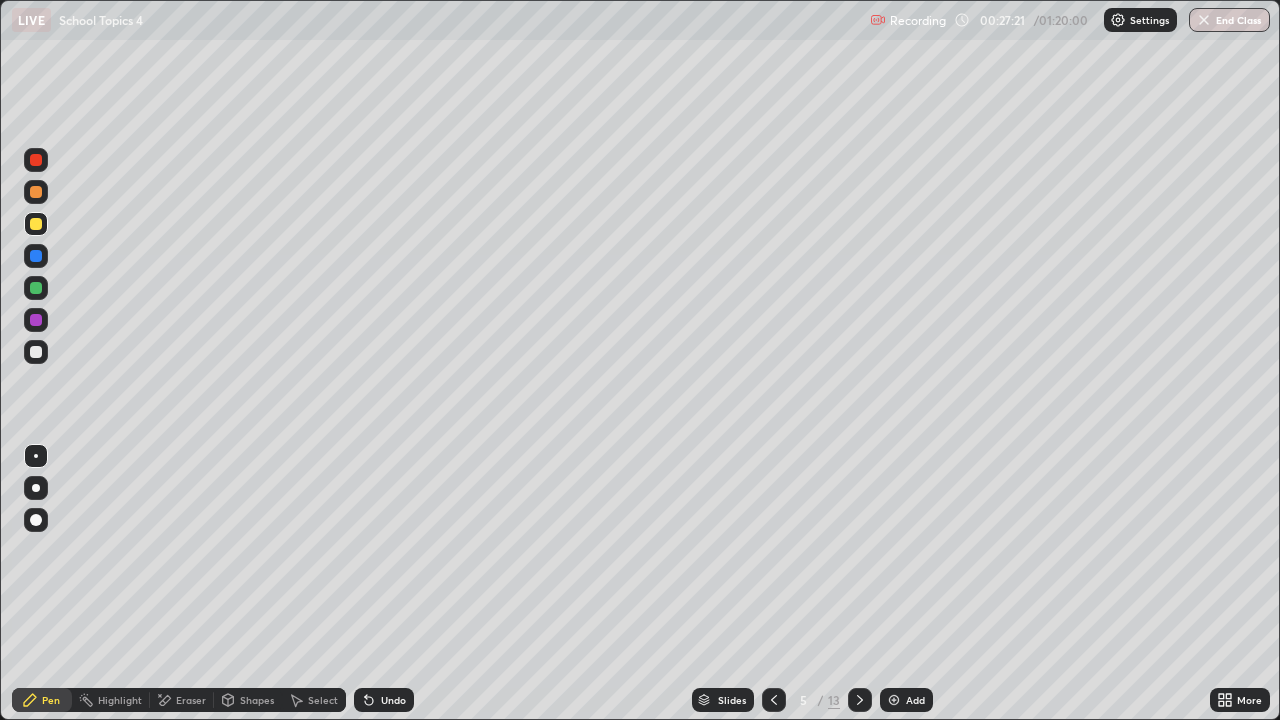 click on "Undo" at bounding box center (393, 700) 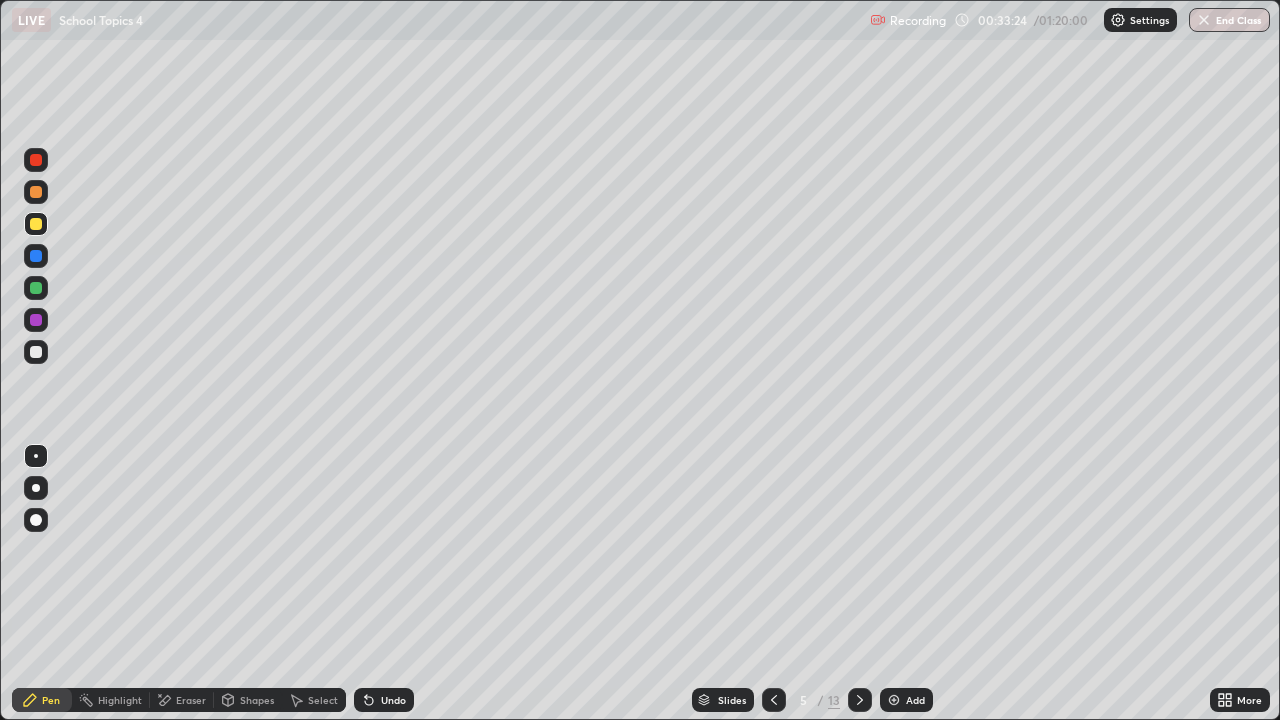 click 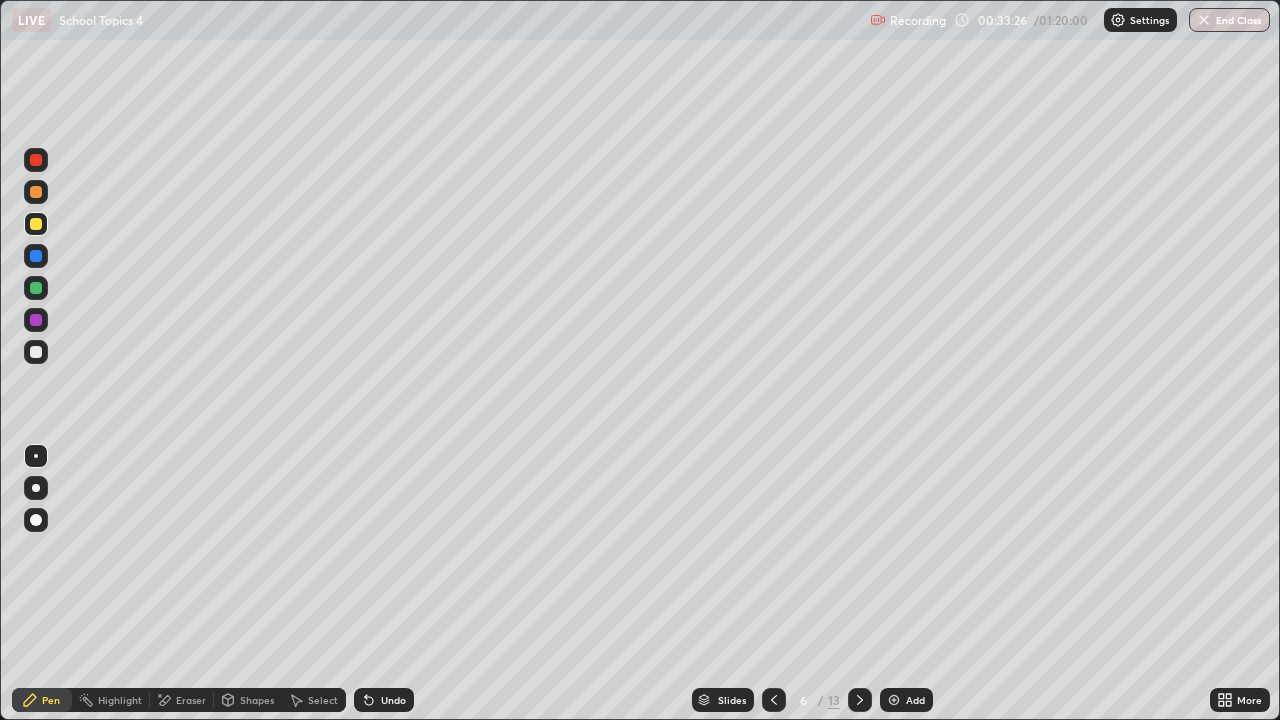 click at bounding box center (36, 352) 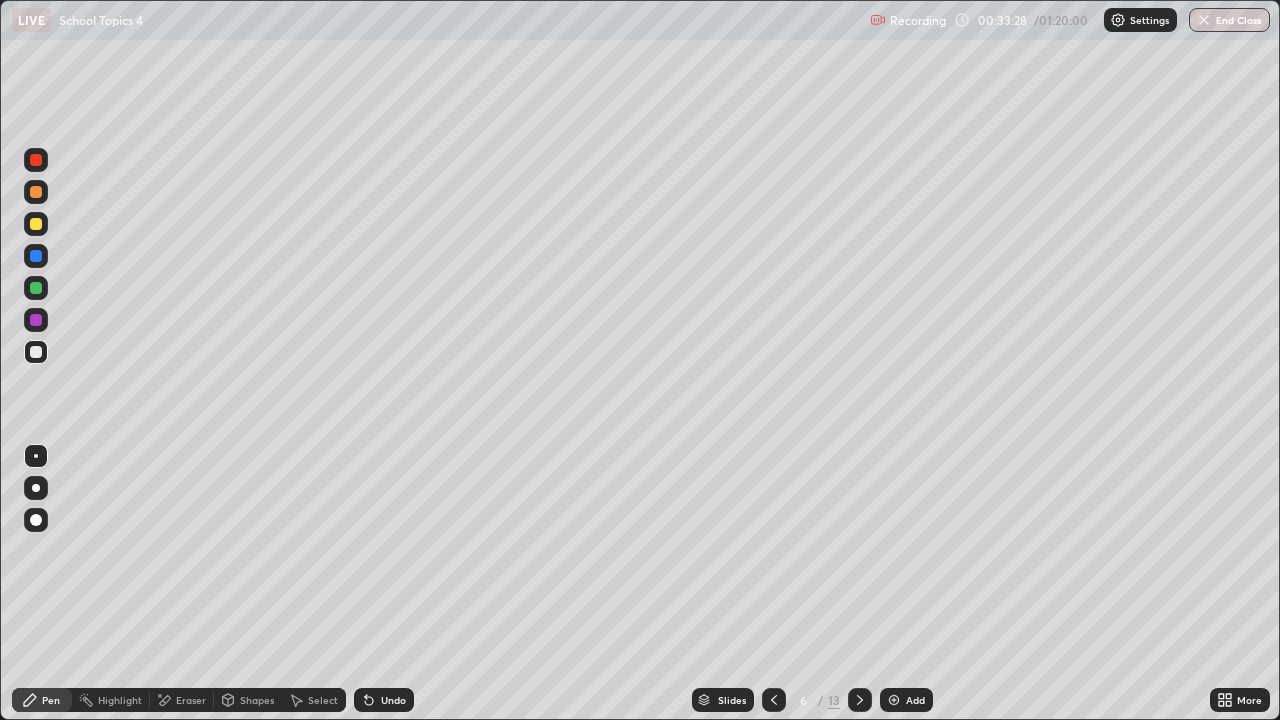 click at bounding box center (36, 192) 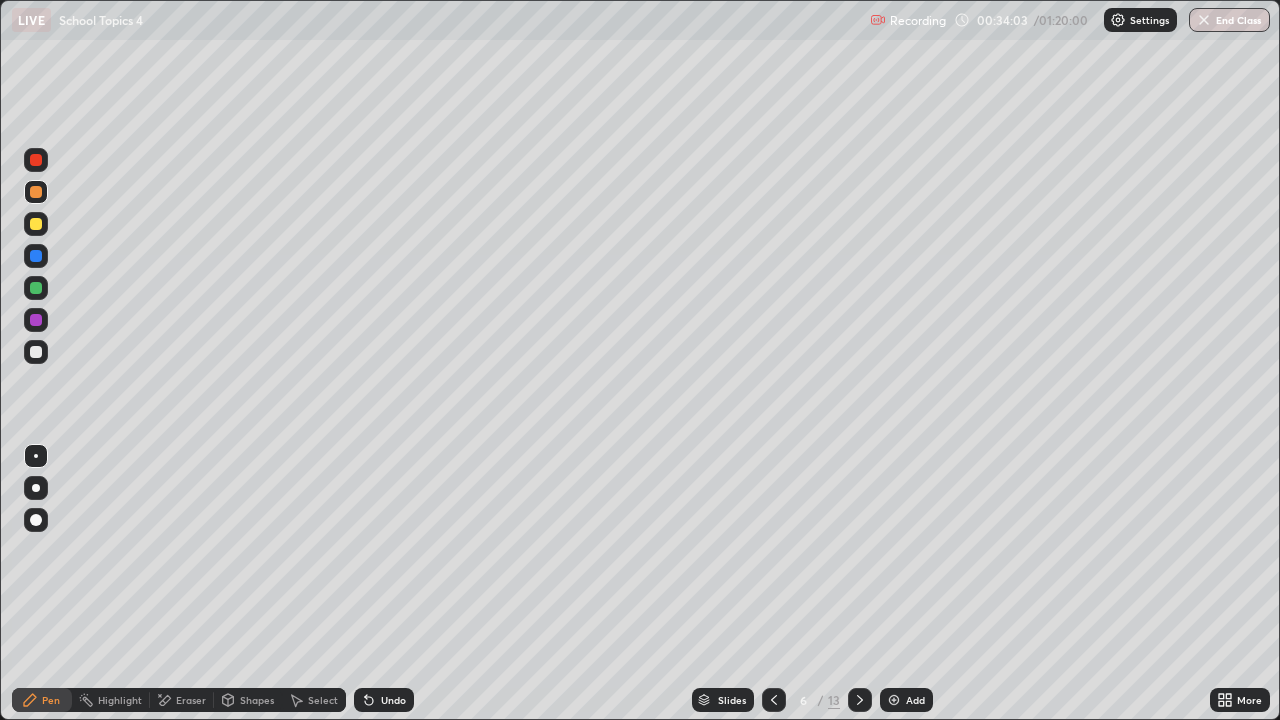 click 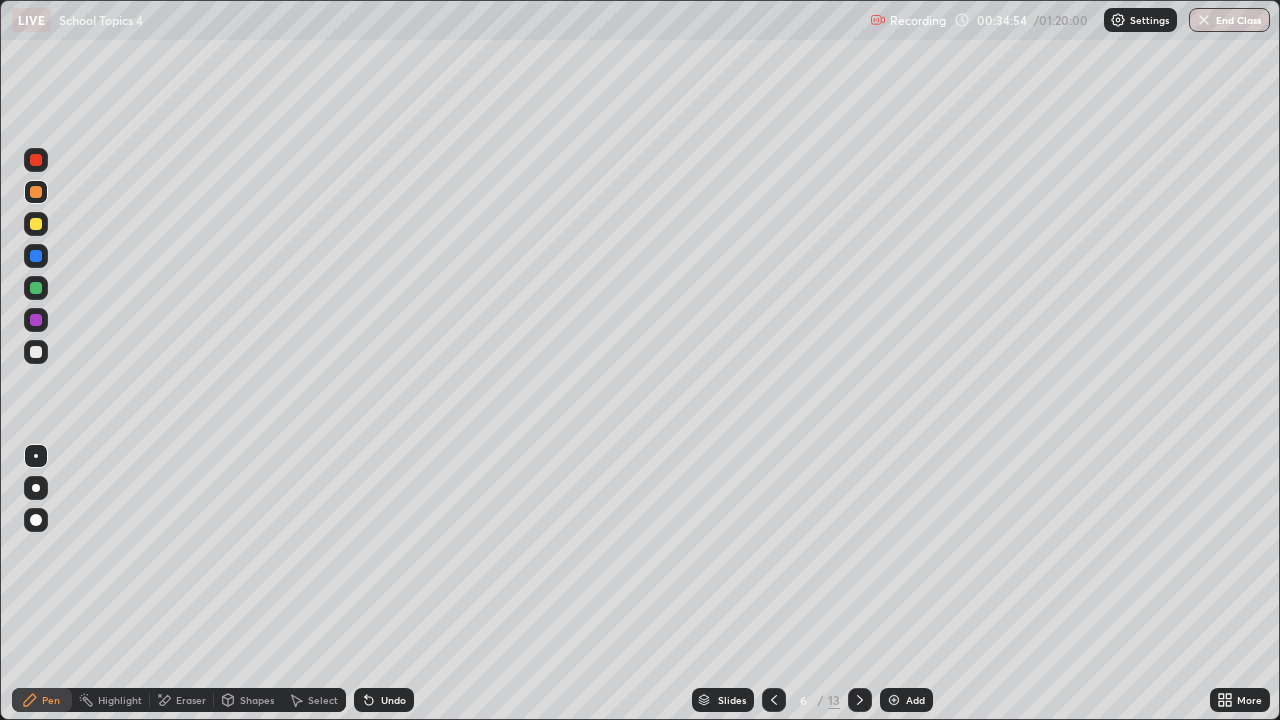 click 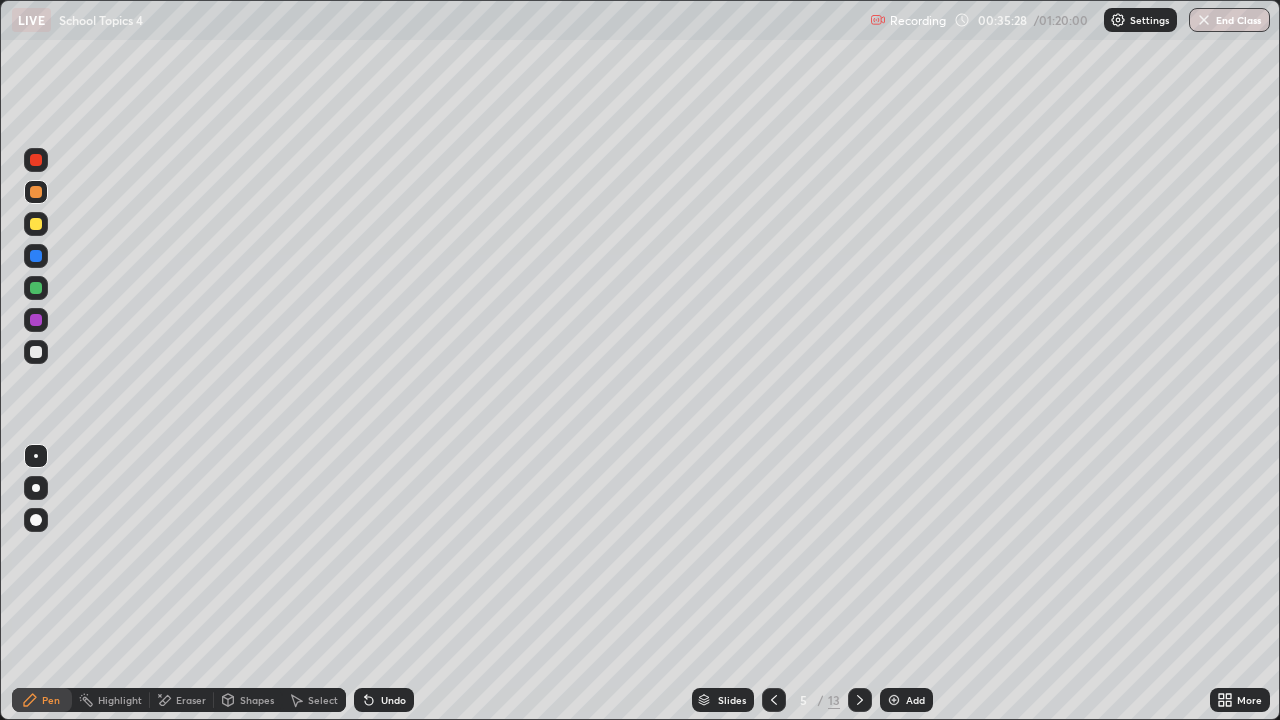 click 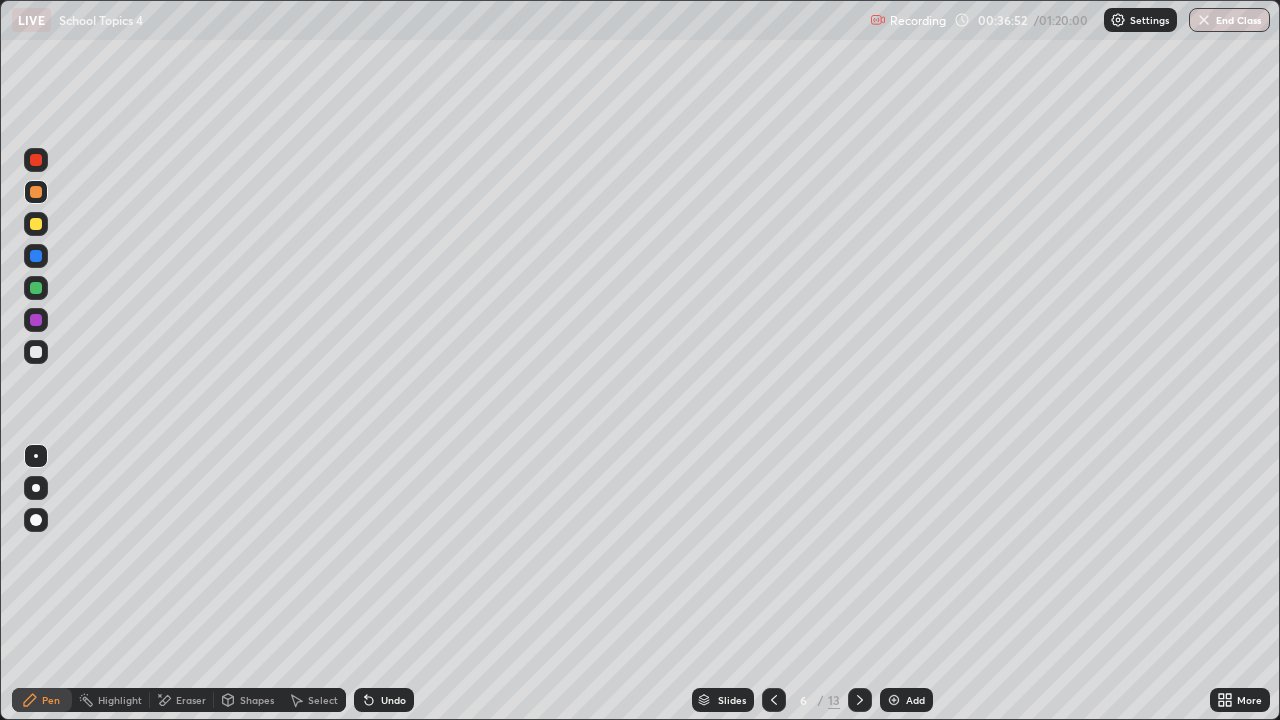 click on "Eraser" at bounding box center [182, 700] 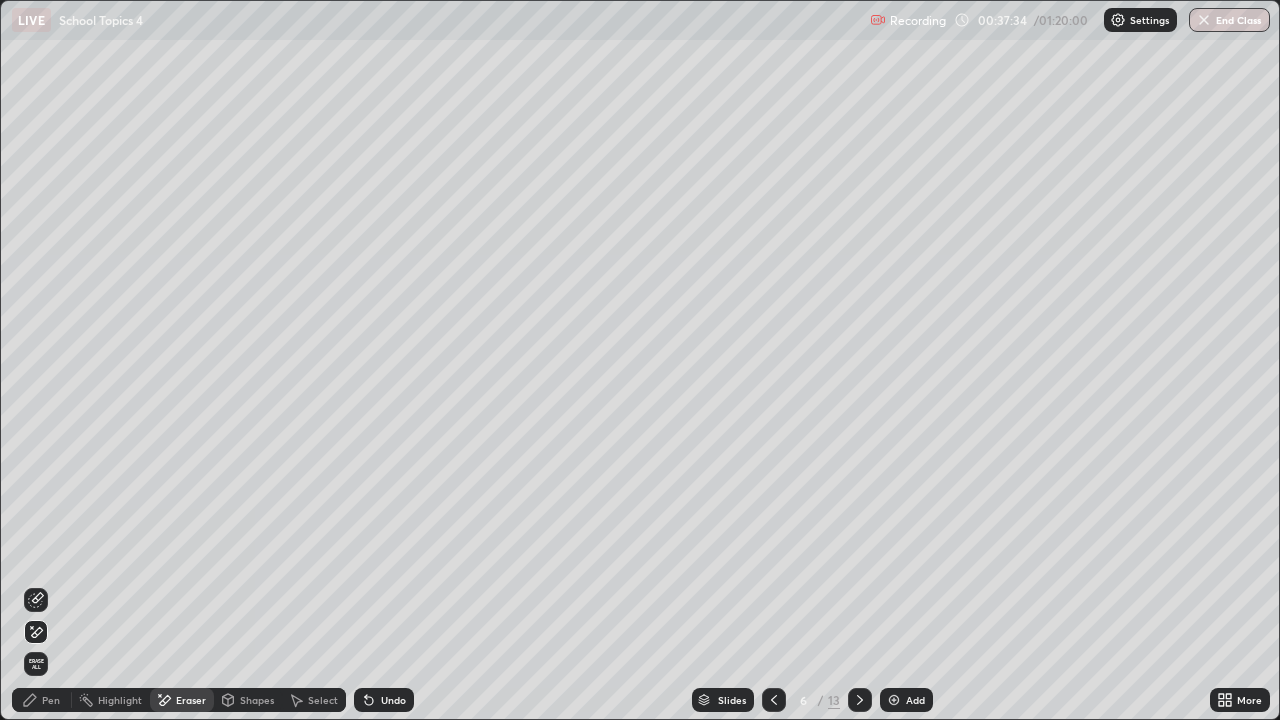 click on "Pen" at bounding box center (51, 700) 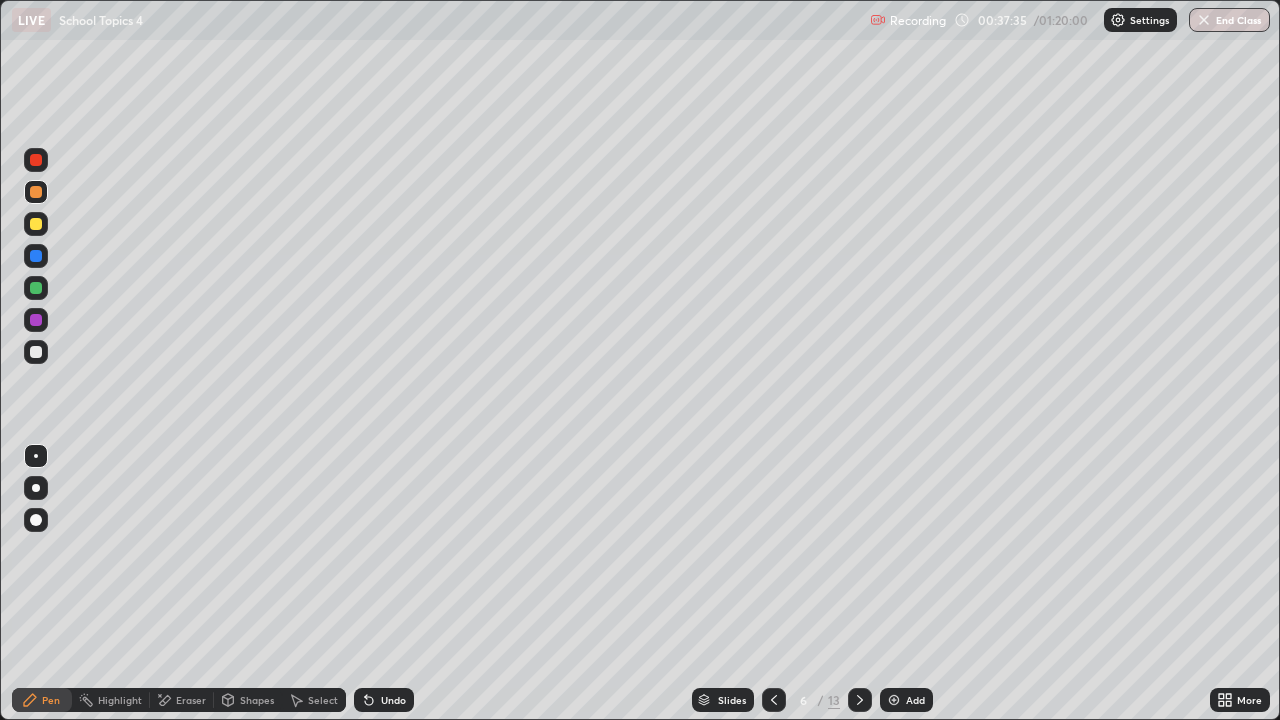 click on "Pen" at bounding box center [51, 700] 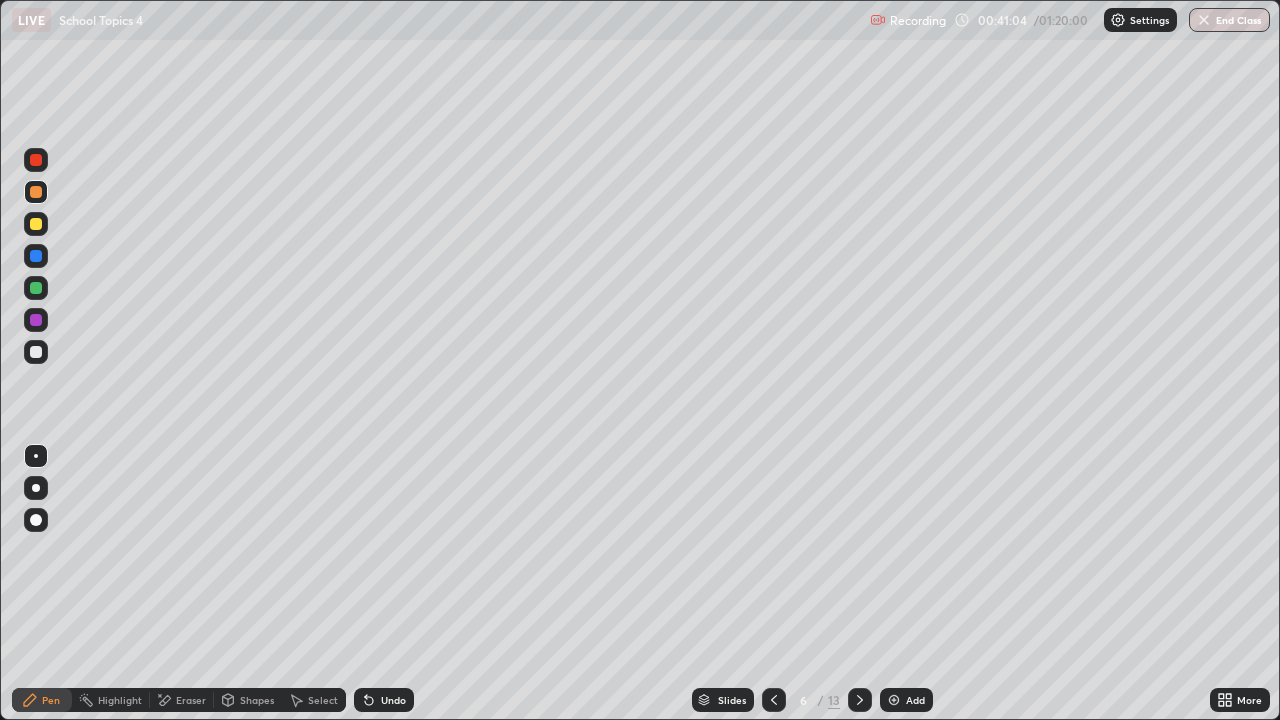 click at bounding box center (36, 352) 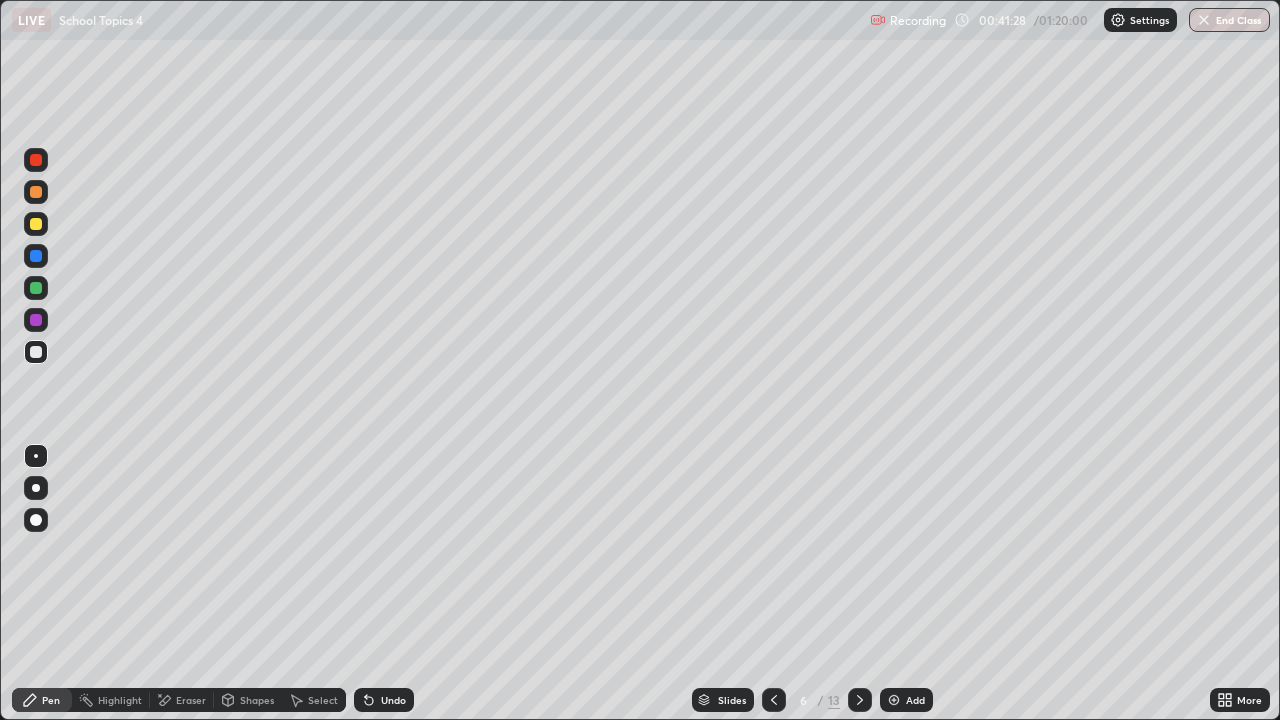 click on "Eraser" at bounding box center (191, 700) 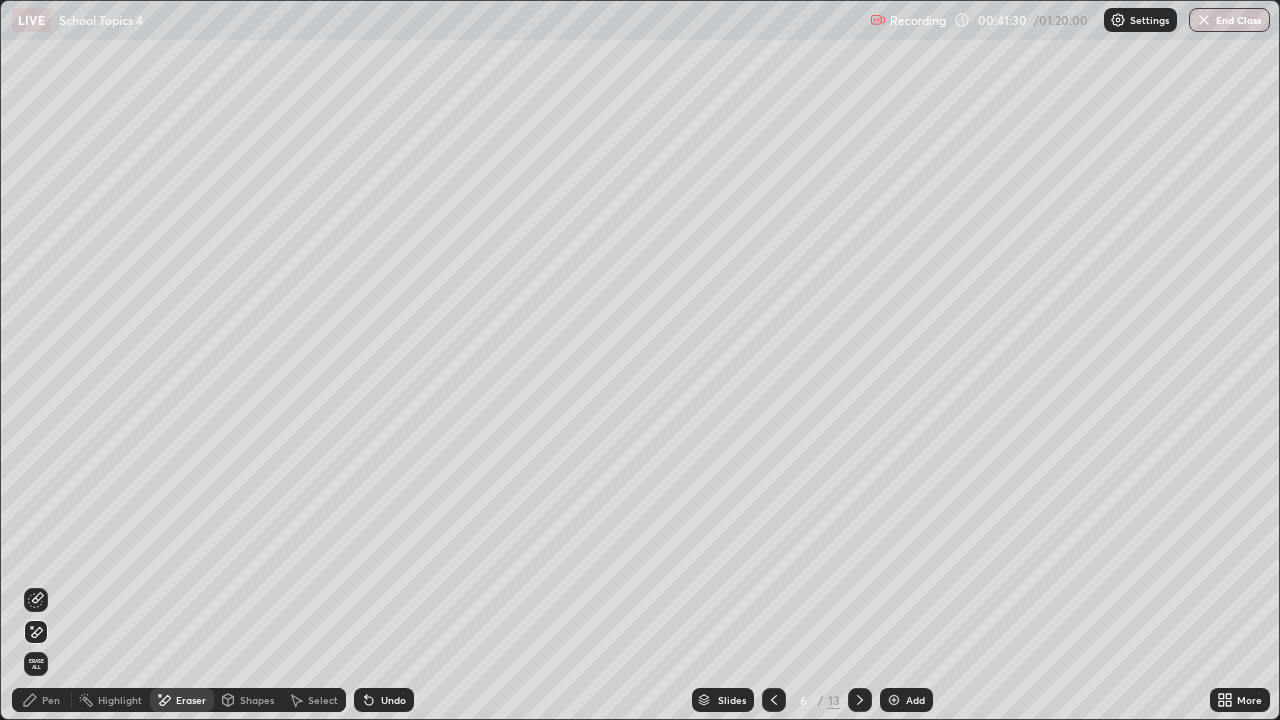 click on "Pen" at bounding box center (51, 700) 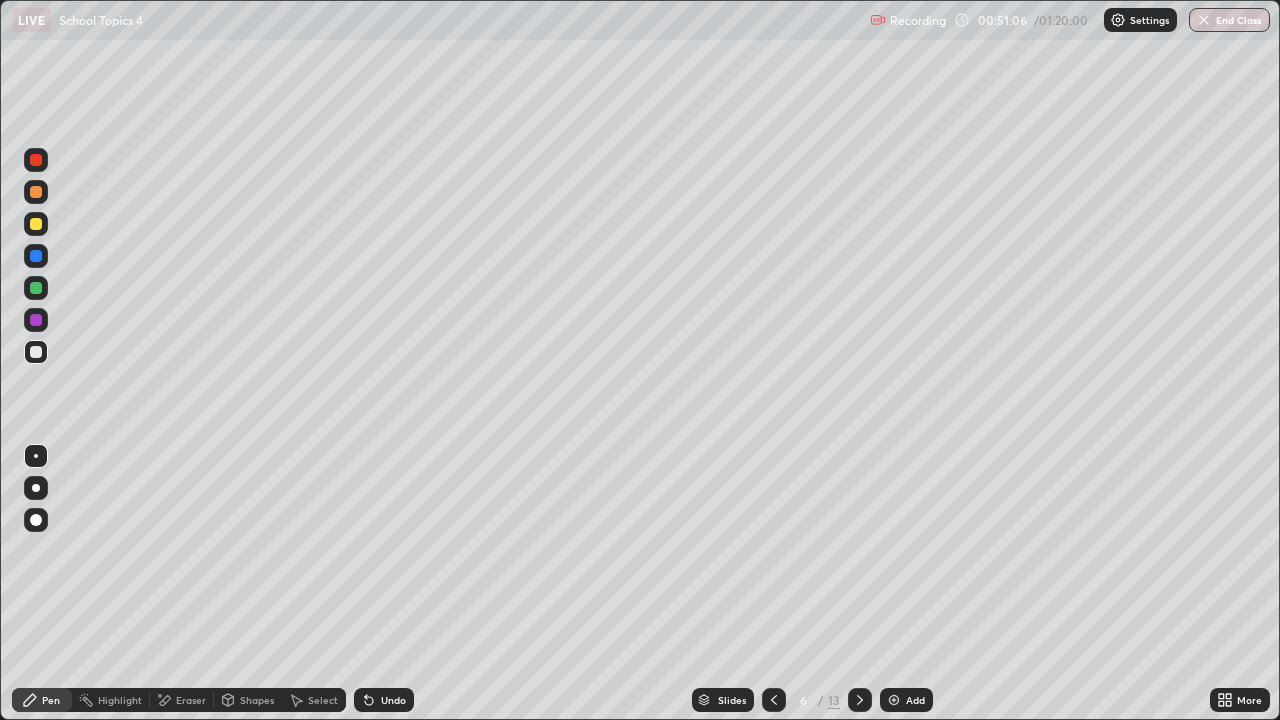 click at bounding box center [36, 224] 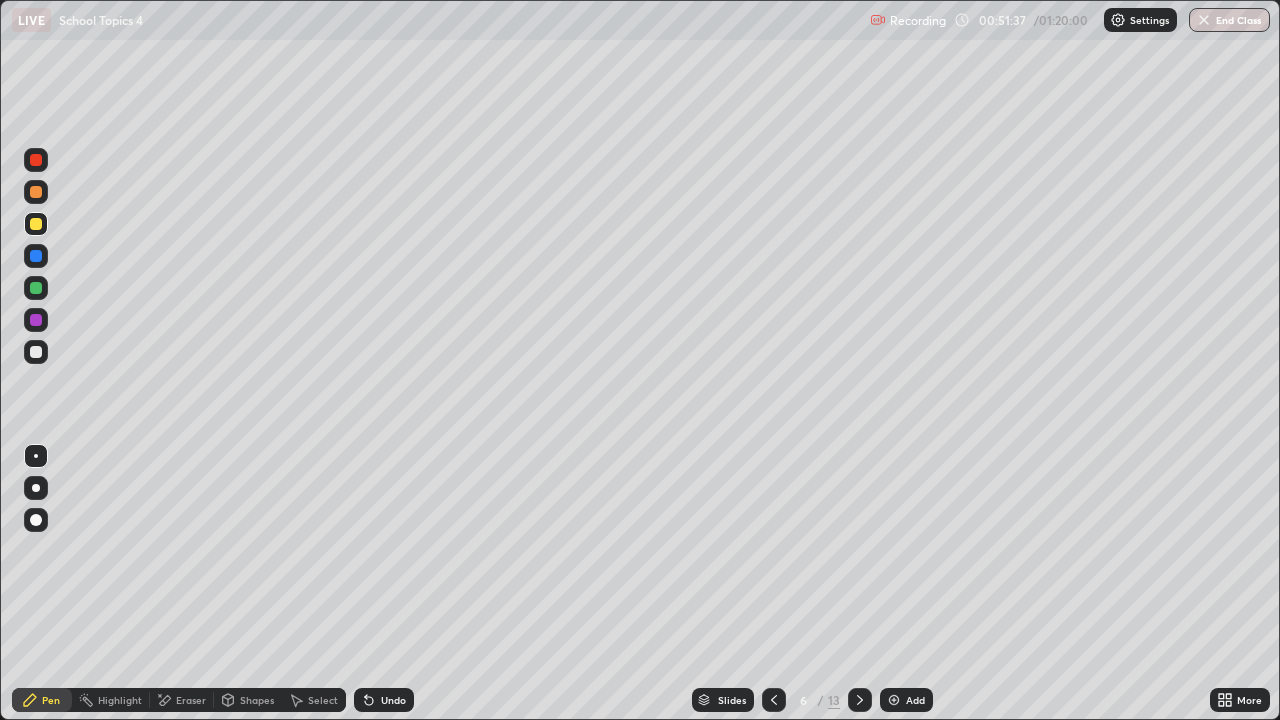 click at bounding box center [36, 288] 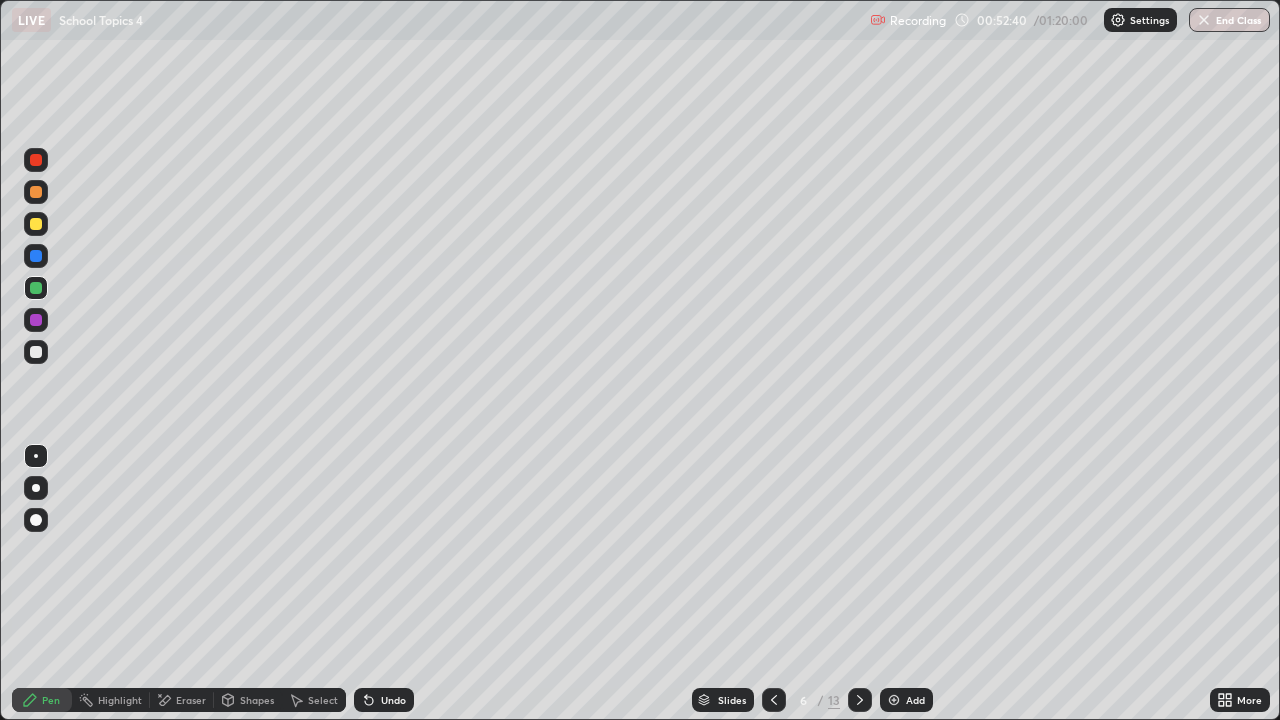 click at bounding box center [36, 520] 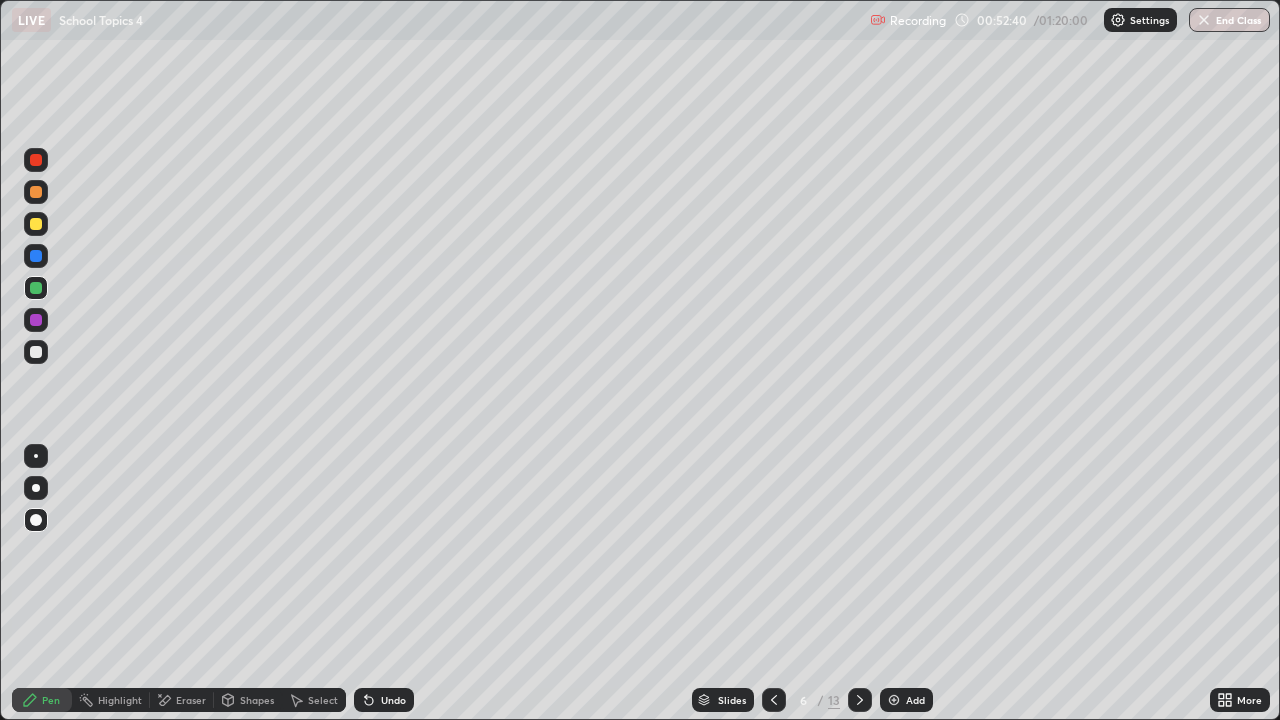 click at bounding box center [36, 352] 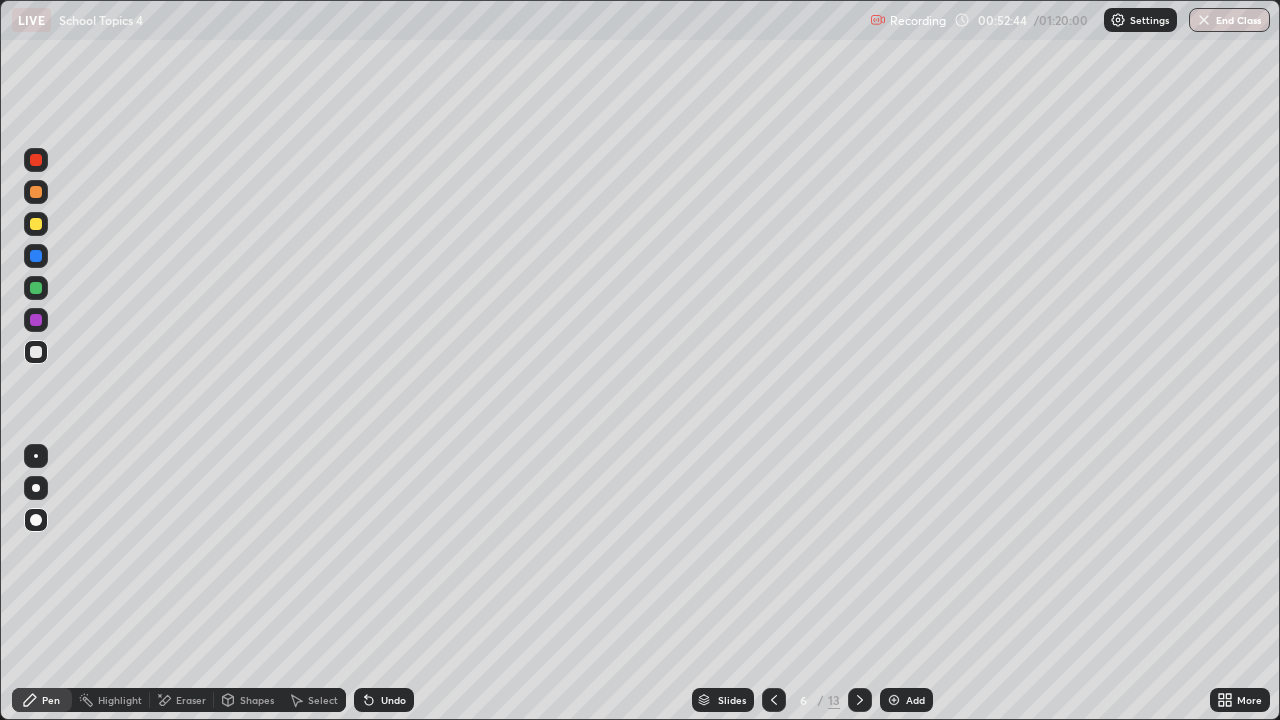 click at bounding box center [860, 700] 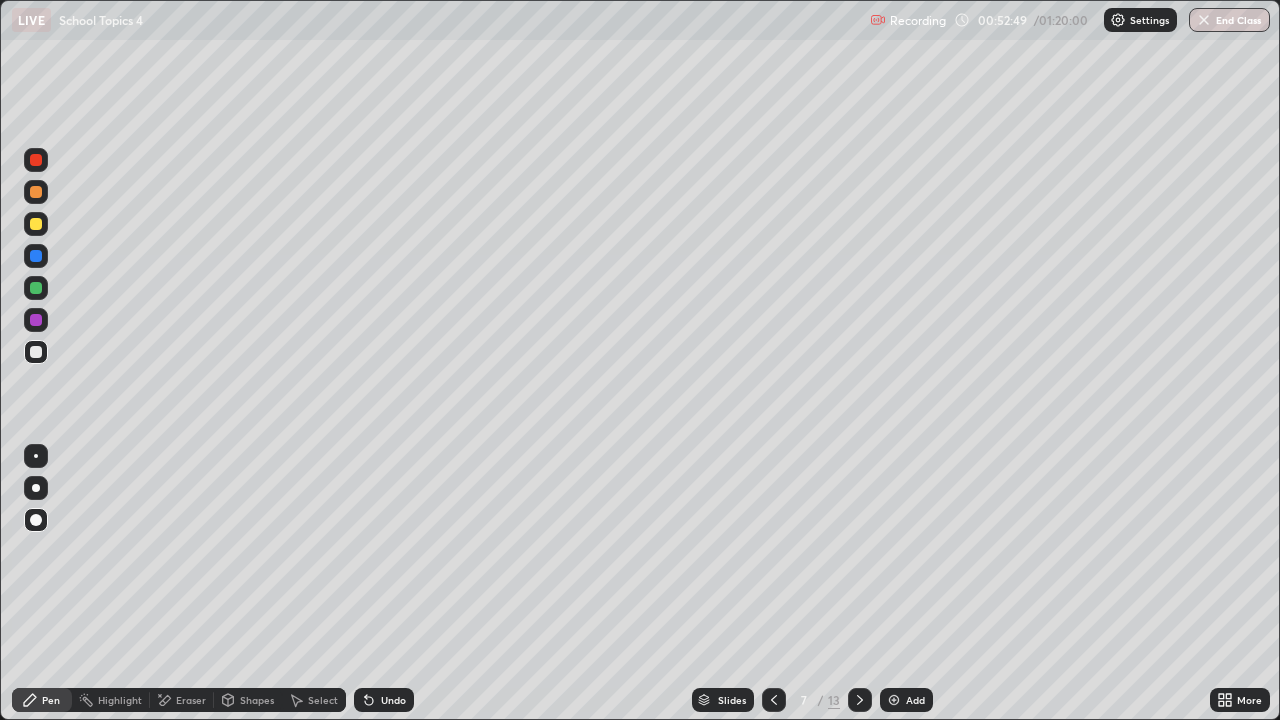 click on "Pen" at bounding box center (51, 700) 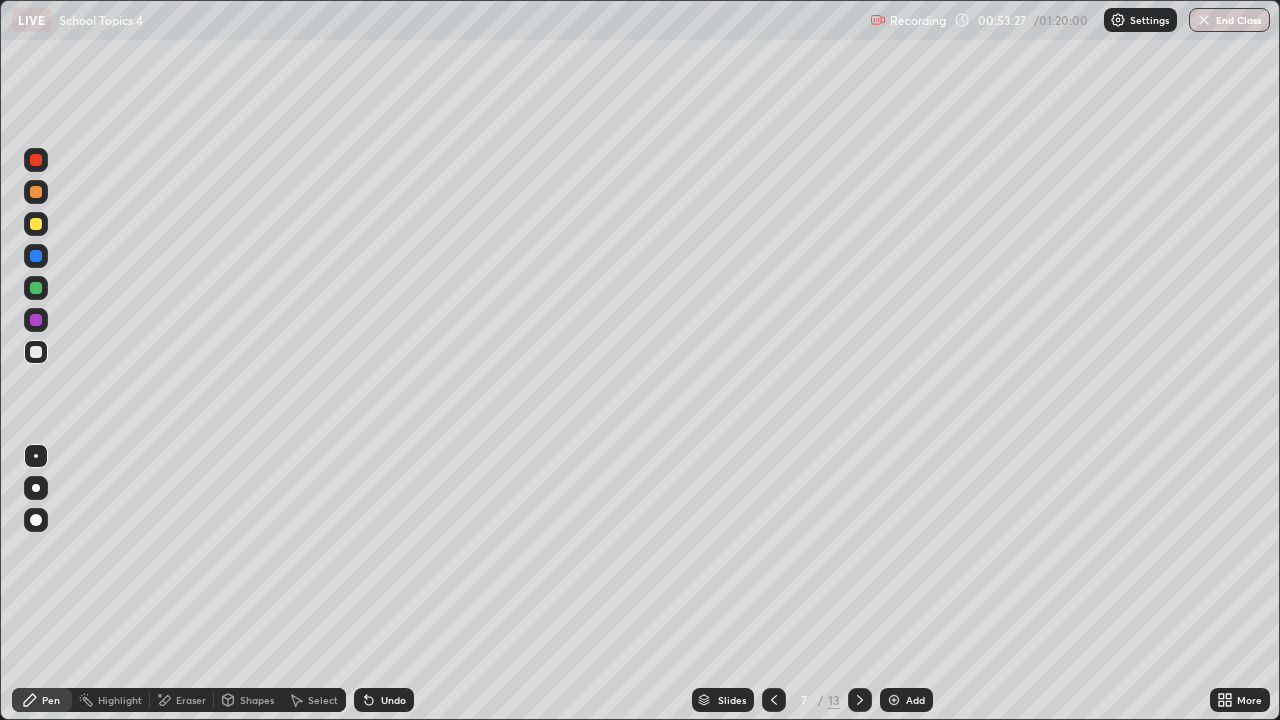 click on "Undo" at bounding box center [393, 700] 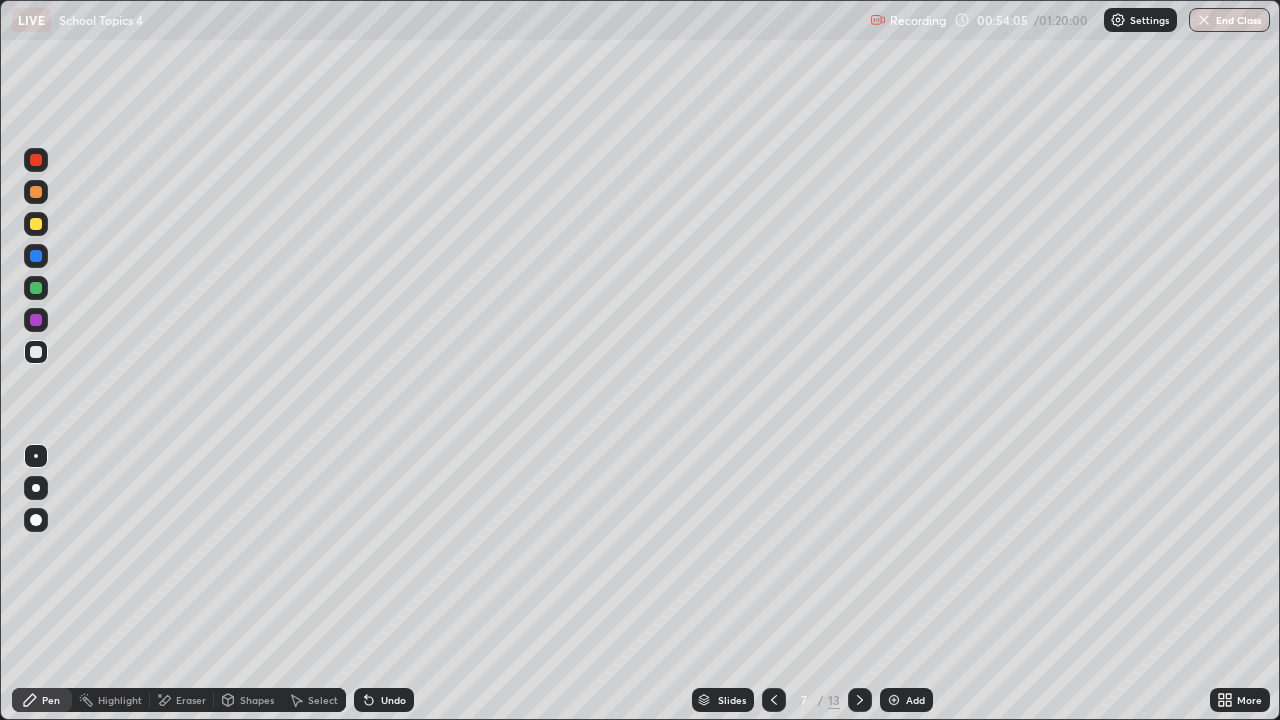 click on "Eraser" at bounding box center (191, 700) 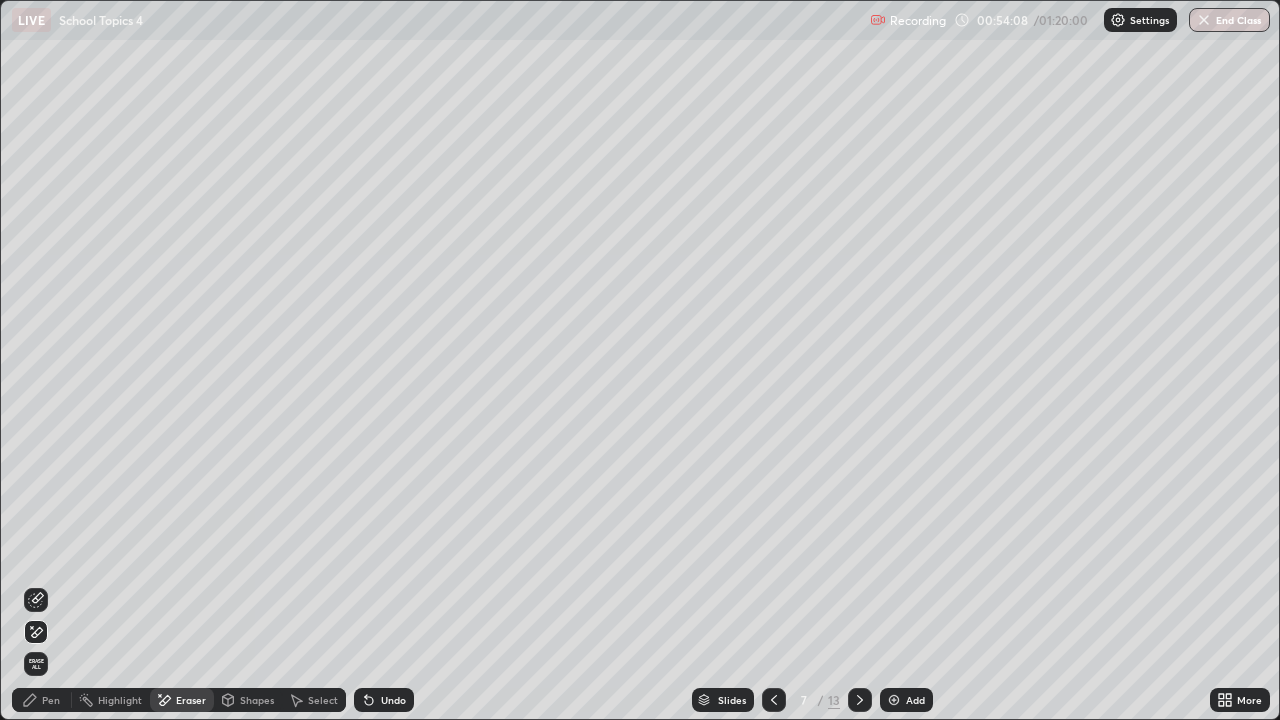 click on "Pen" at bounding box center (42, 700) 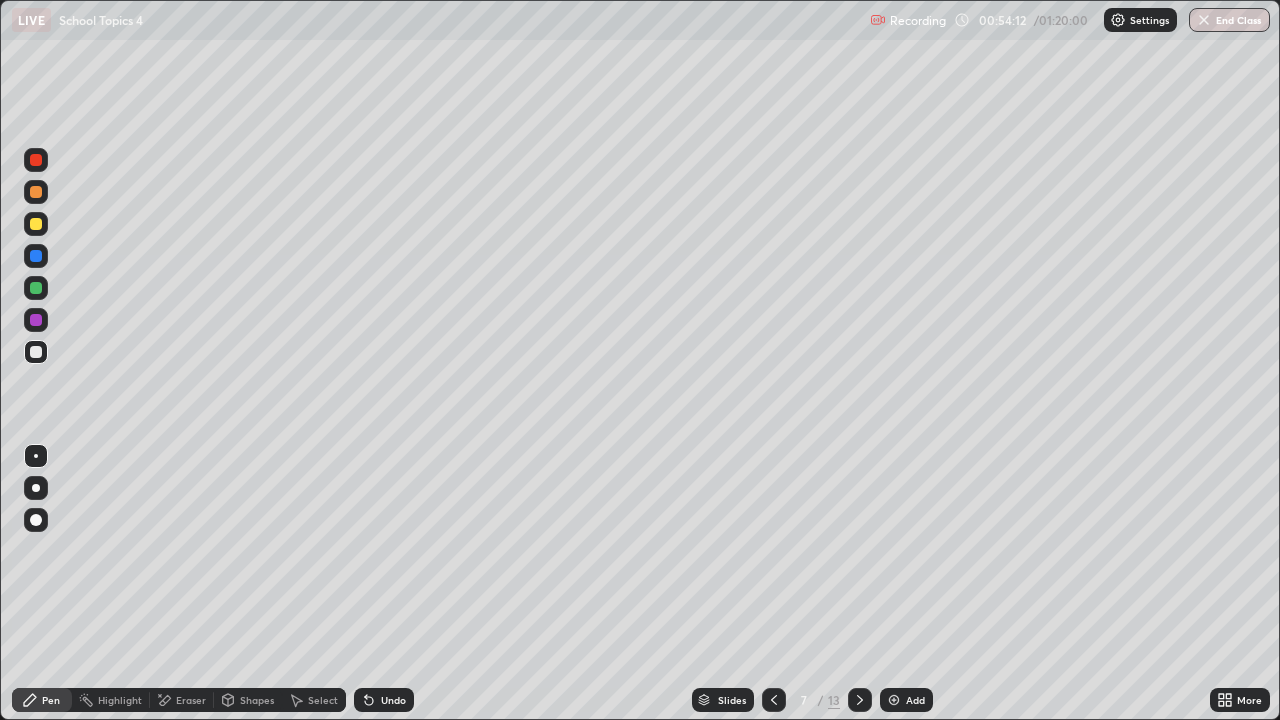 click on "Eraser" at bounding box center (191, 700) 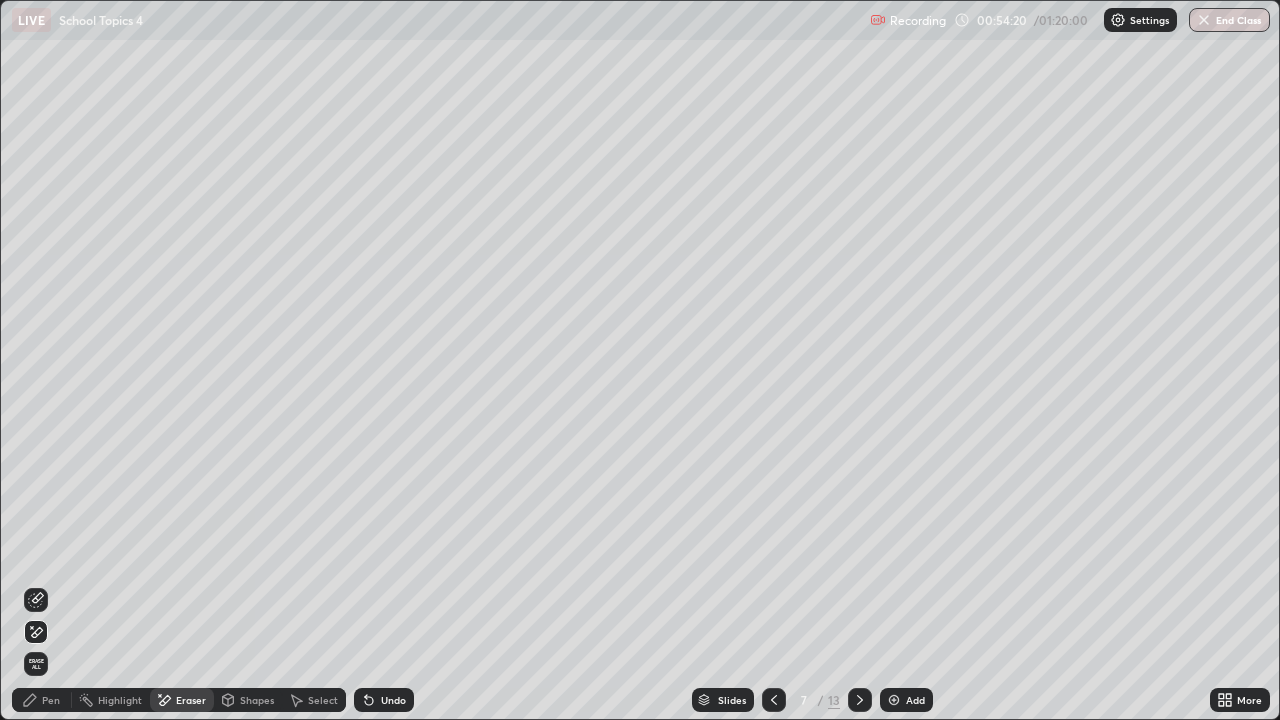 click on "Pen" at bounding box center (51, 700) 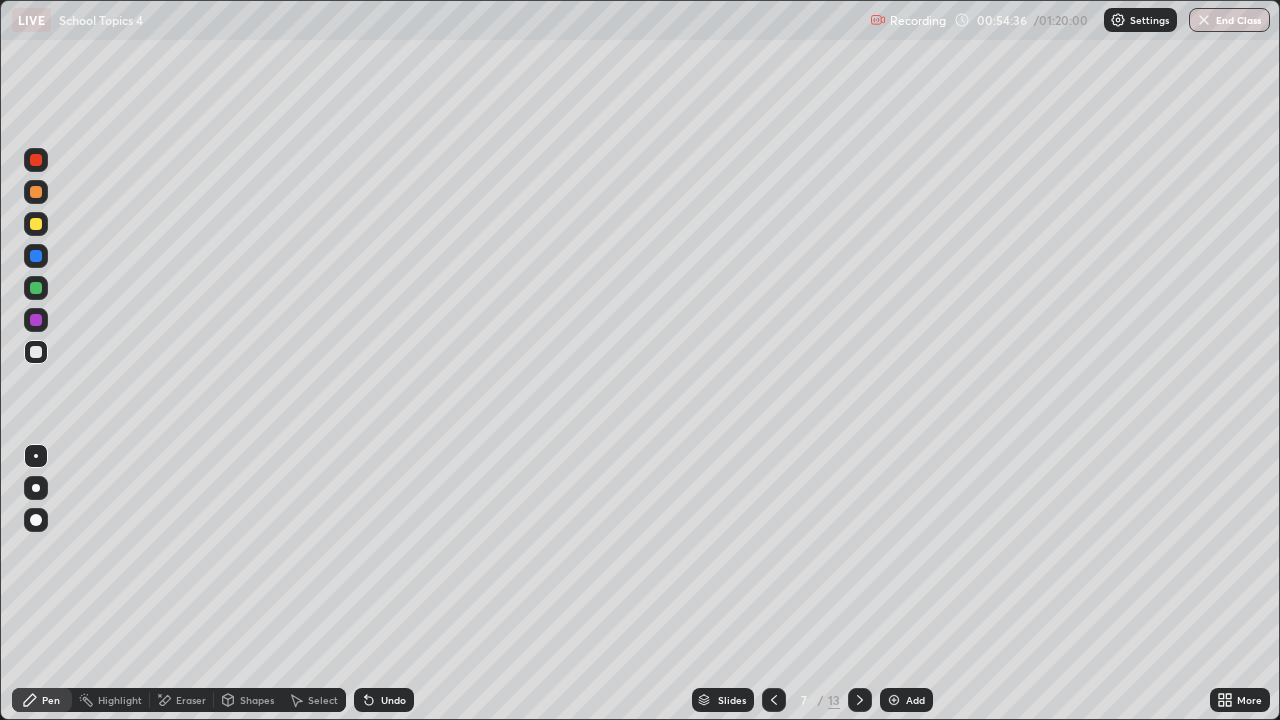 click on "Undo" at bounding box center (393, 700) 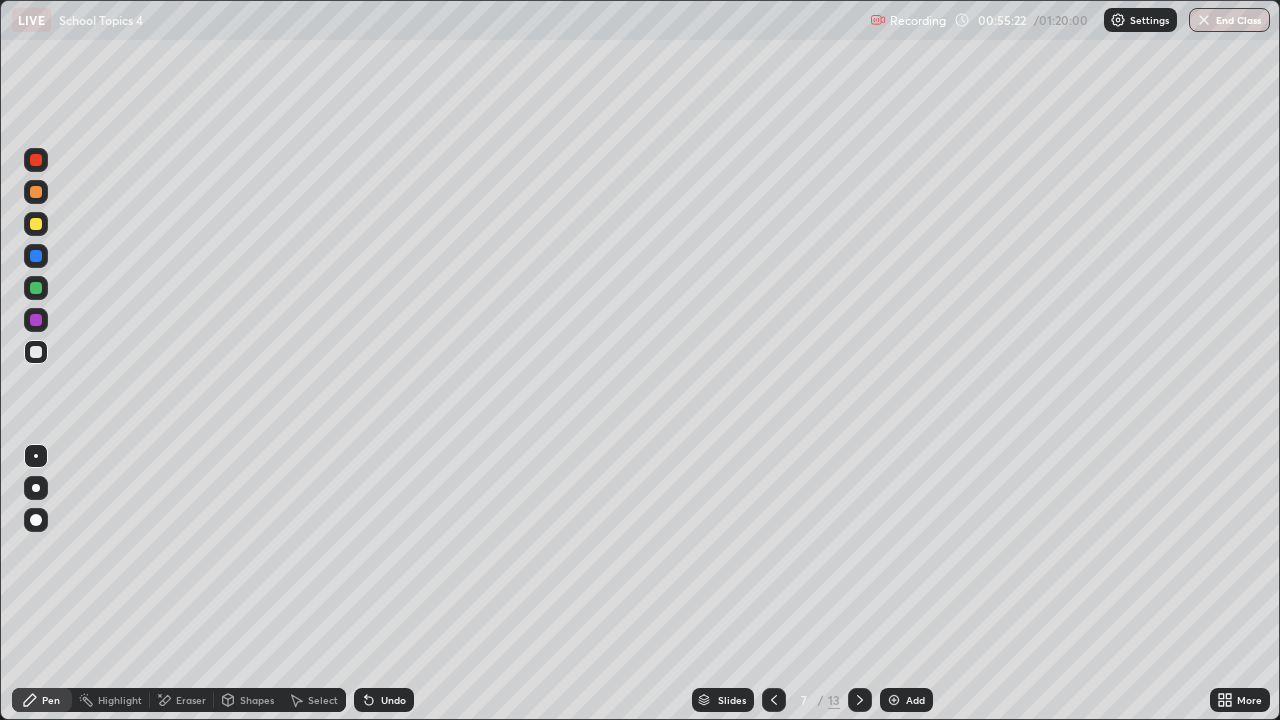 click at bounding box center (774, 700) 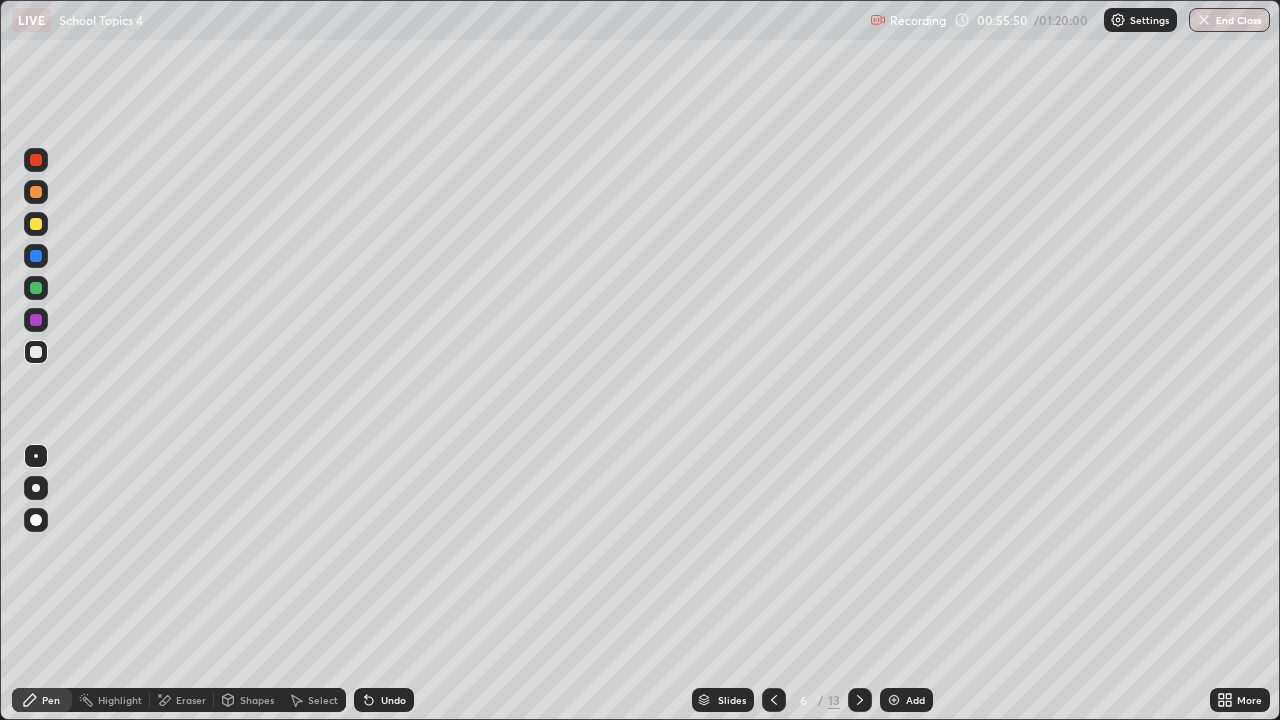 click 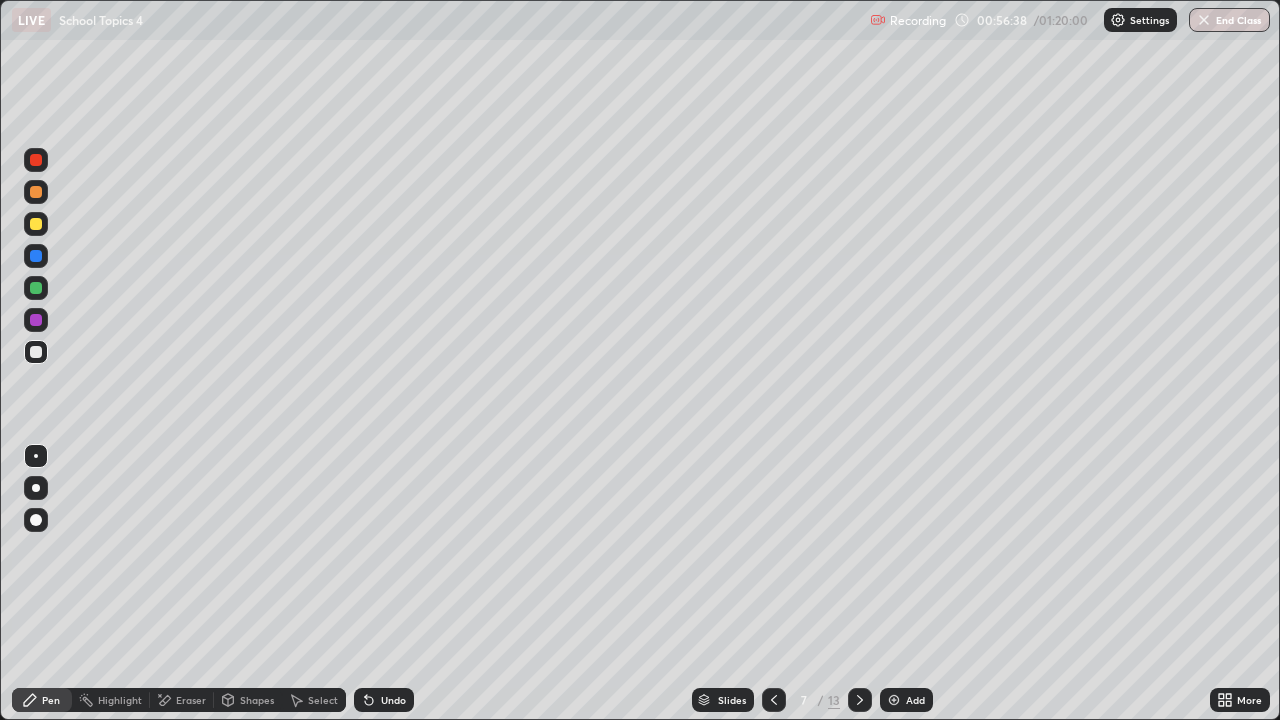 click at bounding box center [36, 224] 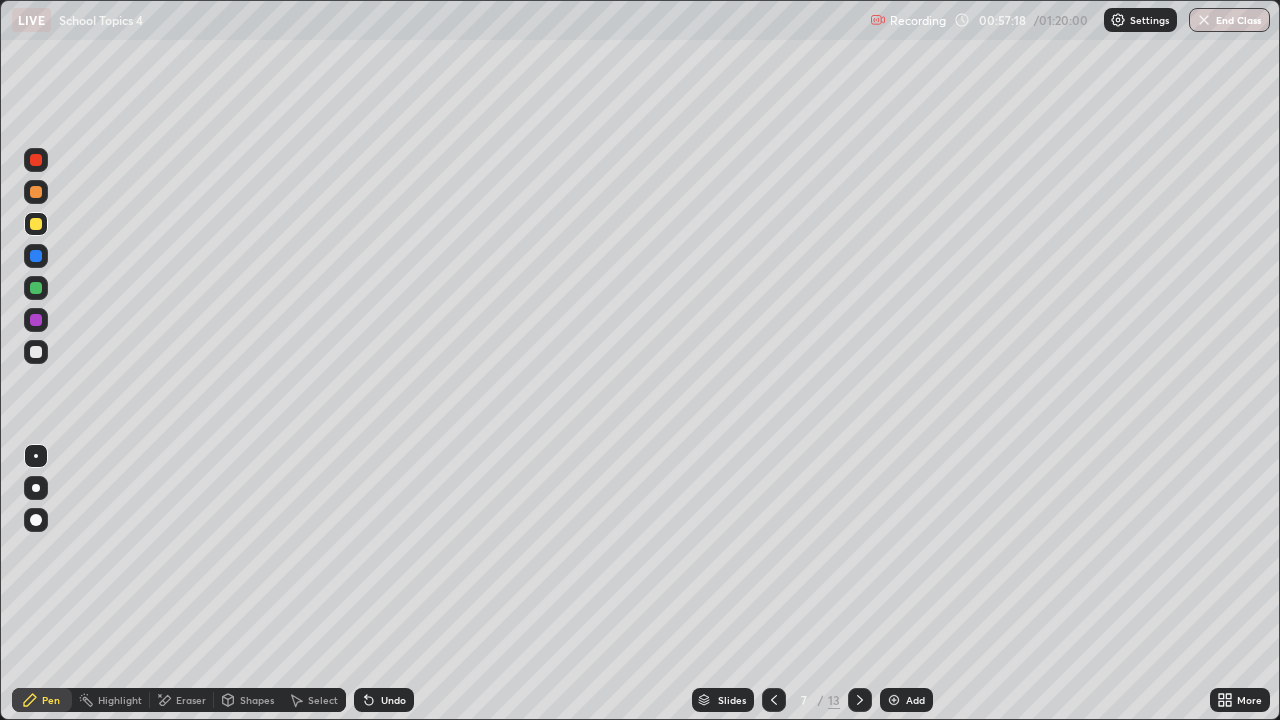 click 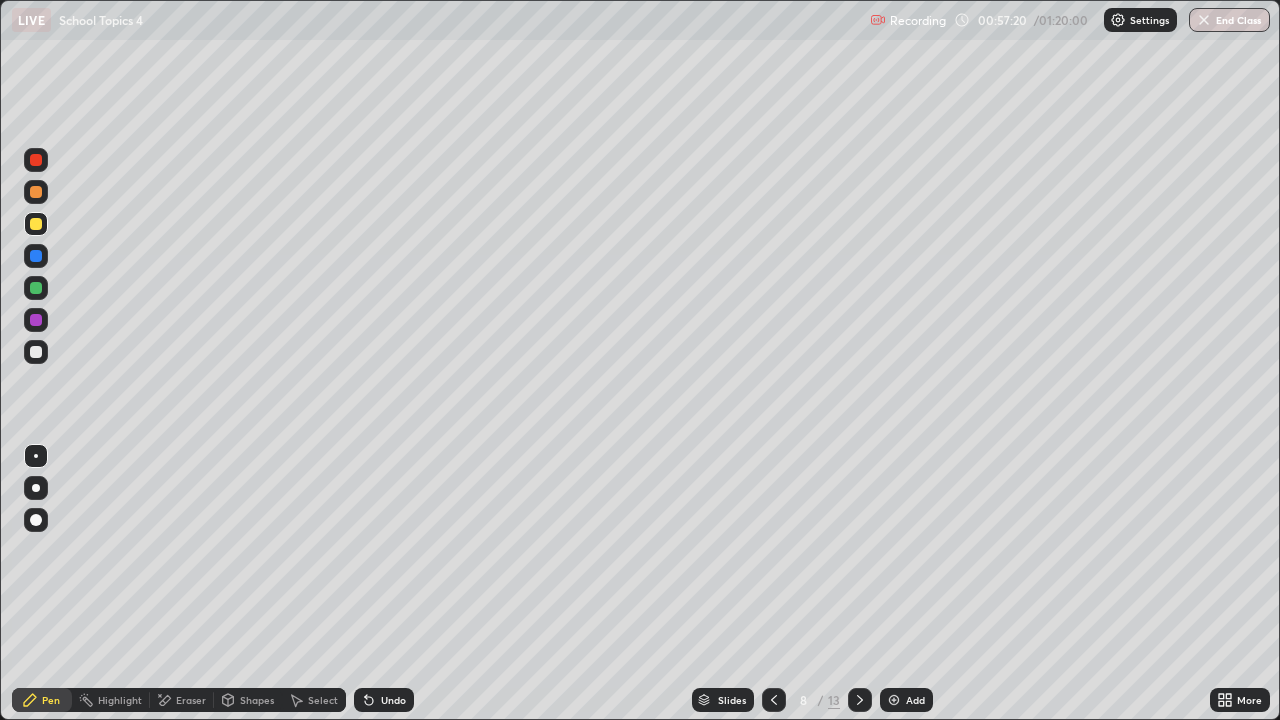 click at bounding box center (36, 192) 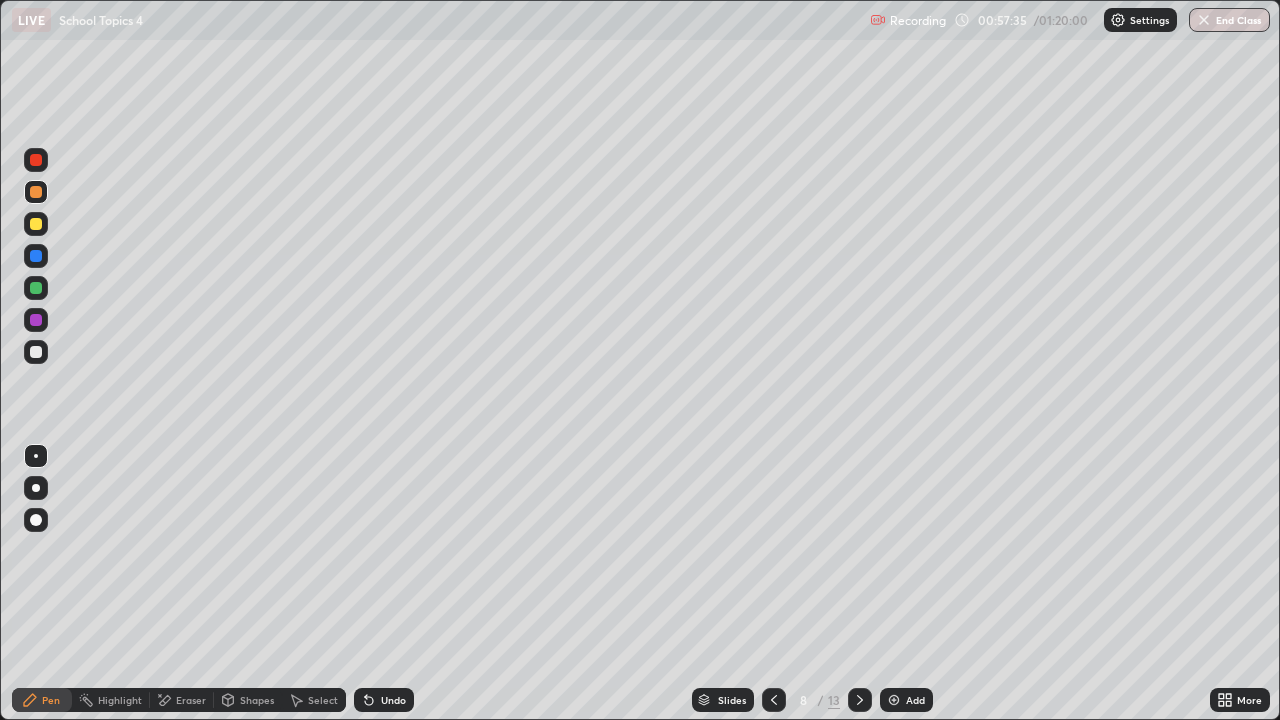 click at bounding box center (36, 224) 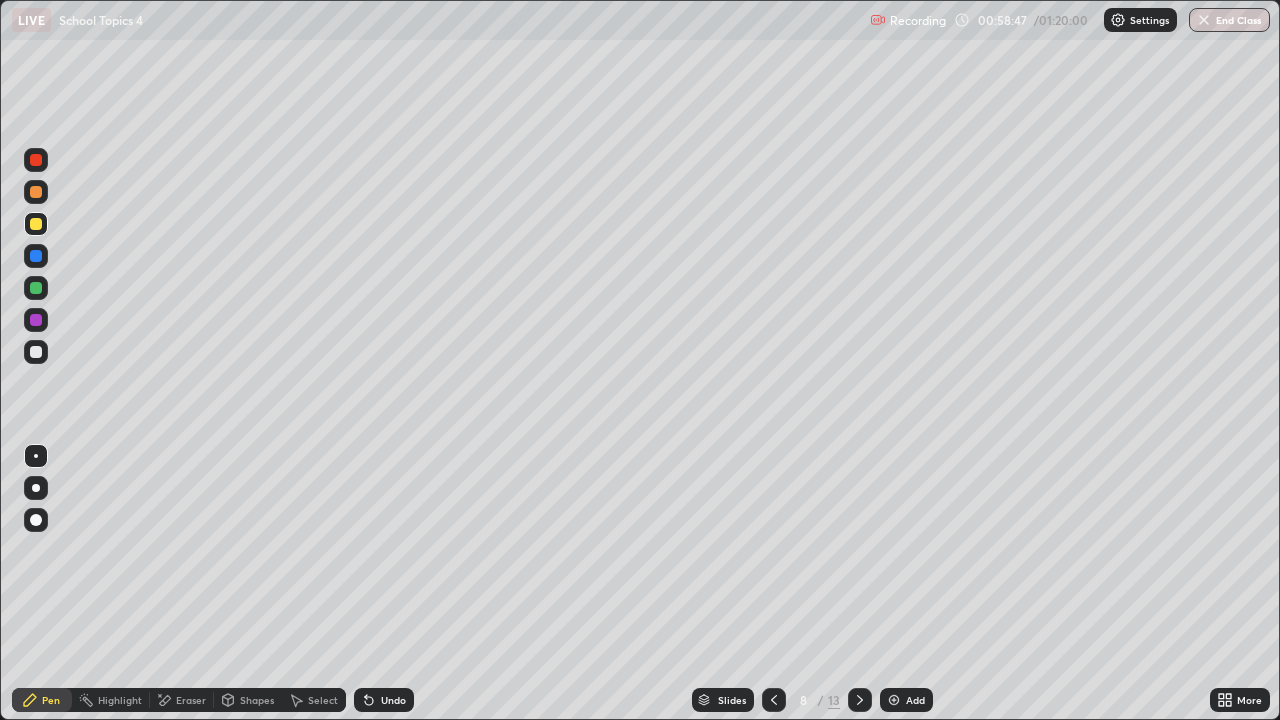 click 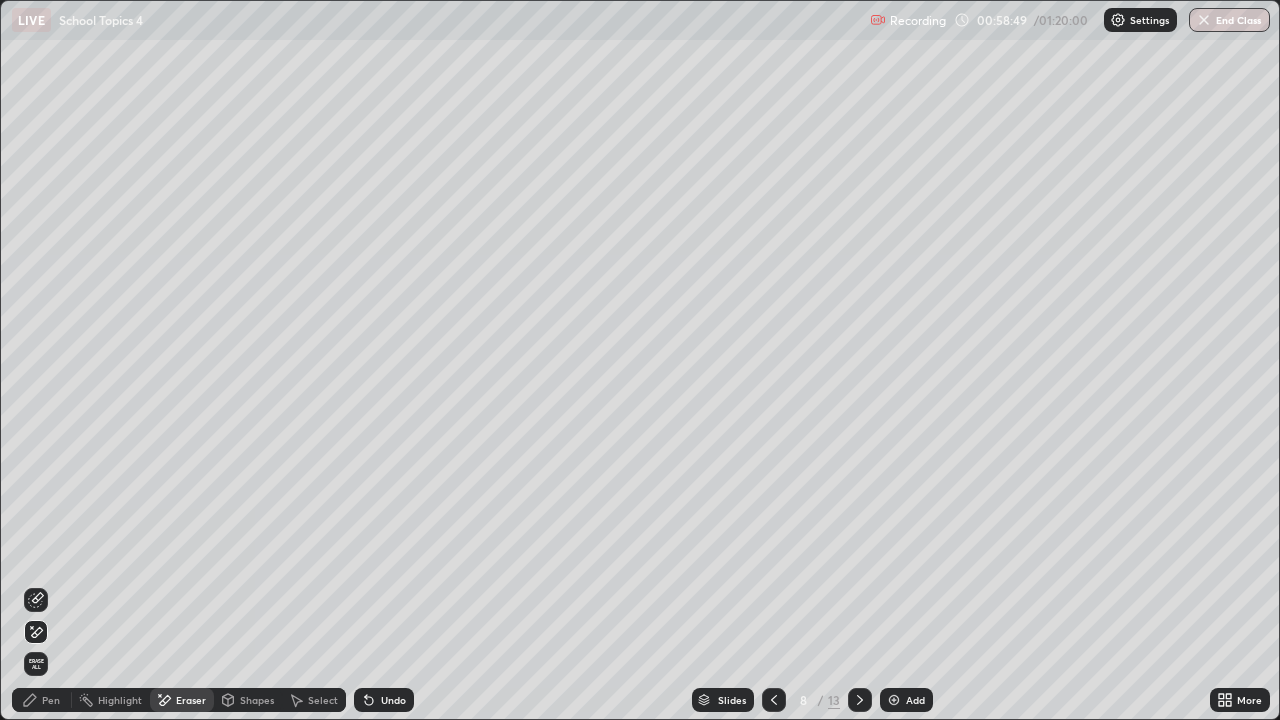 click on "Shapes" at bounding box center [248, 700] 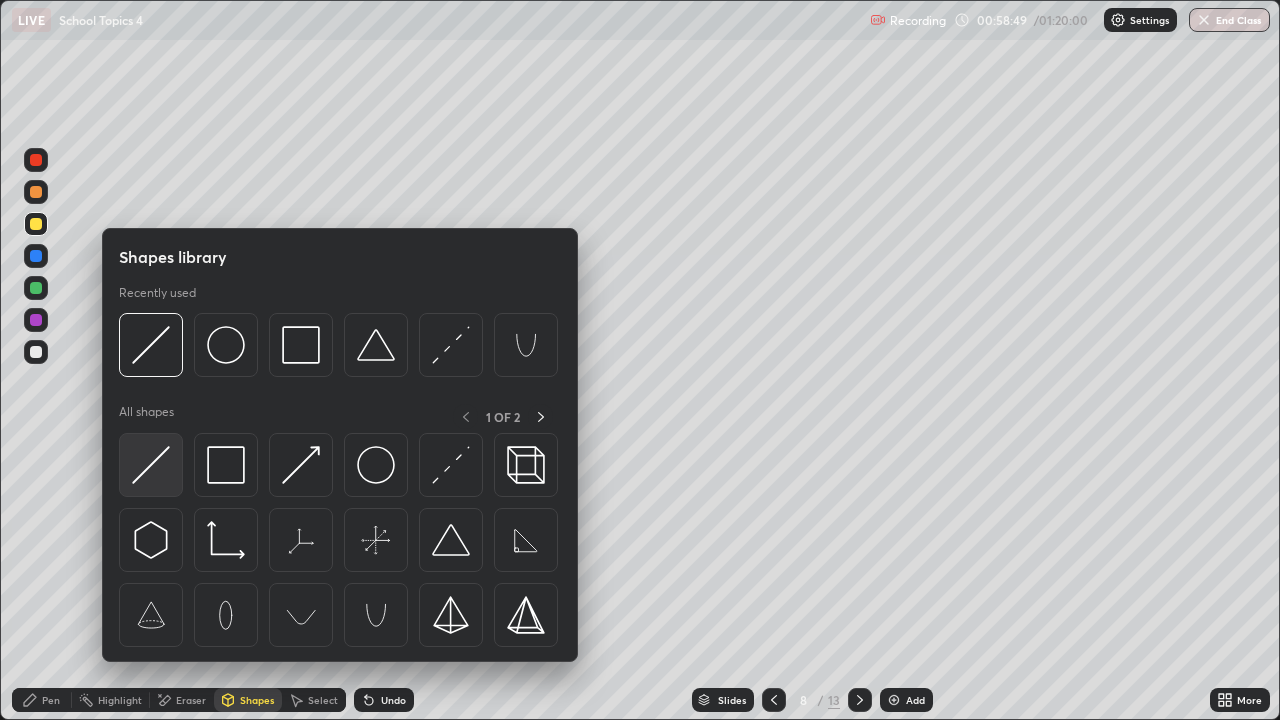 click at bounding box center (151, 465) 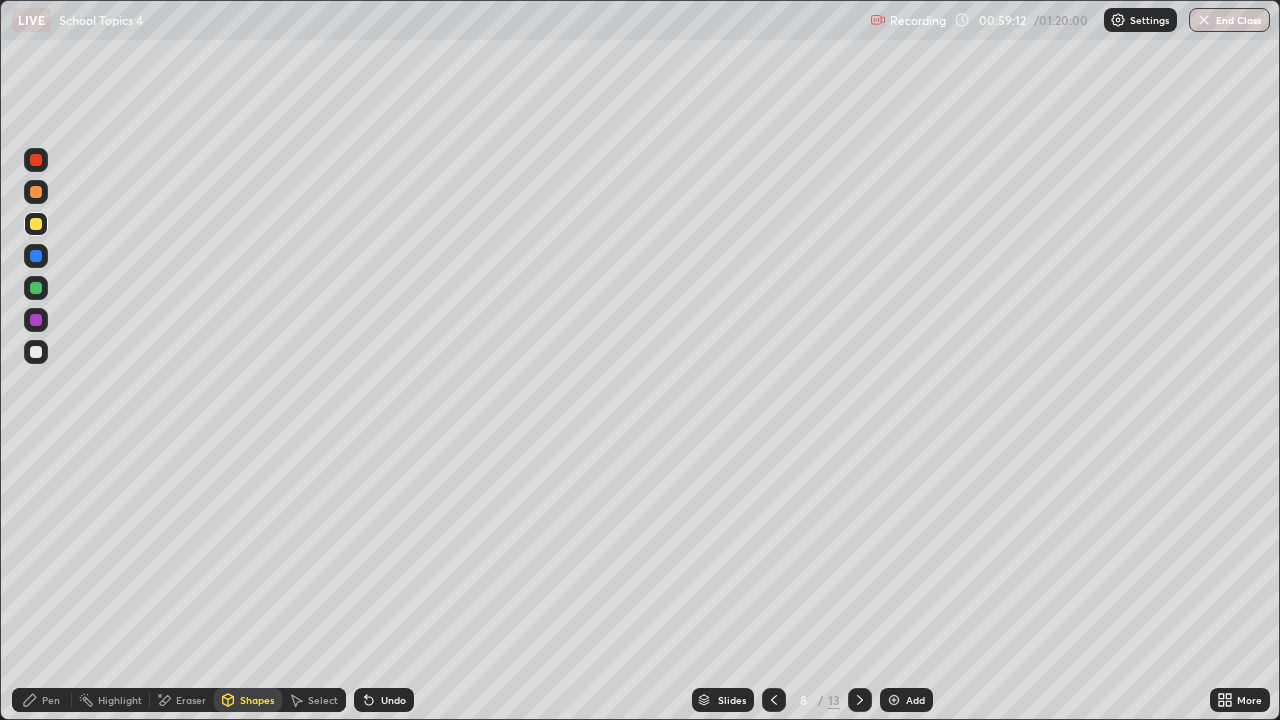 click on "Shapes" at bounding box center [257, 700] 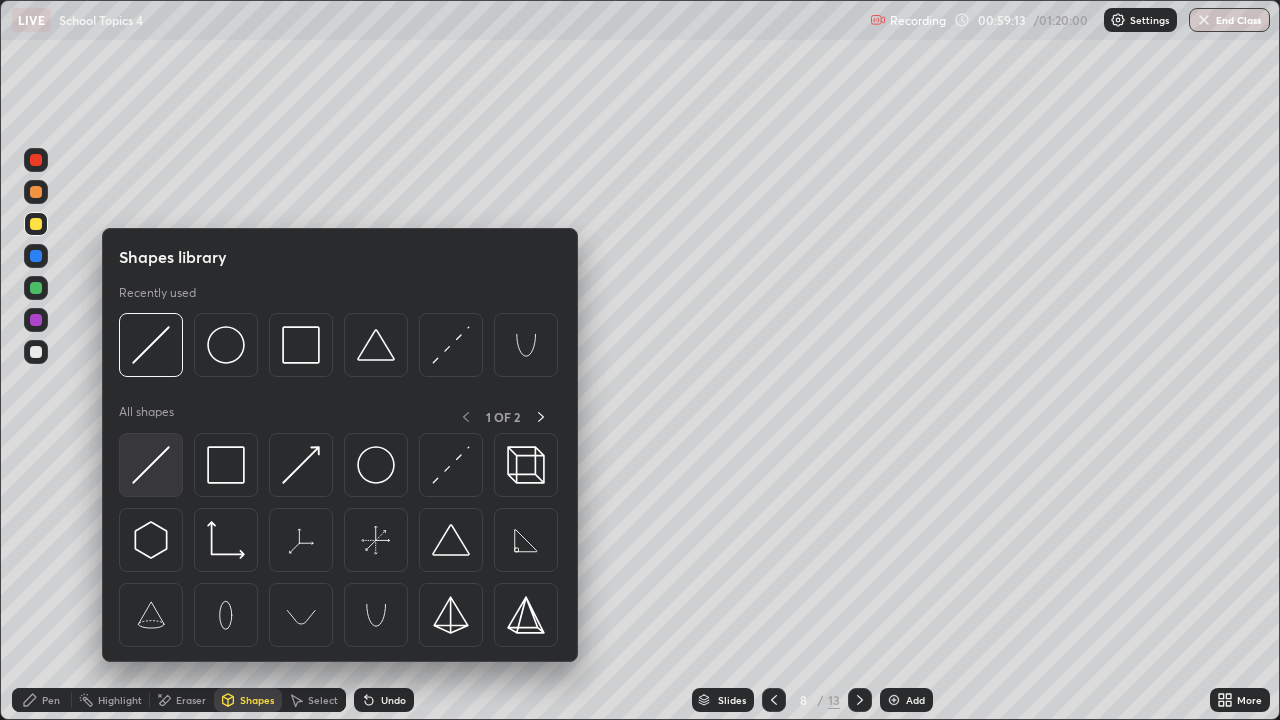 click at bounding box center (151, 465) 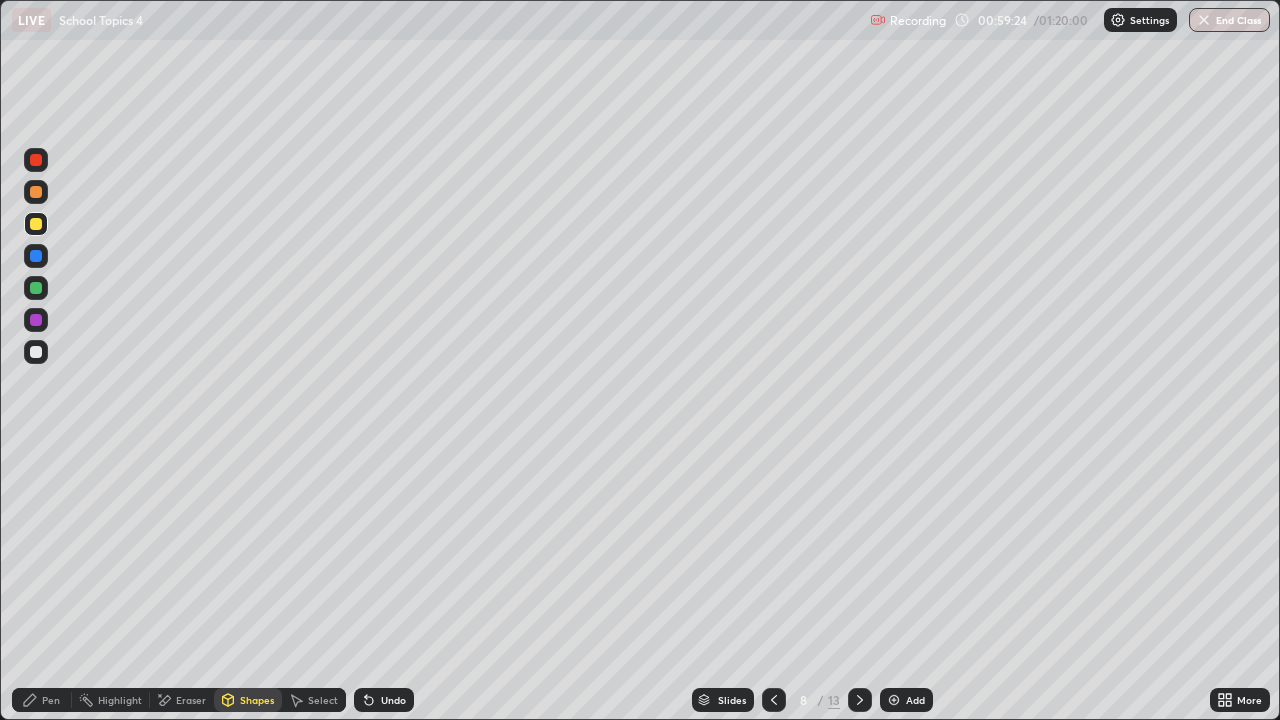 click at bounding box center (36, 352) 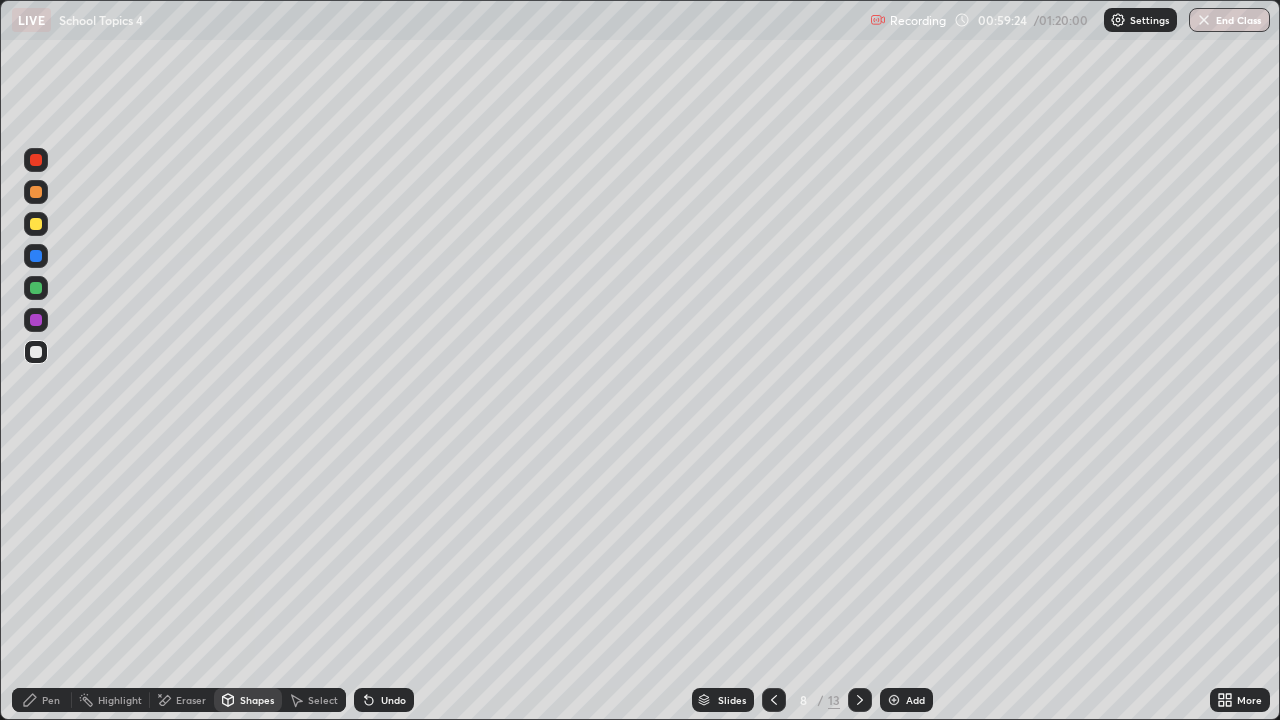 click on "Pen" at bounding box center (42, 700) 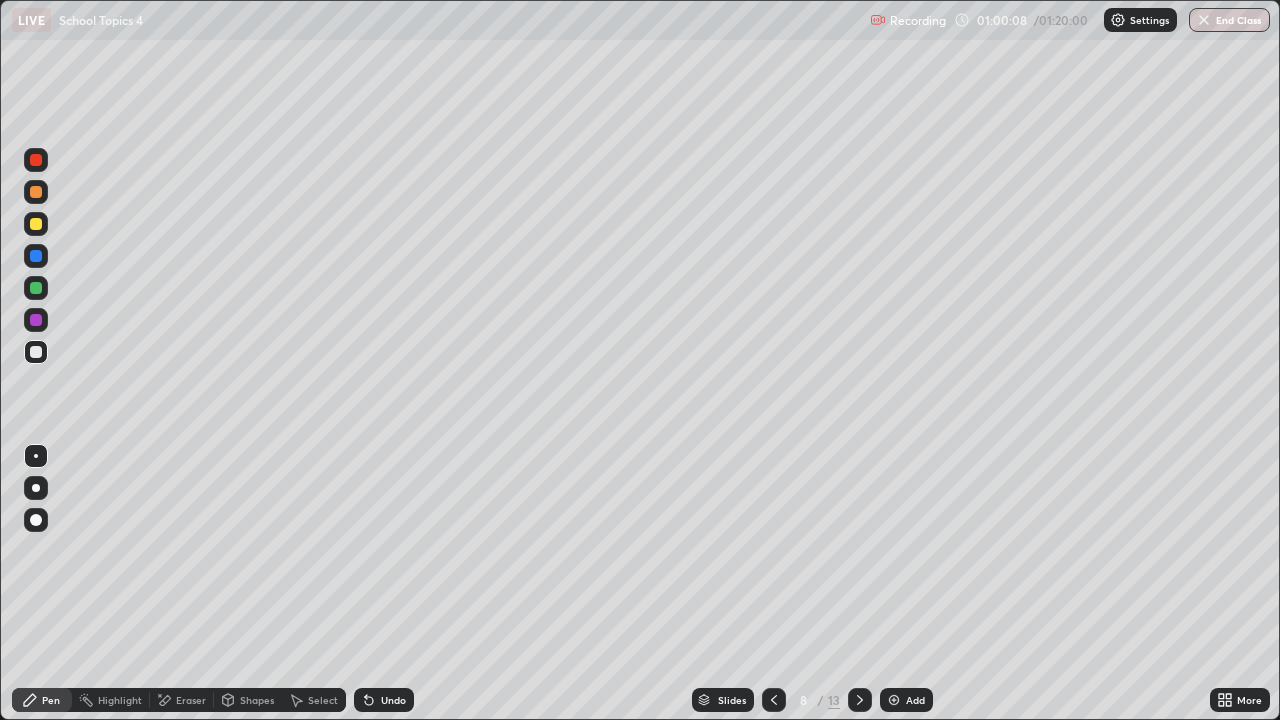 click at bounding box center (36, 224) 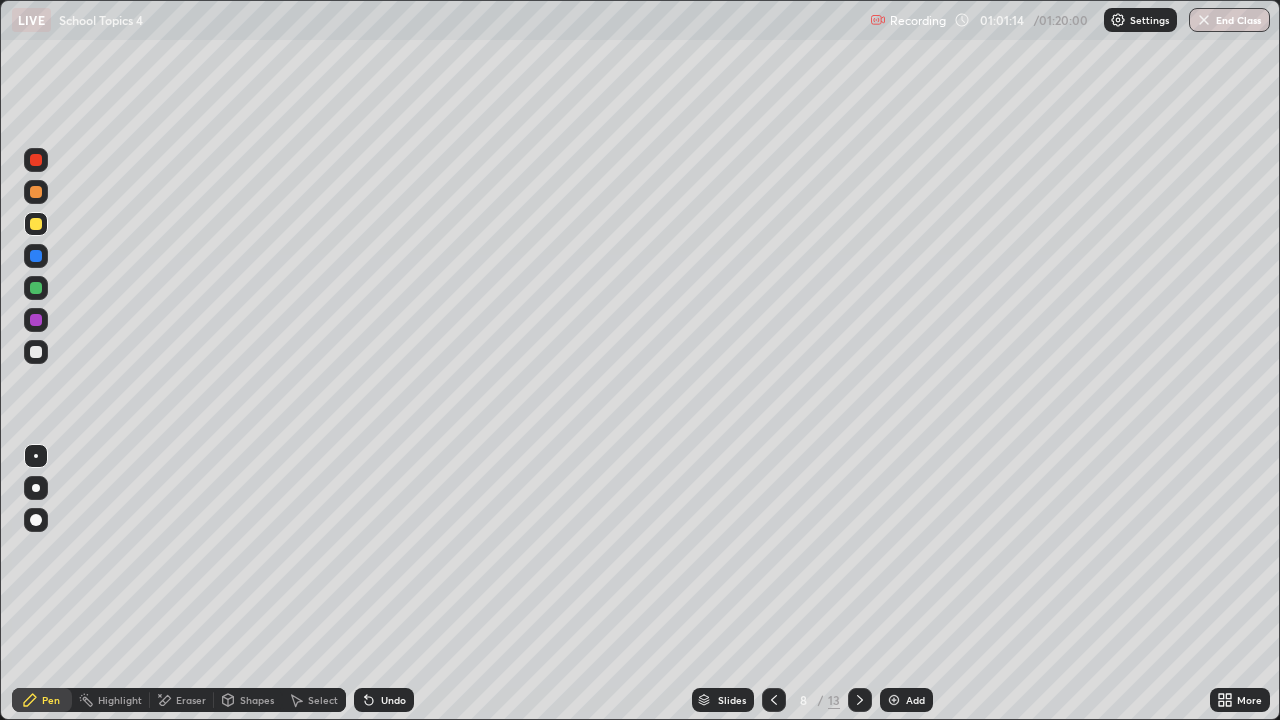 click 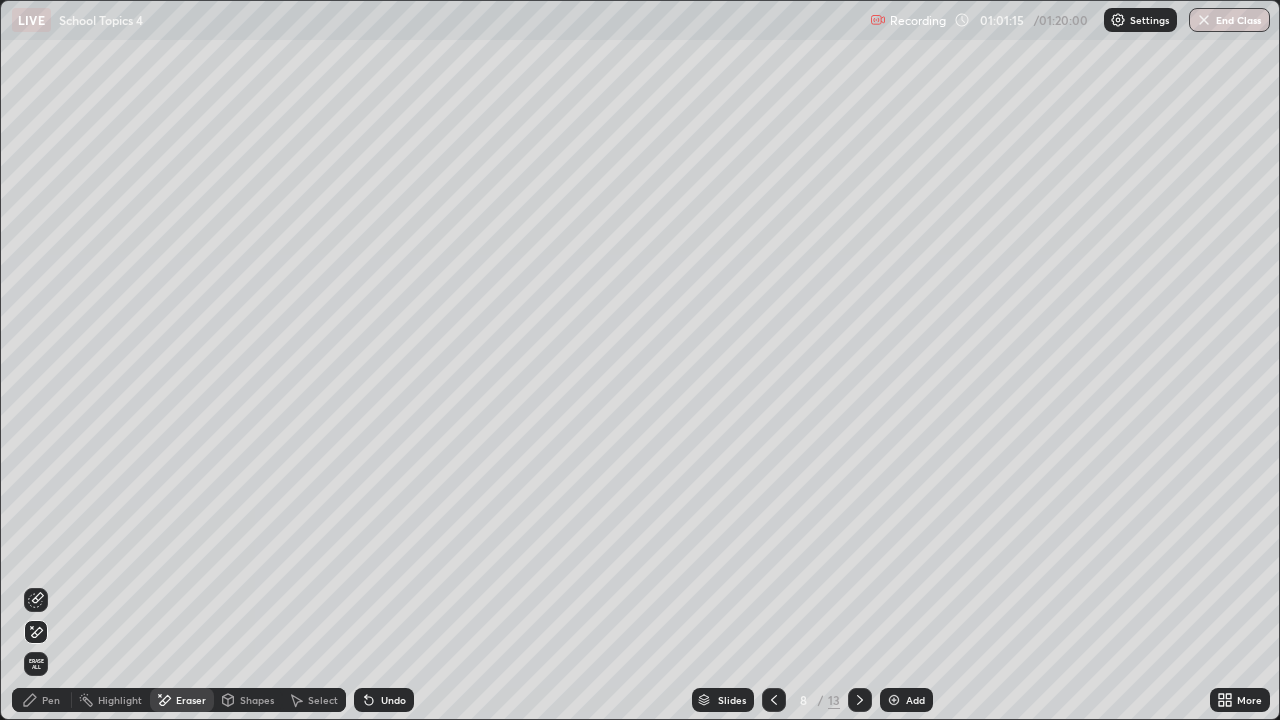 click on "Pen" at bounding box center [51, 700] 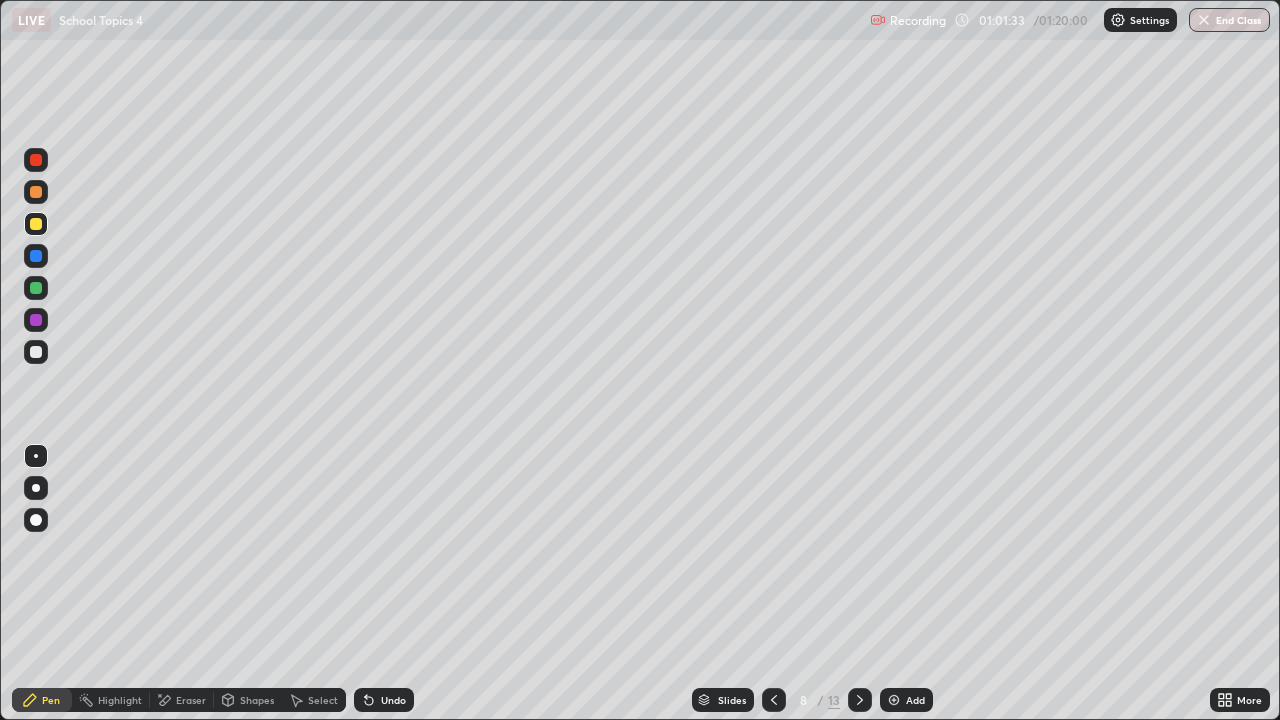 click on "Eraser" at bounding box center (191, 700) 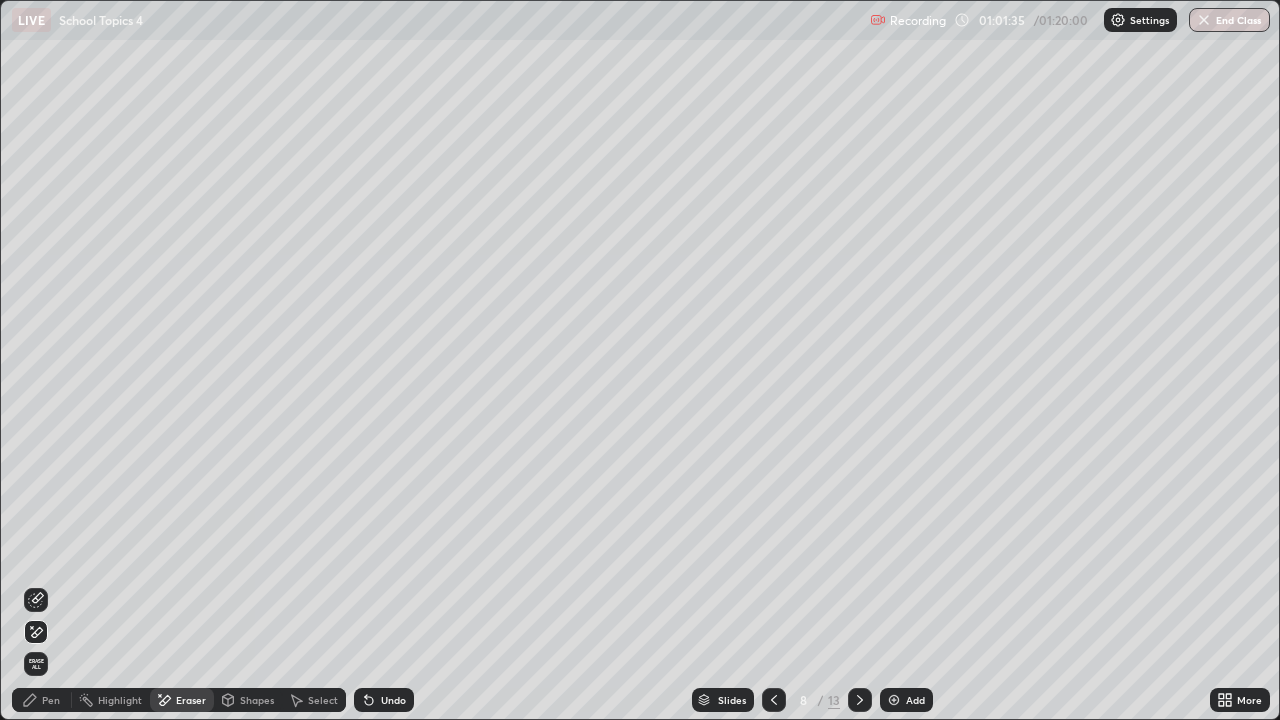 click on "Pen" at bounding box center (51, 700) 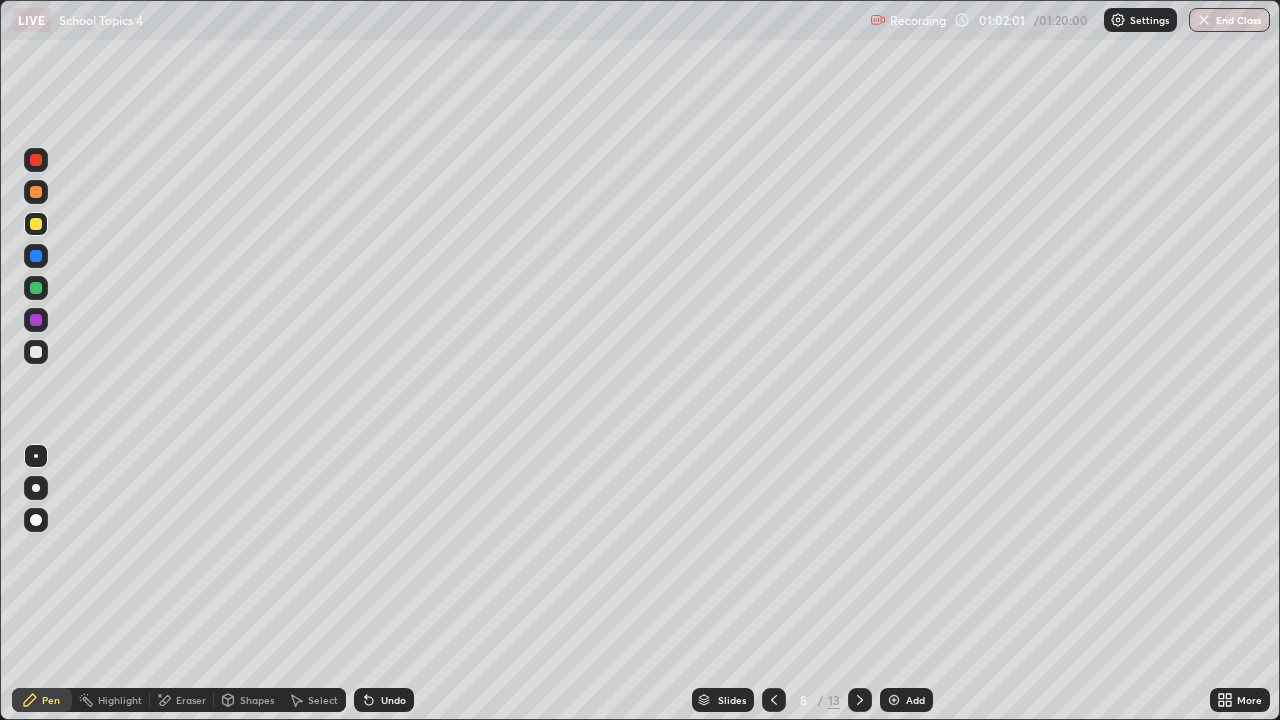 click on "Eraser" at bounding box center [182, 700] 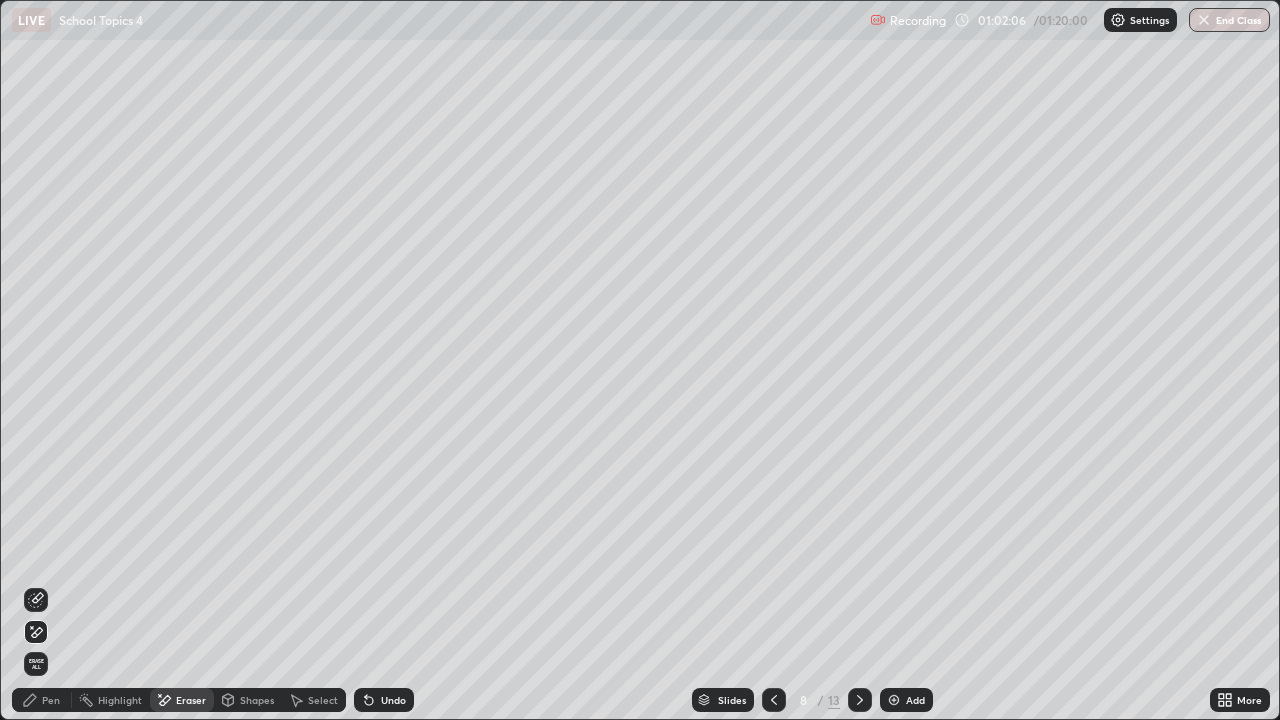 click 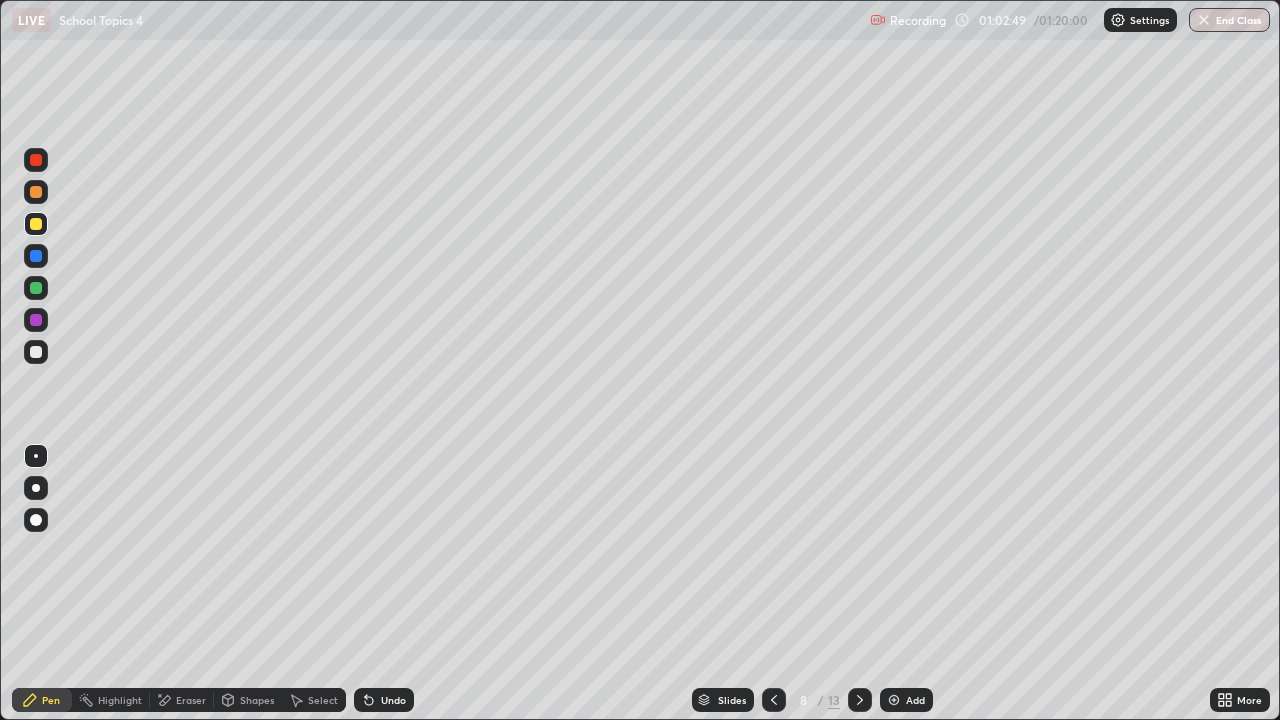 click 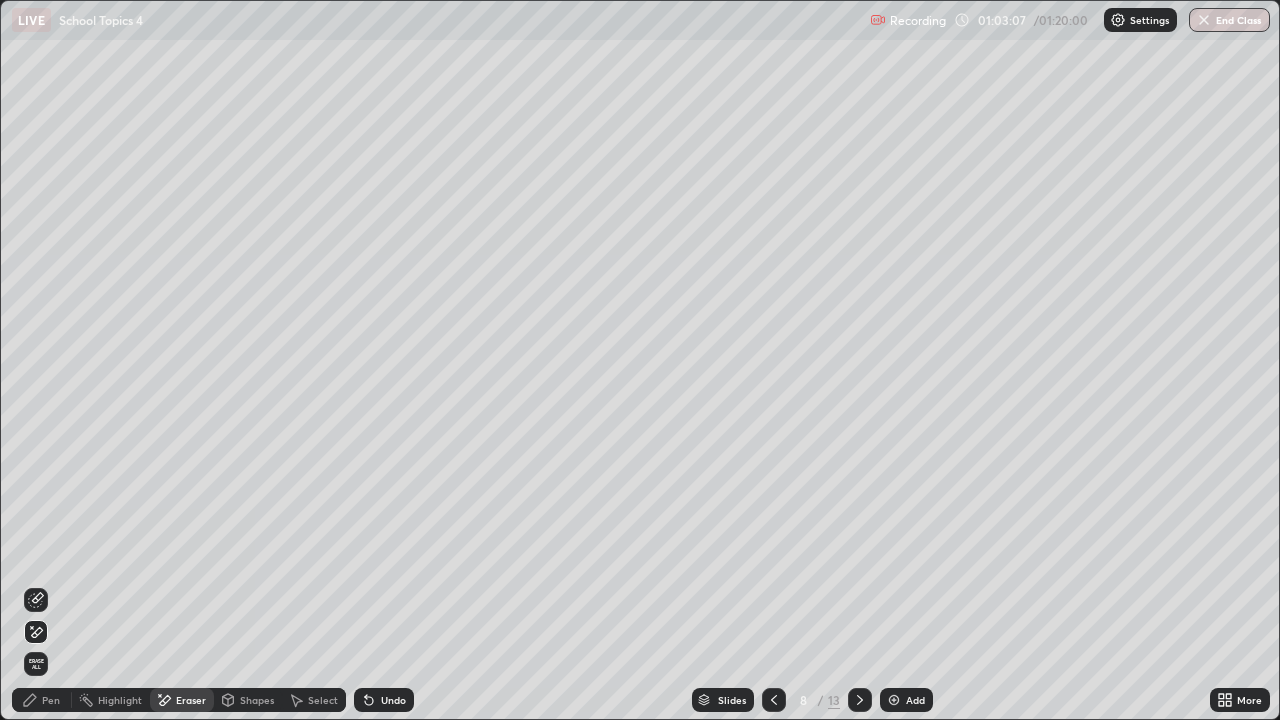 click on "Undo" at bounding box center [393, 700] 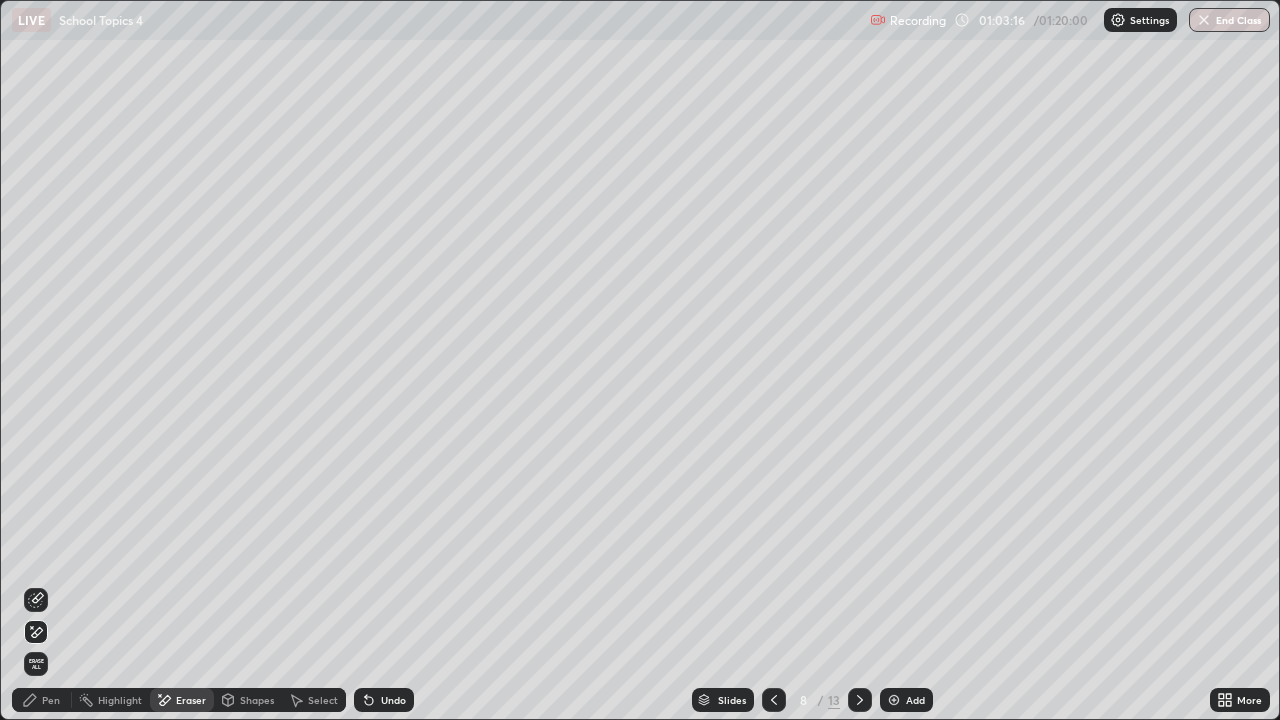 click on "Eraser" at bounding box center (191, 700) 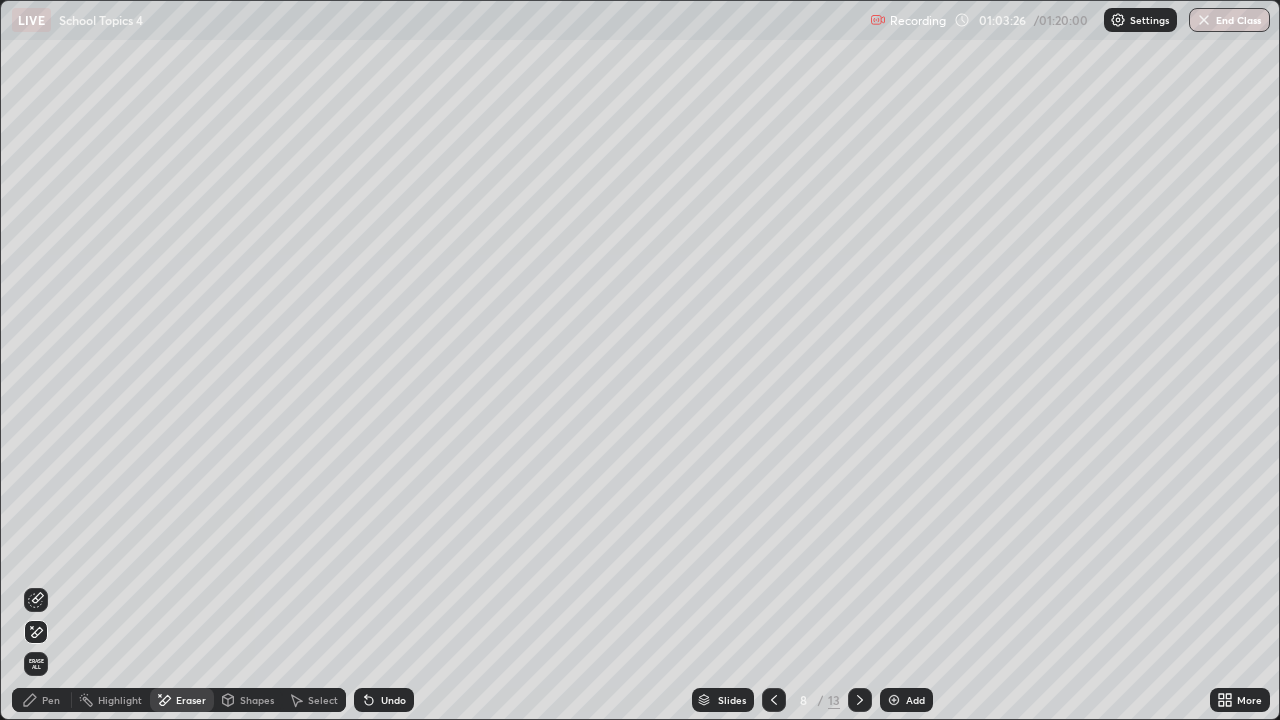 click 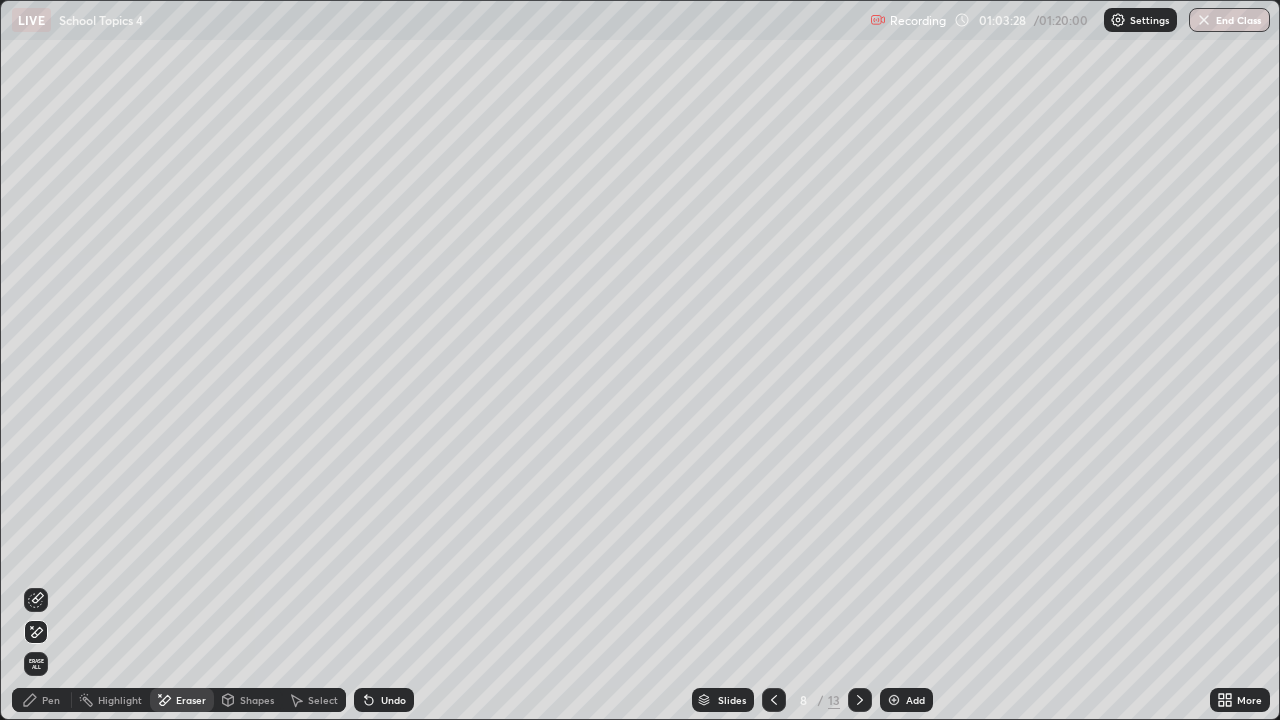 click on "Pen" at bounding box center [42, 700] 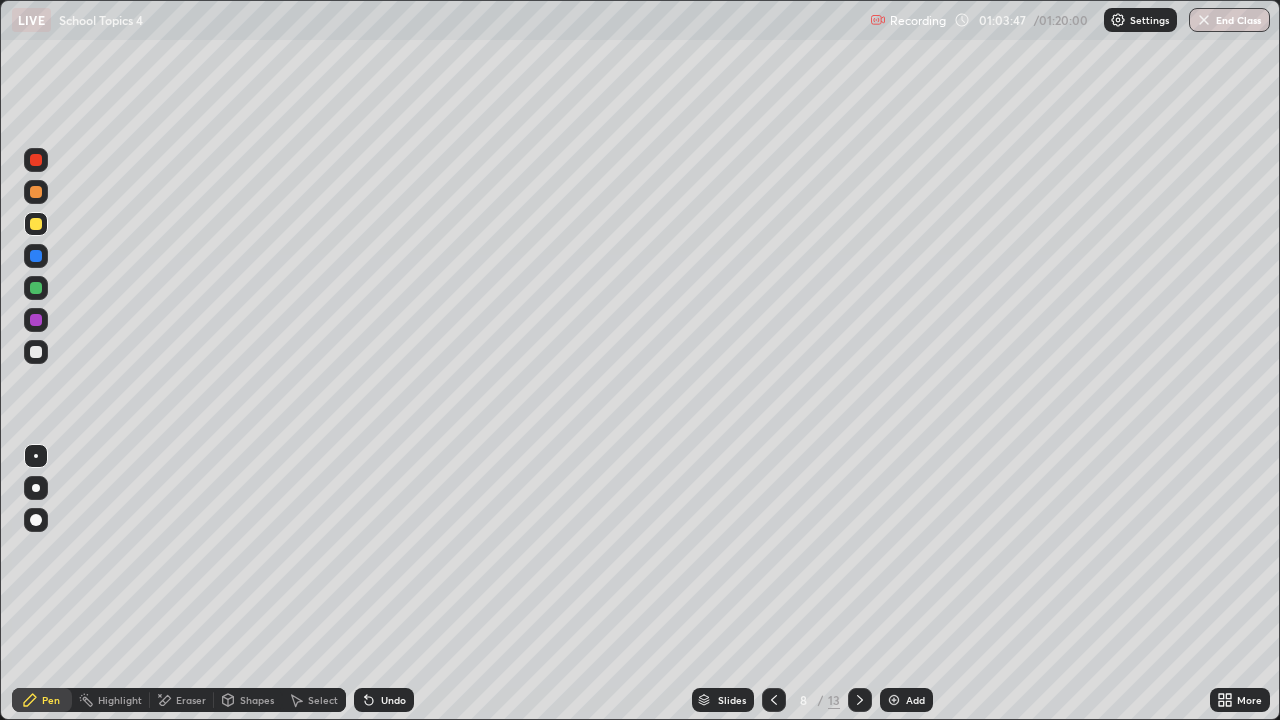 click at bounding box center [36, 288] 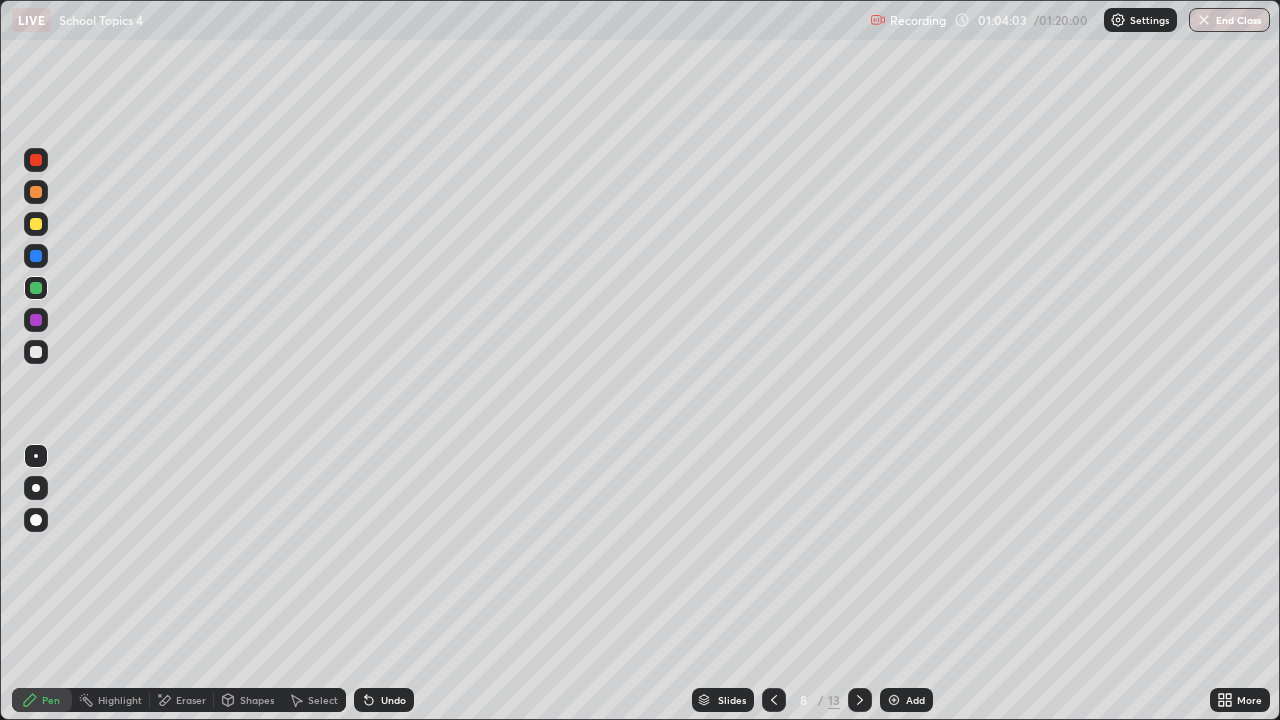 click at bounding box center [36, 224] 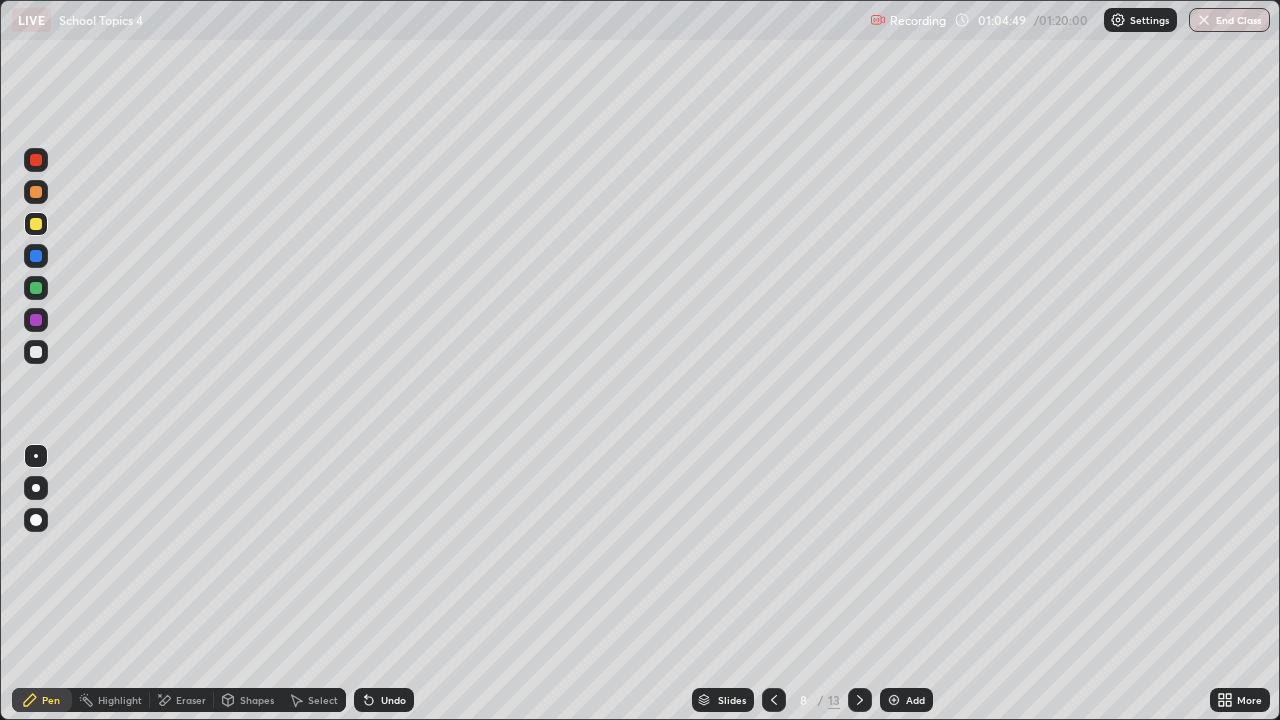click on "Eraser" at bounding box center (182, 700) 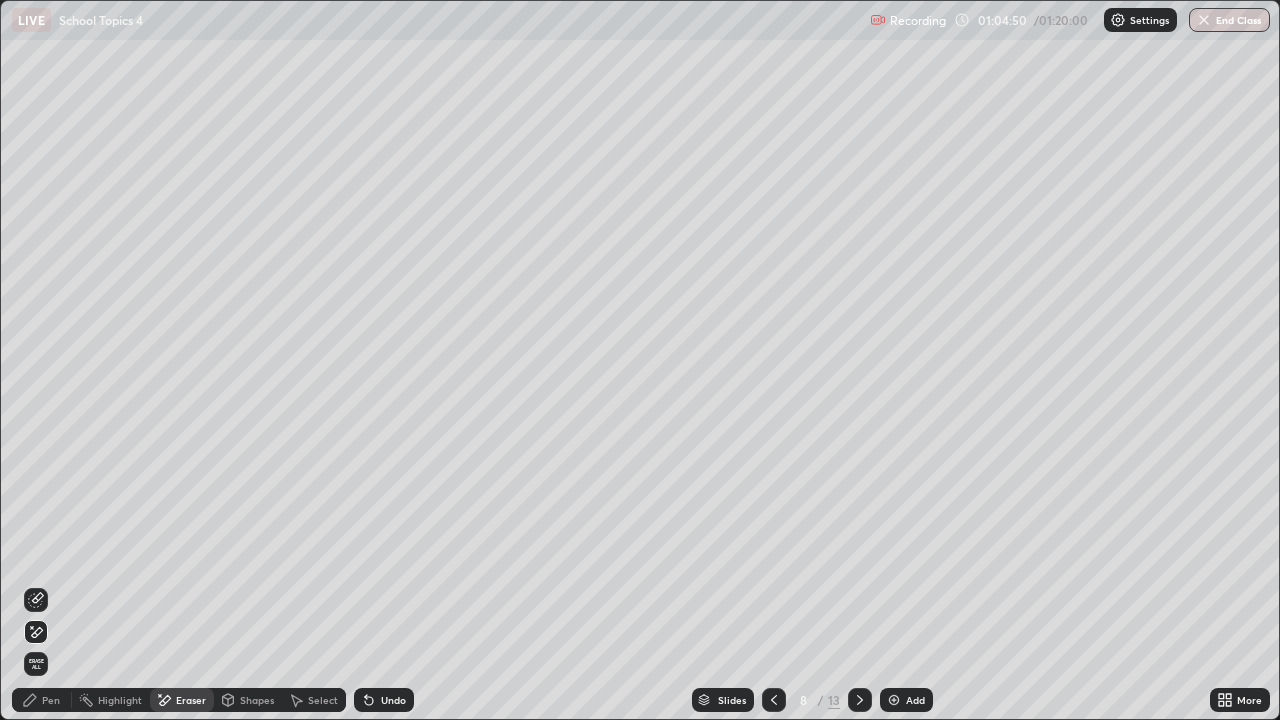 click 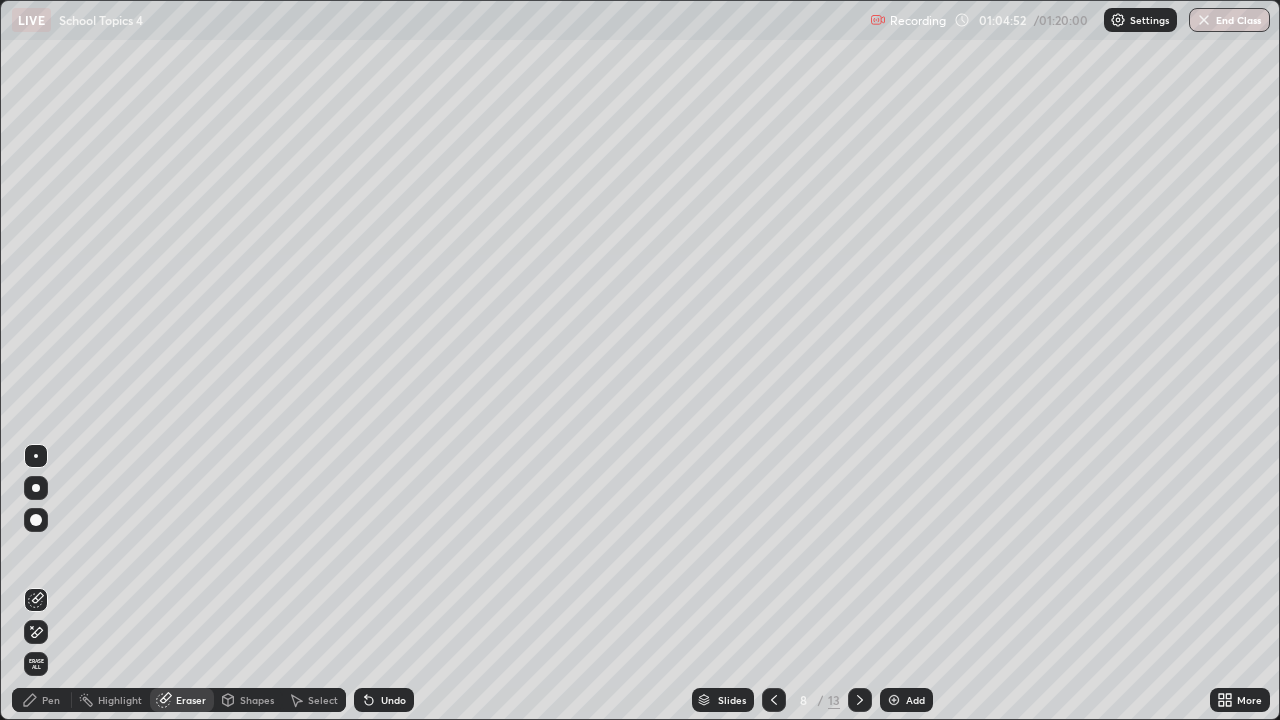 click on "Pen" at bounding box center (42, 700) 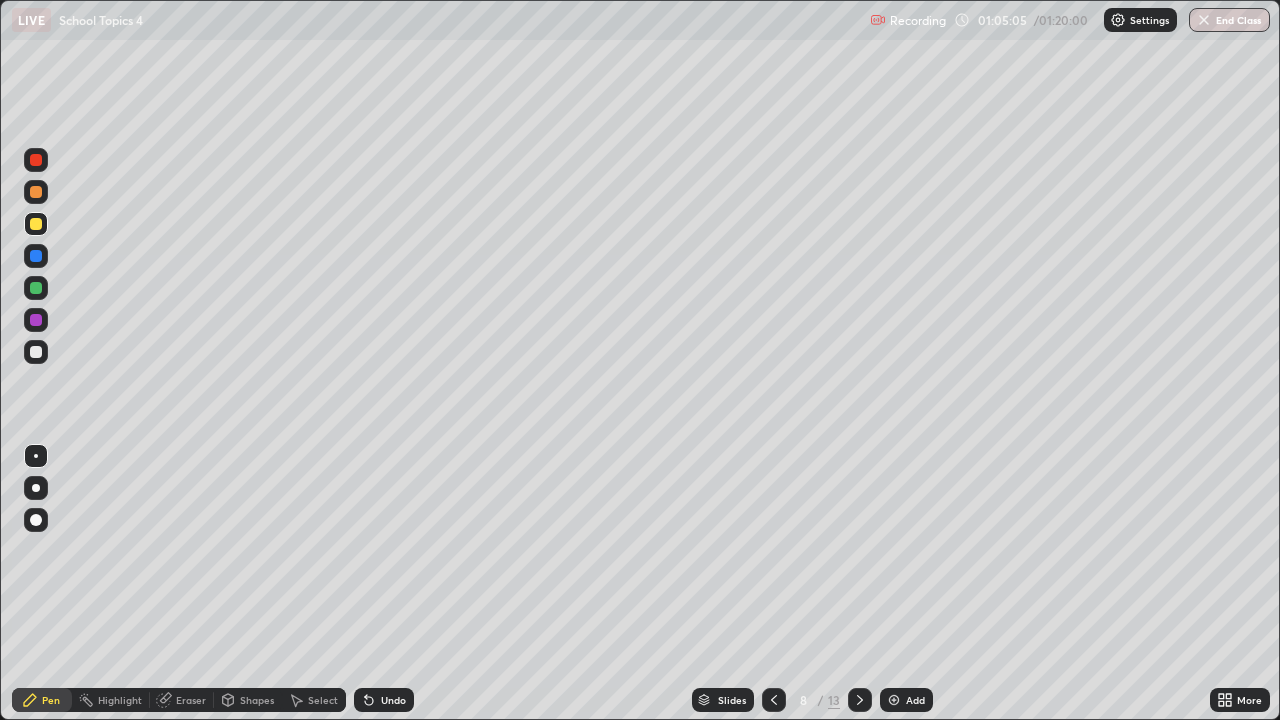 click on "Undo" at bounding box center [393, 700] 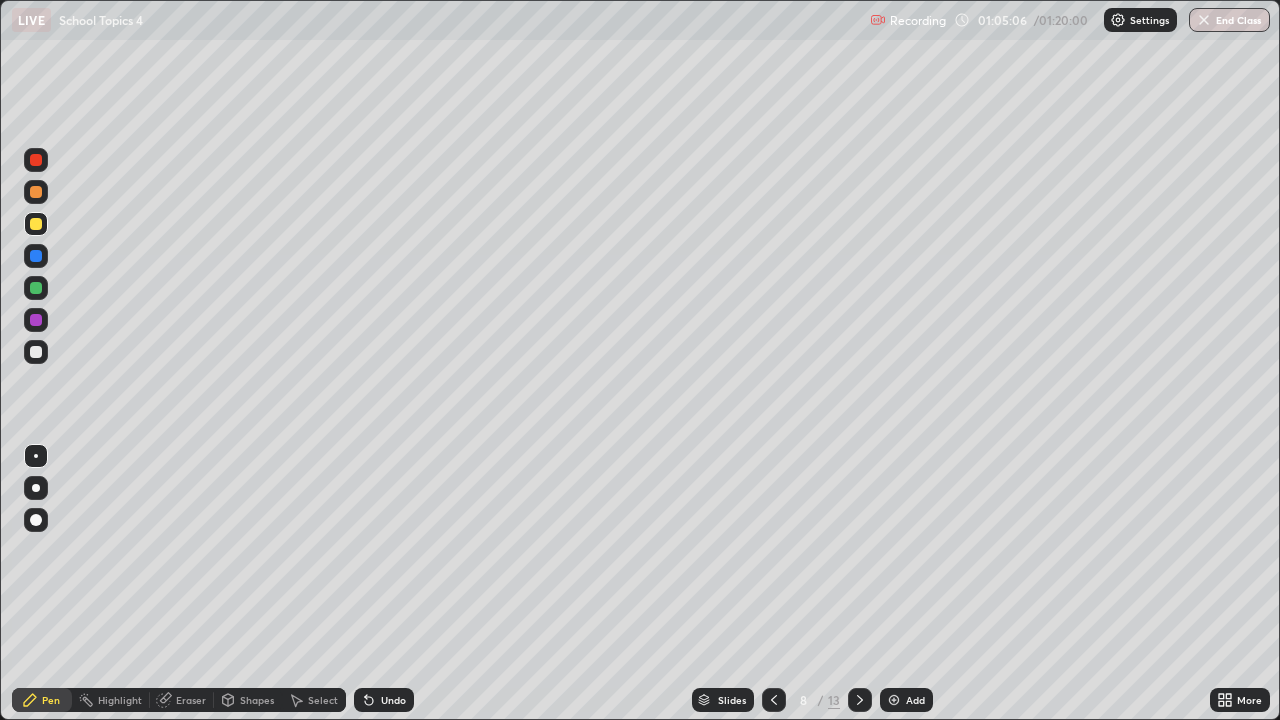 click on "Undo" at bounding box center [393, 700] 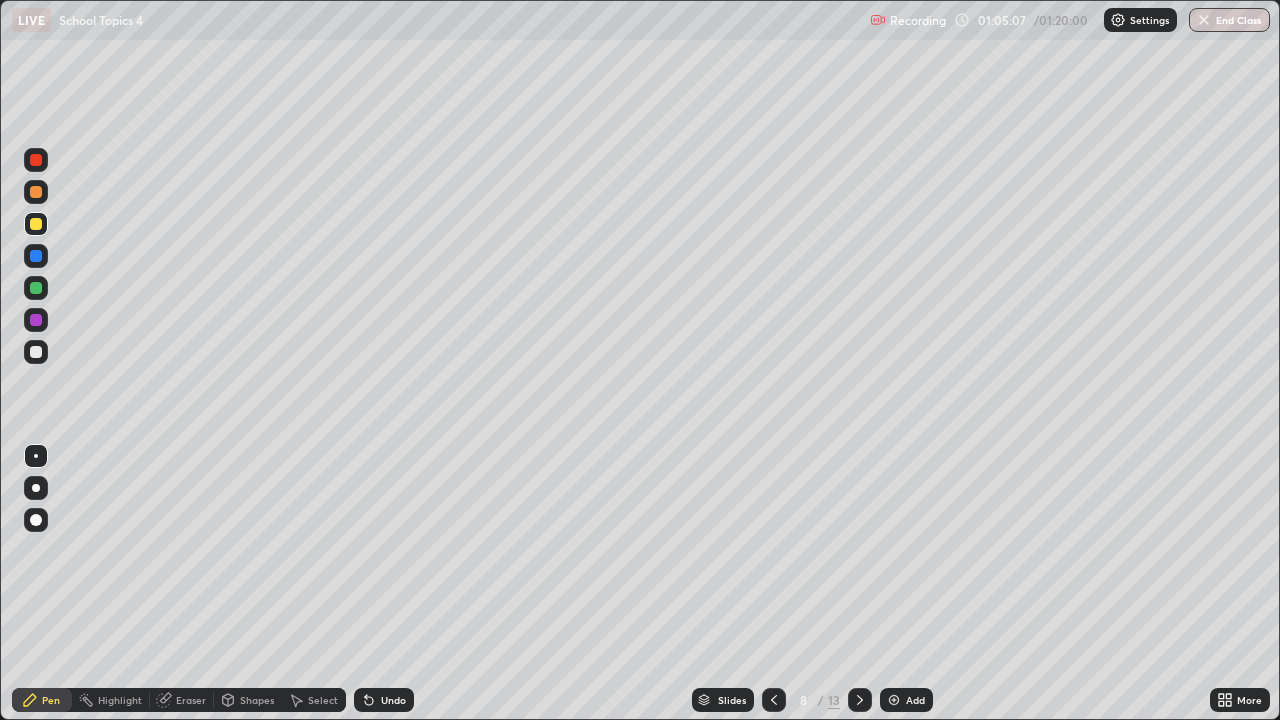 click on "Undo" at bounding box center (384, 700) 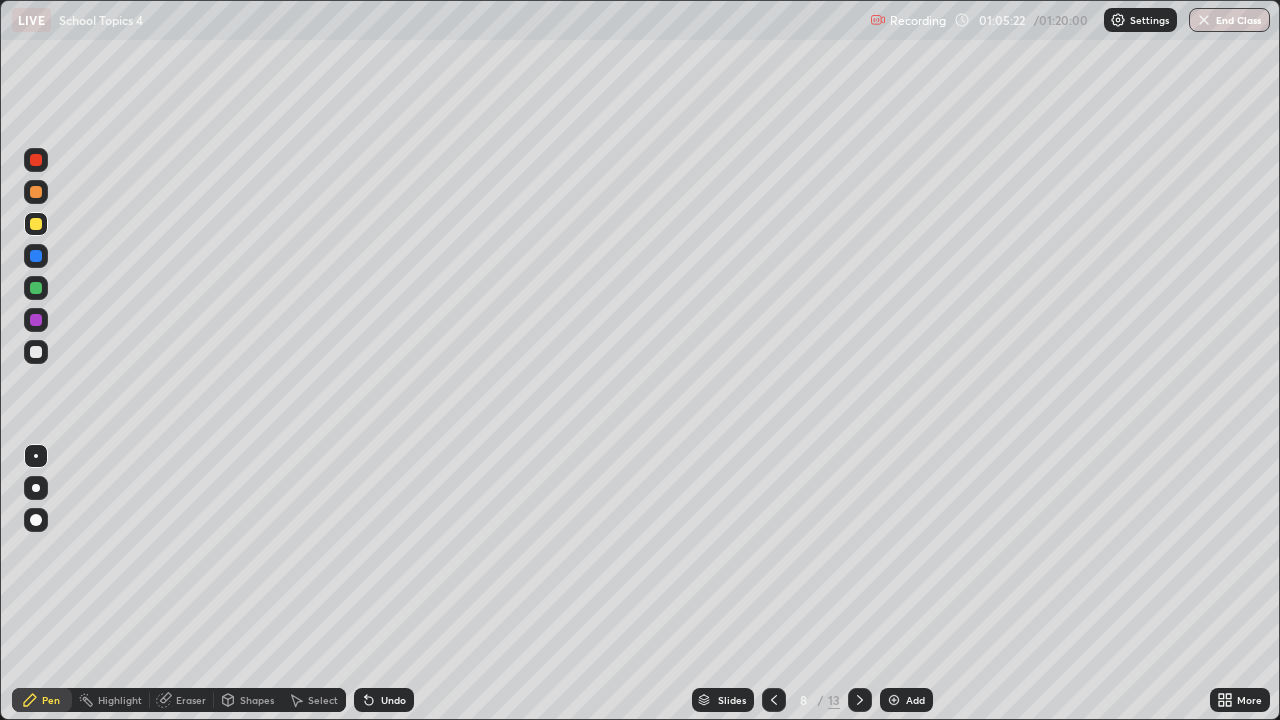 click 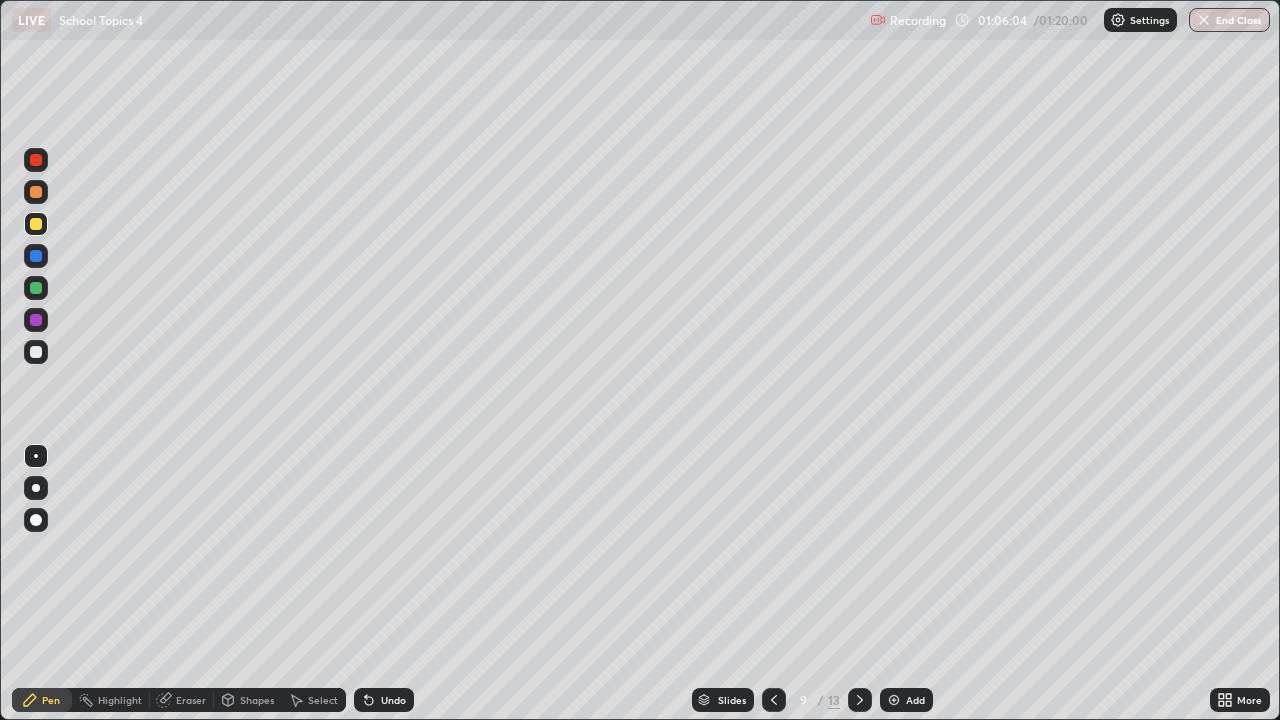 click at bounding box center [774, 700] 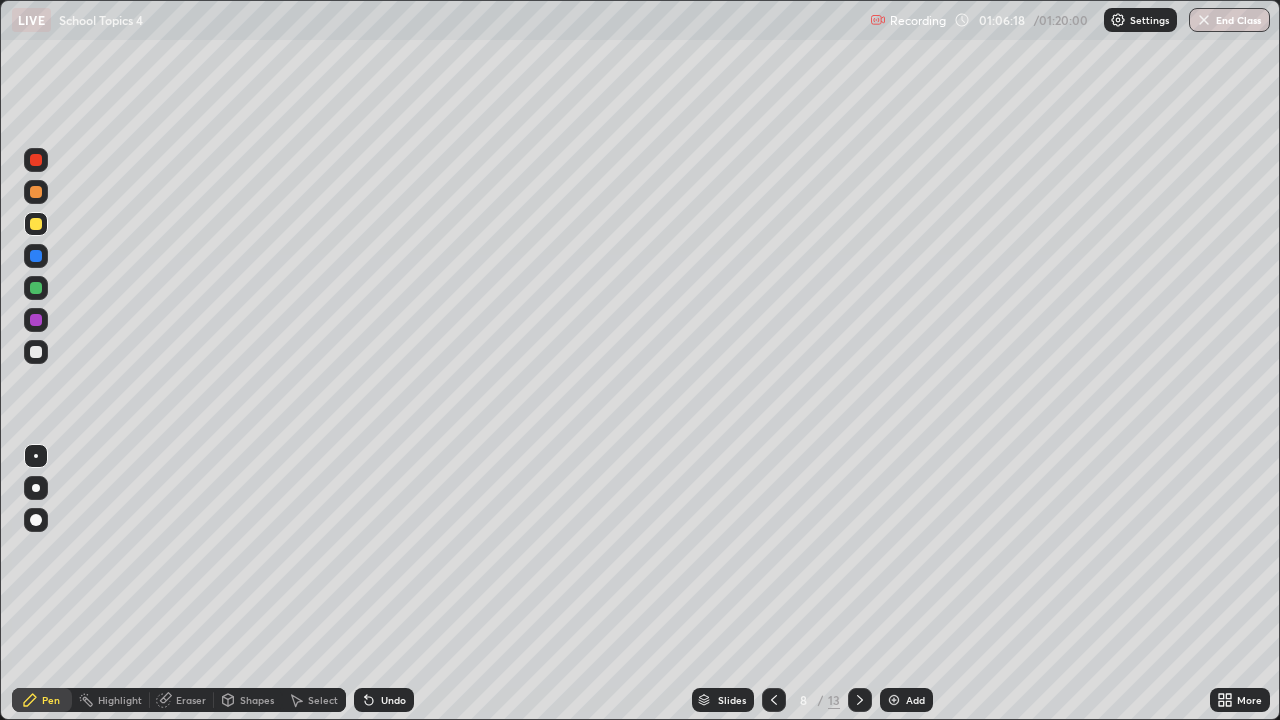 click on "Eraser" at bounding box center (191, 700) 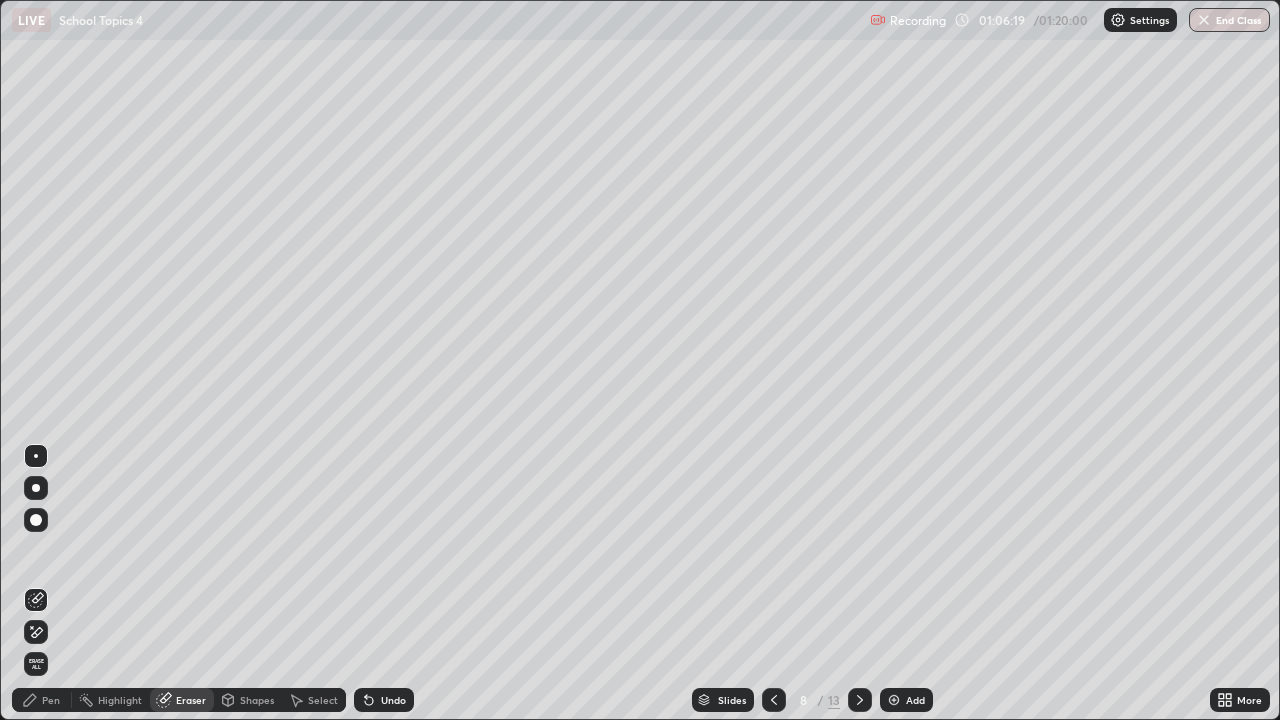 click 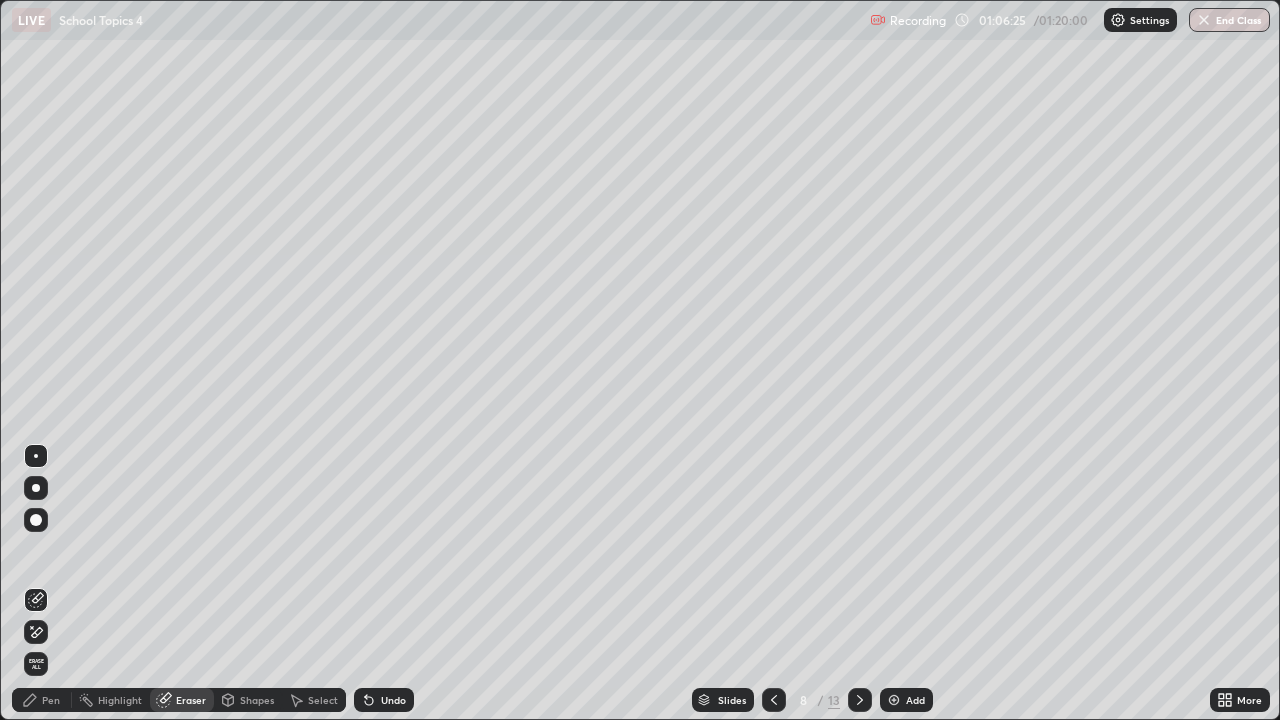 click on "Pen" at bounding box center [42, 700] 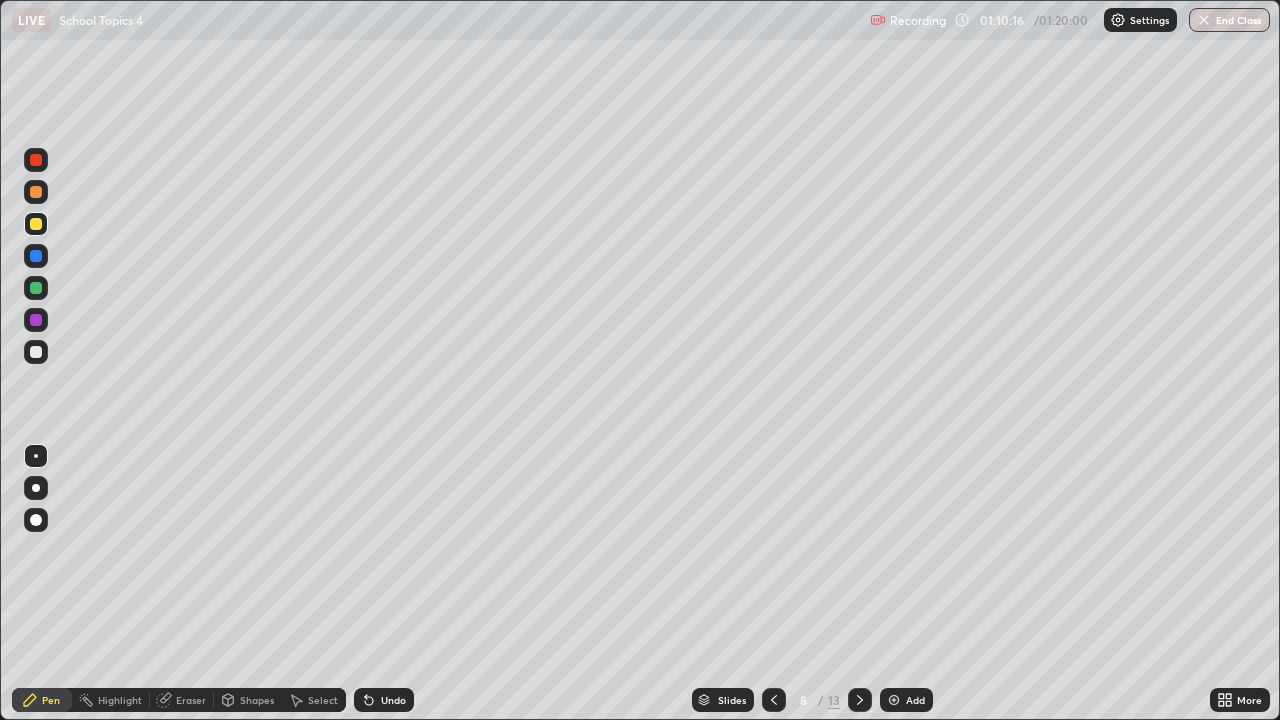click on "Pen" at bounding box center [51, 700] 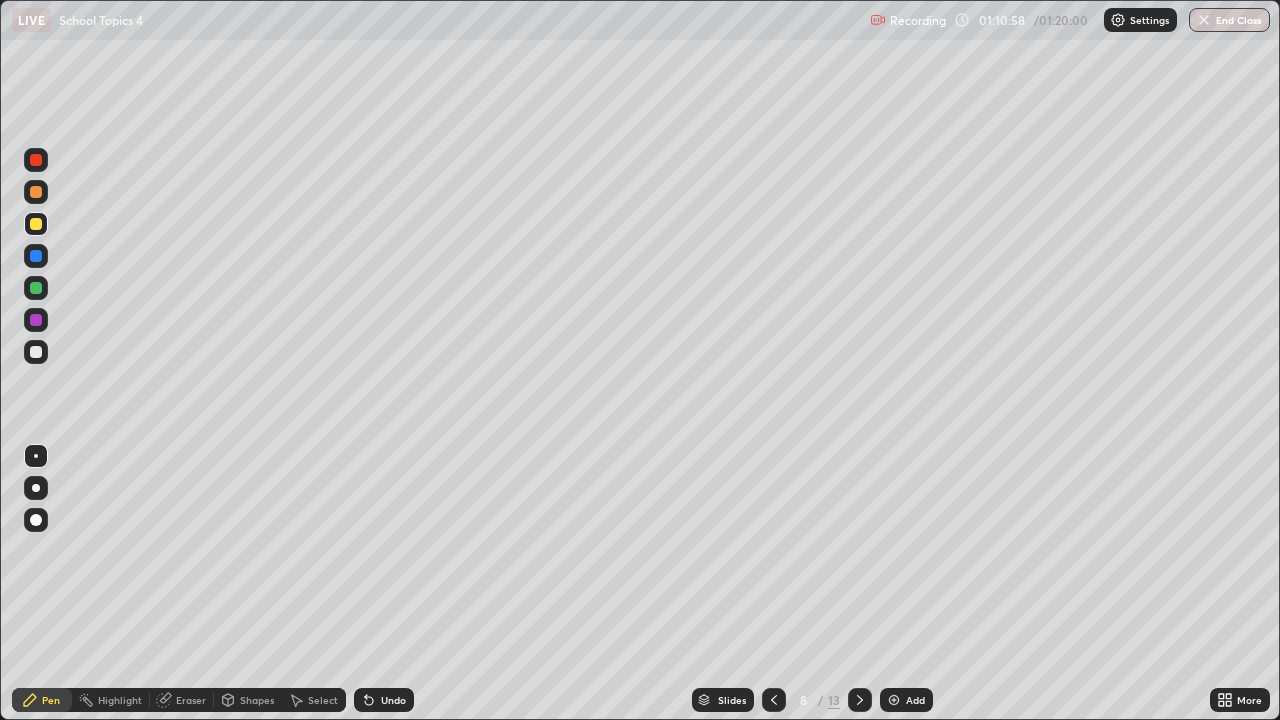 click 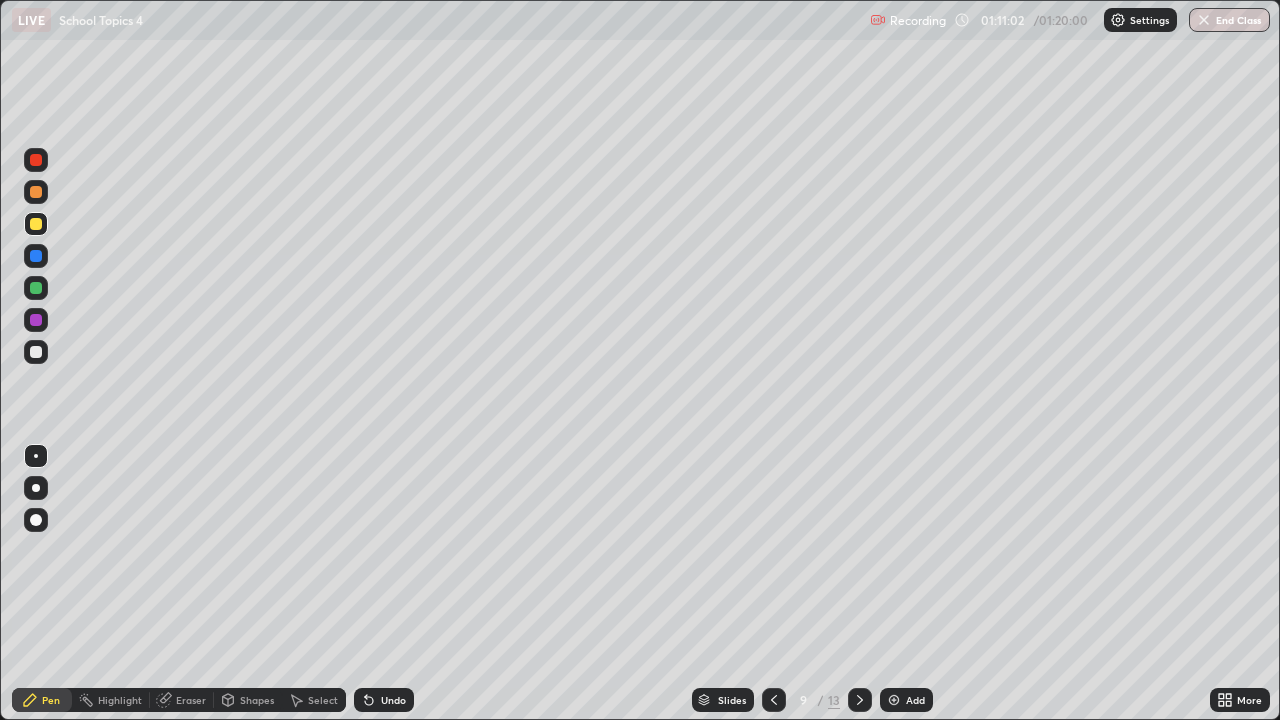 click at bounding box center [36, 352] 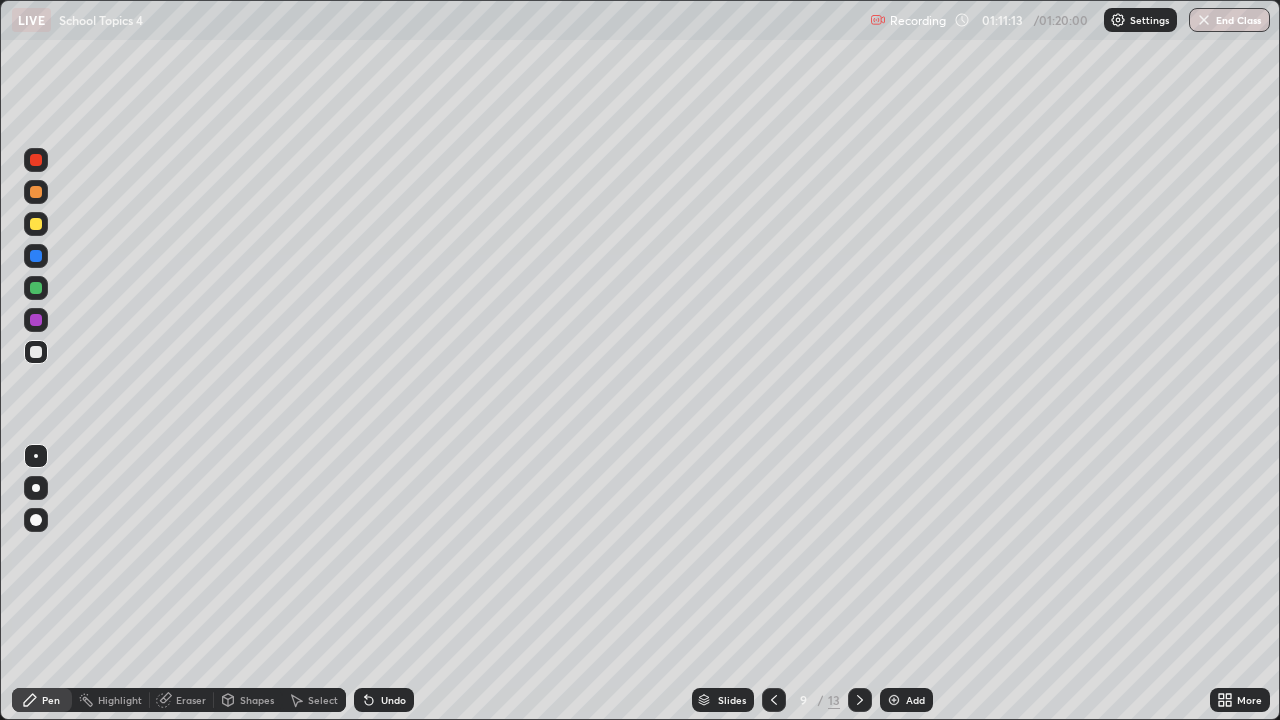 click at bounding box center [36, 192] 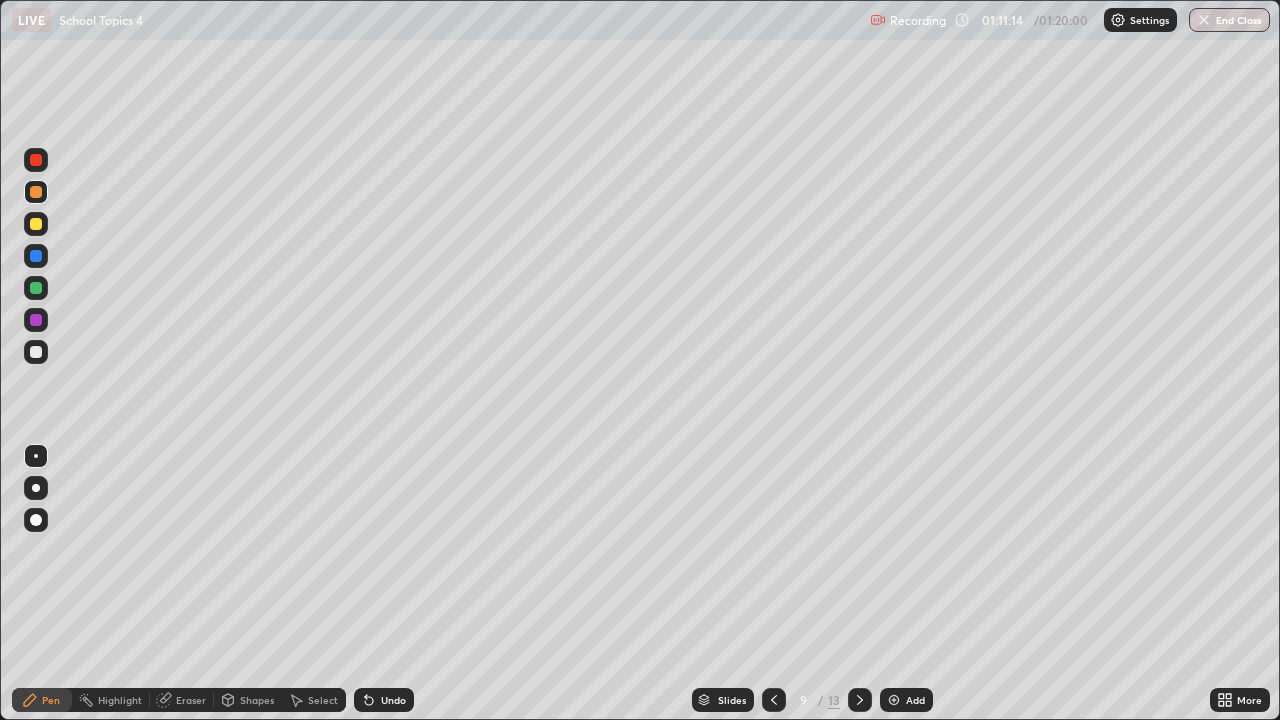 click on "Shapes" at bounding box center (257, 700) 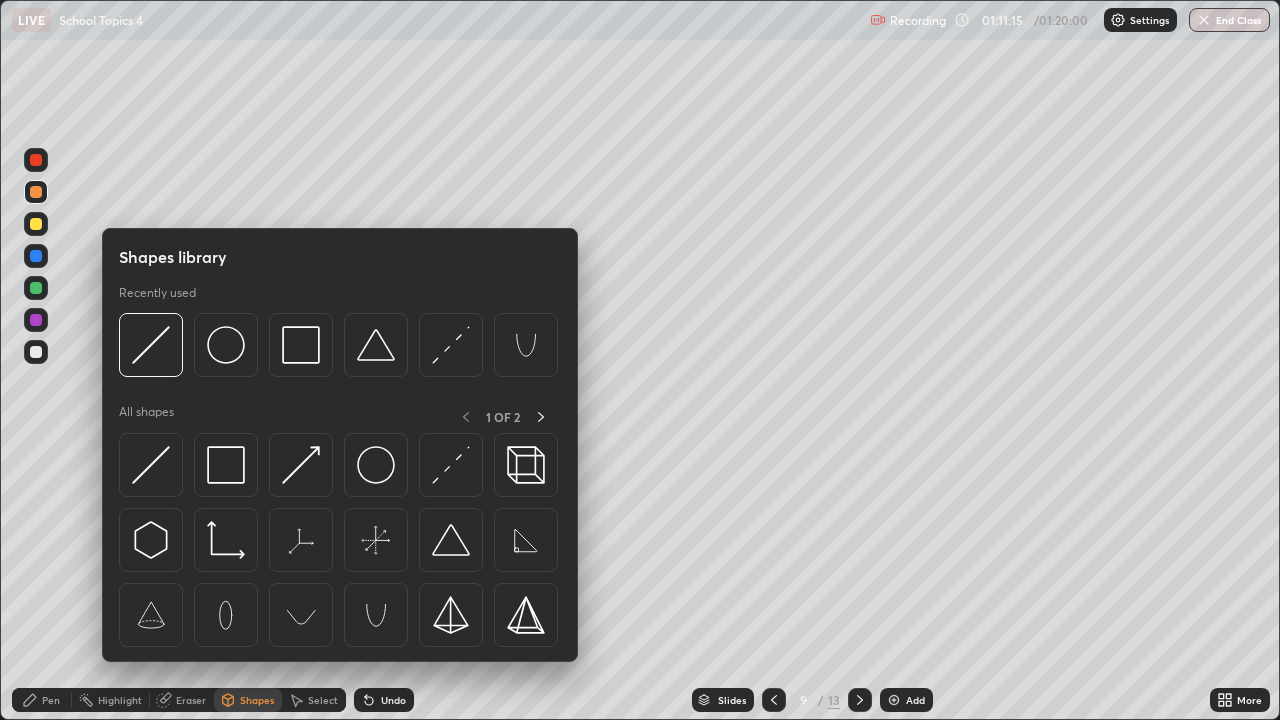 click on "Eraser" at bounding box center (182, 700) 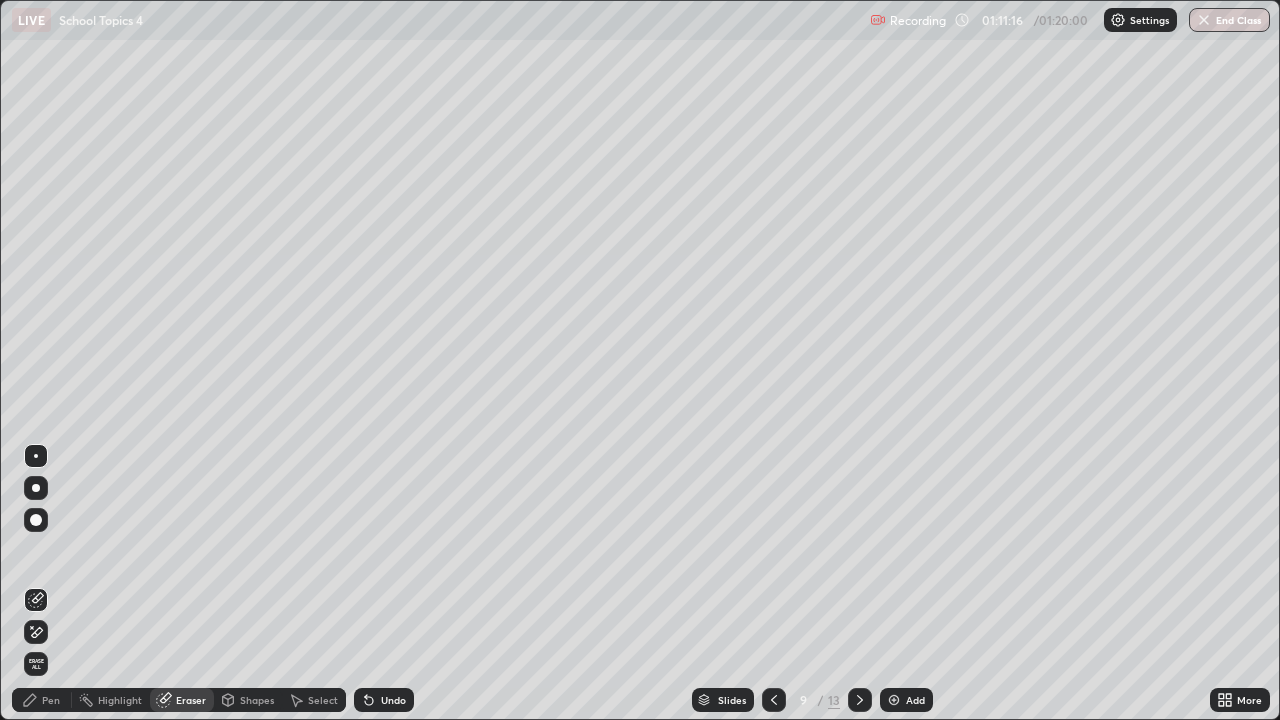 click 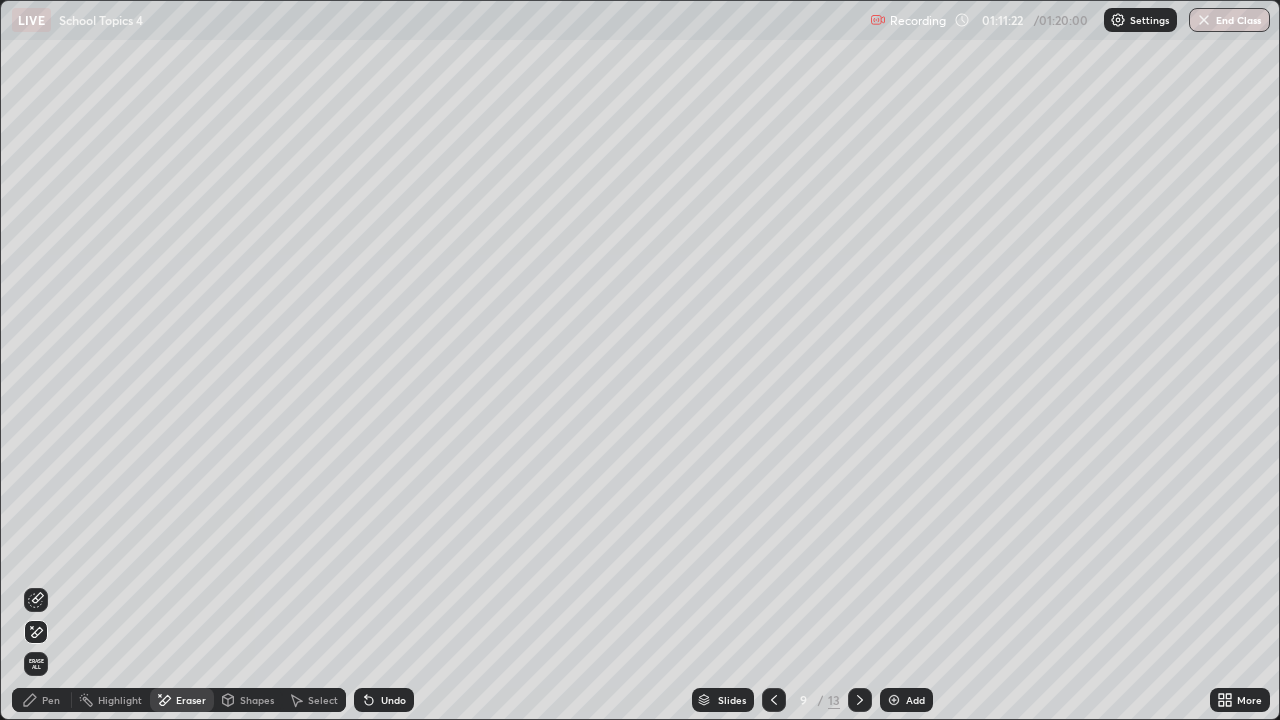 click on "Pen" at bounding box center [42, 700] 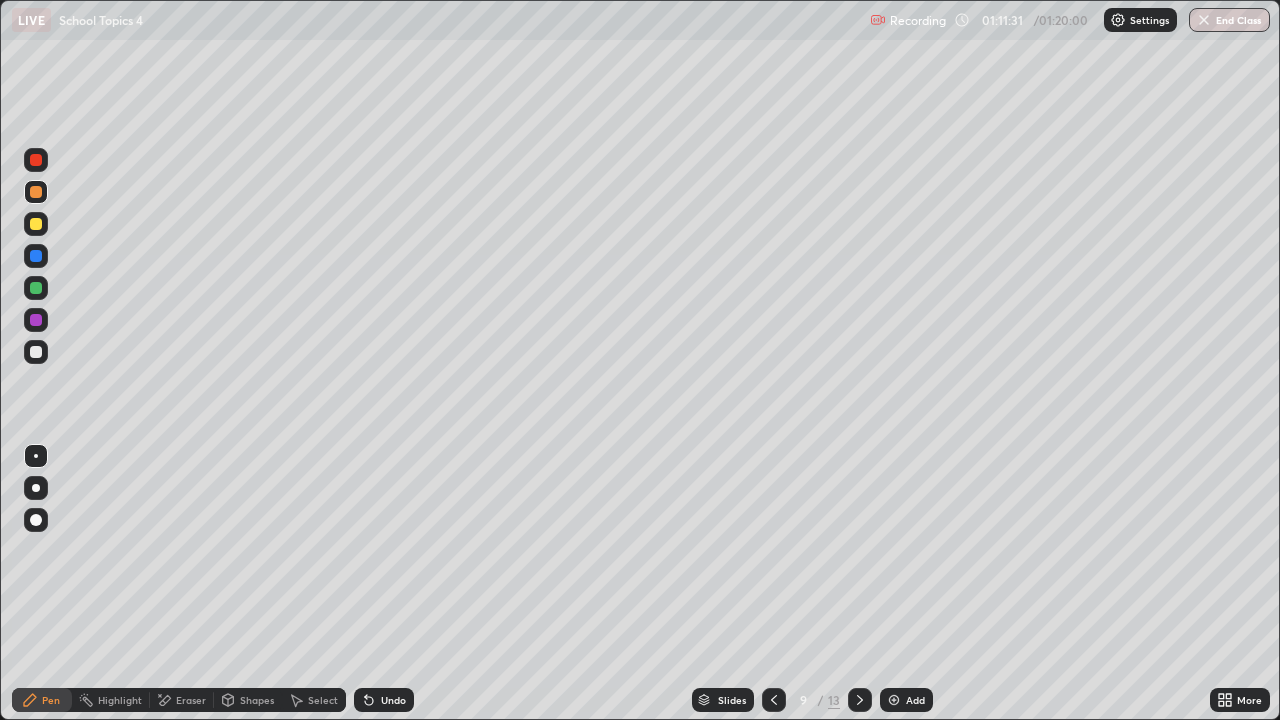 click at bounding box center (774, 700) 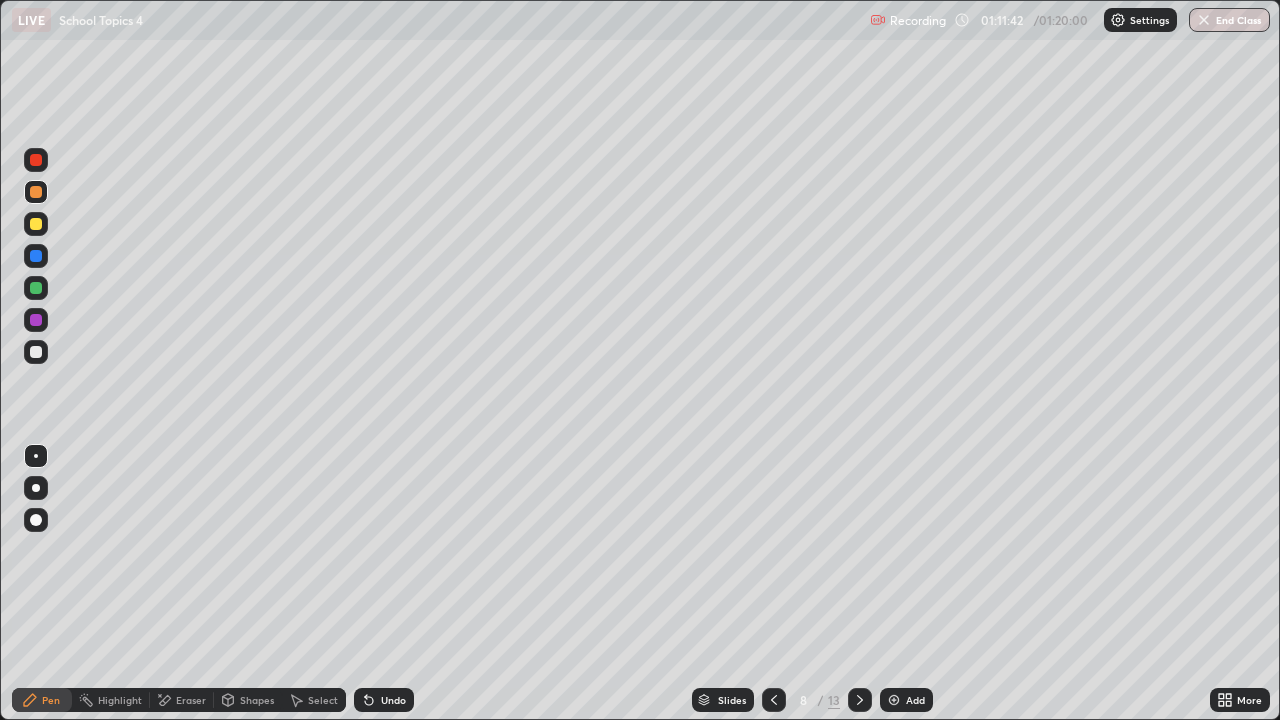 click 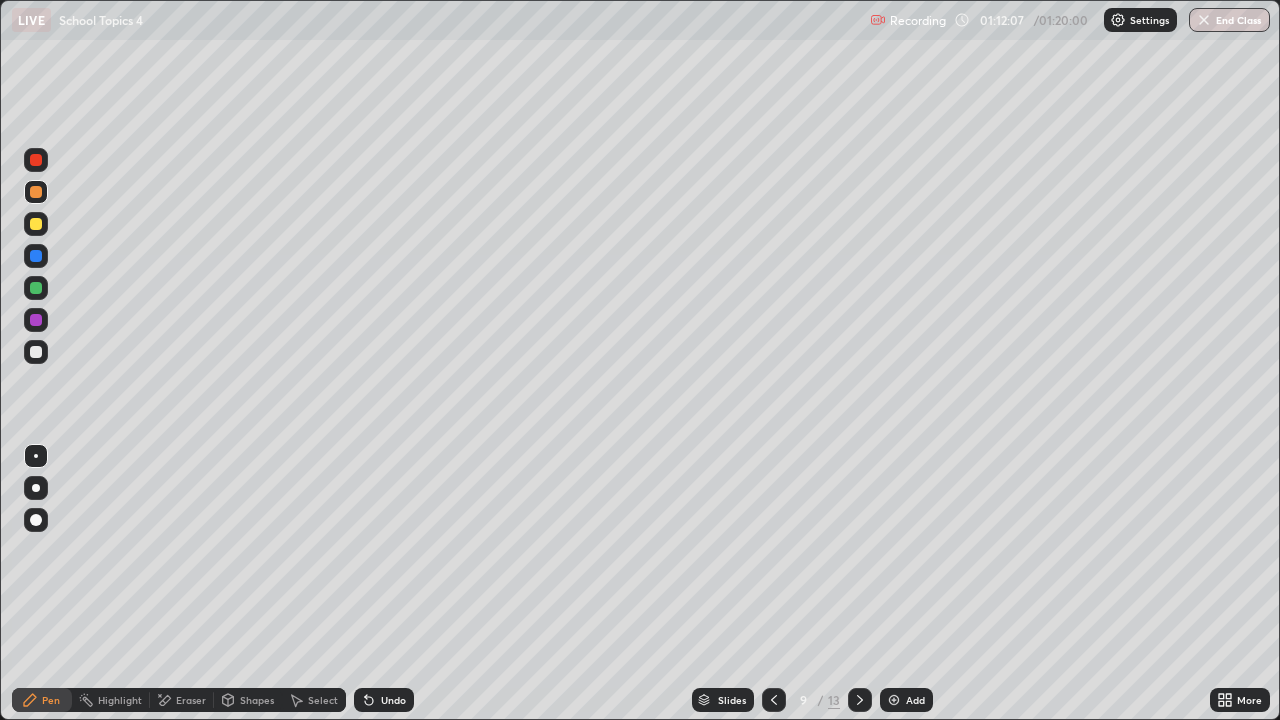 click on "Shapes" at bounding box center (257, 700) 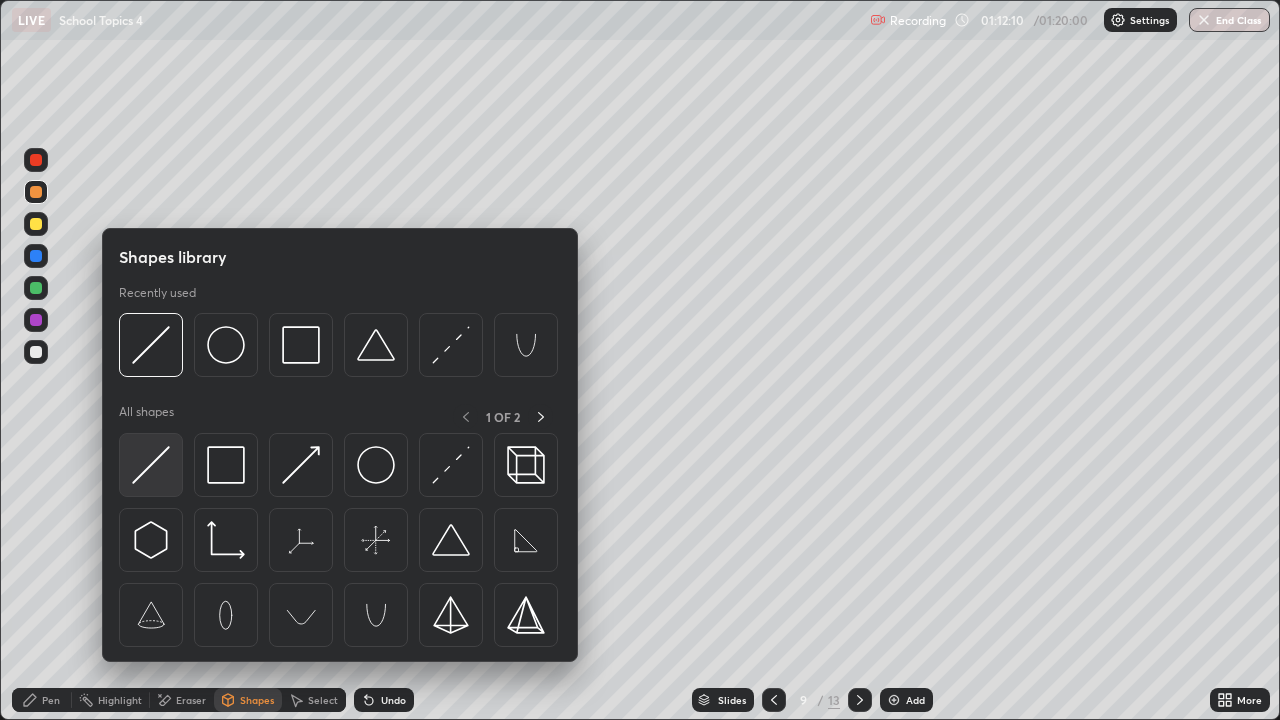 click at bounding box center (151, 465) 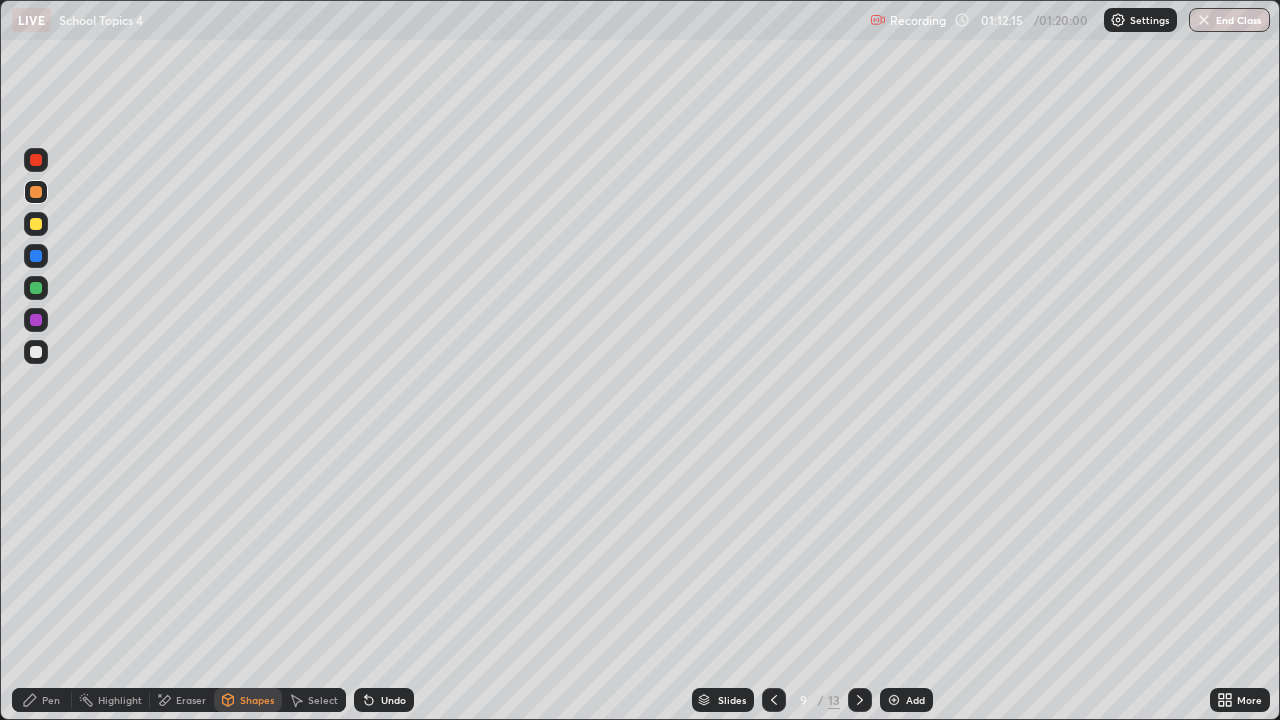 click at bounding box center [36, 352] 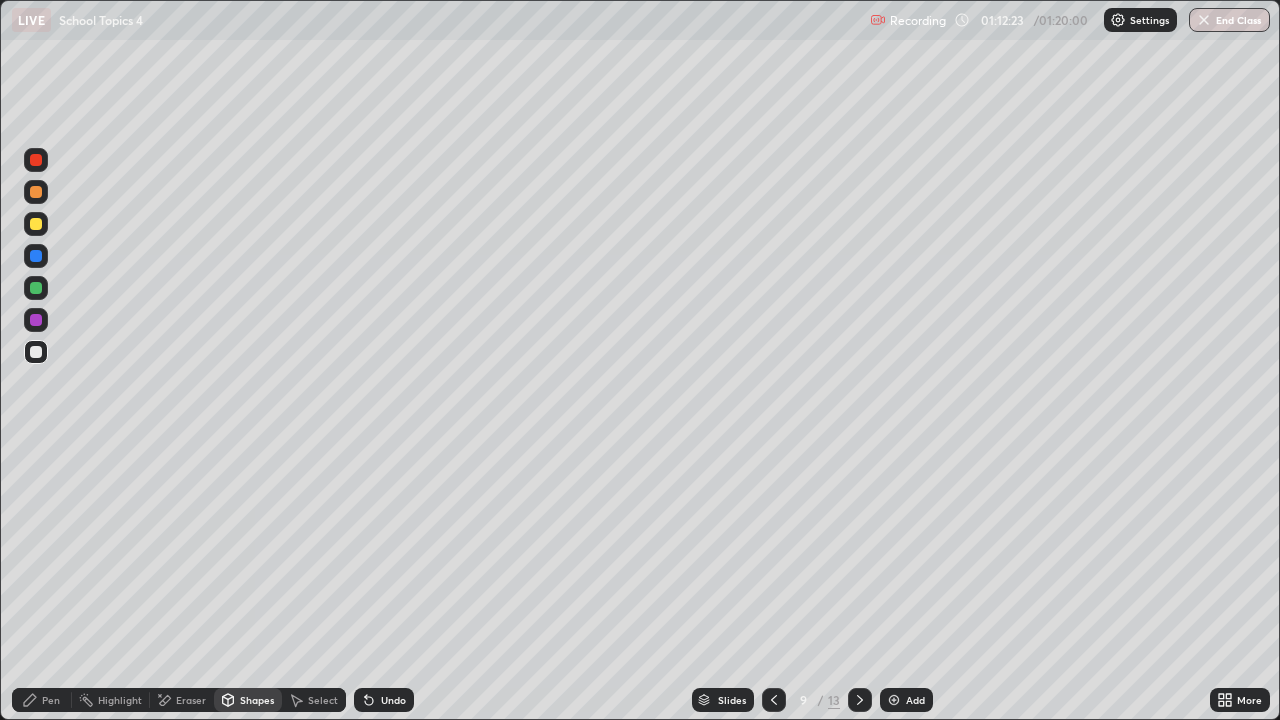 click at bounding box center (36, 224) 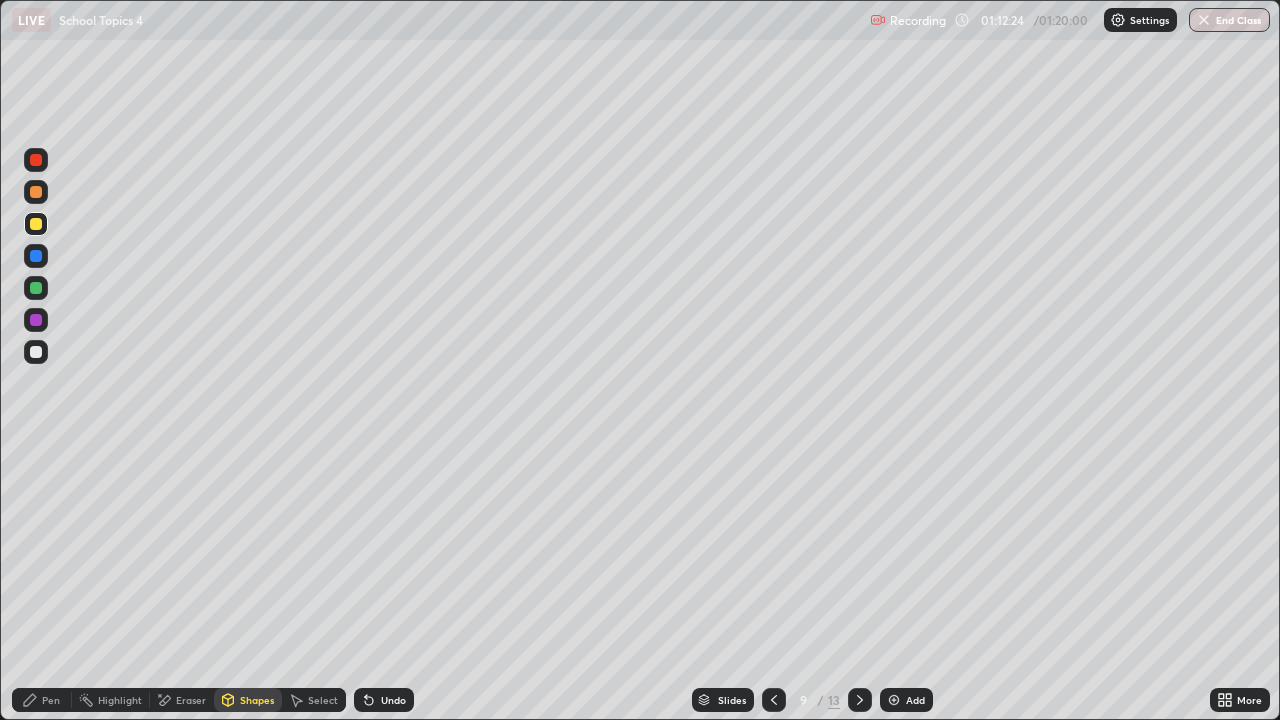 click on "Pen" at bounding box center [42, 700] 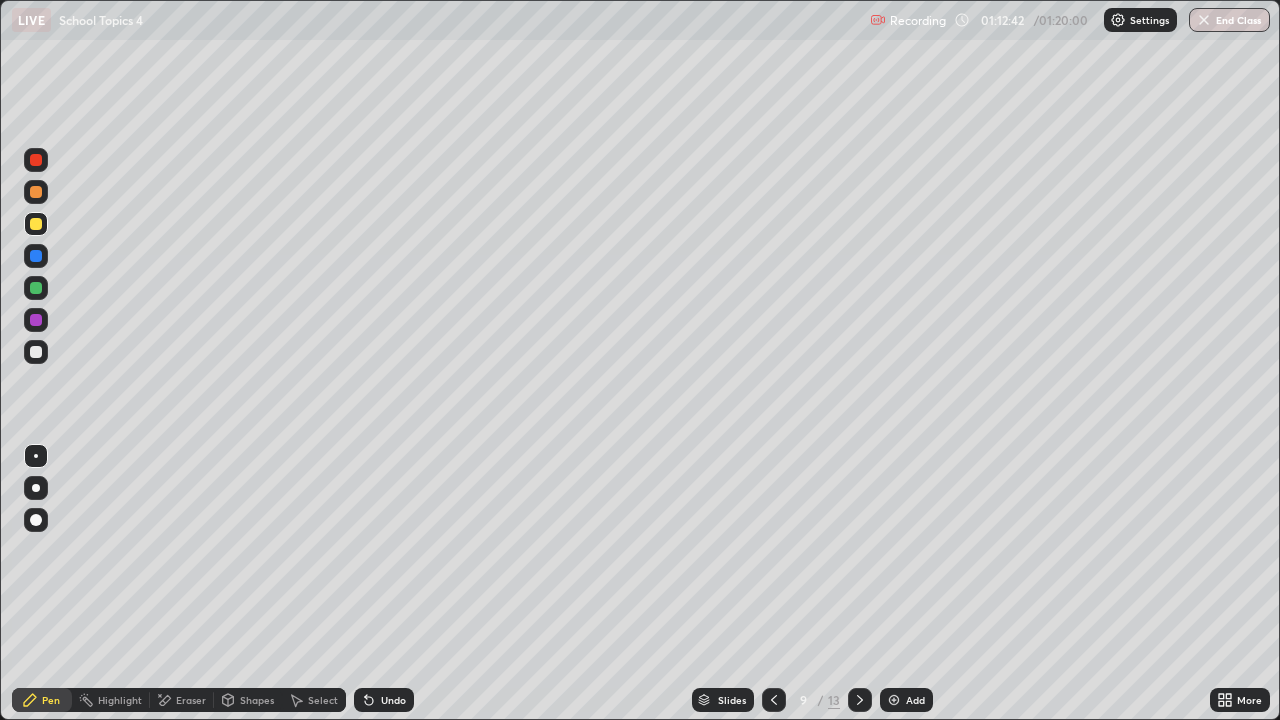 click 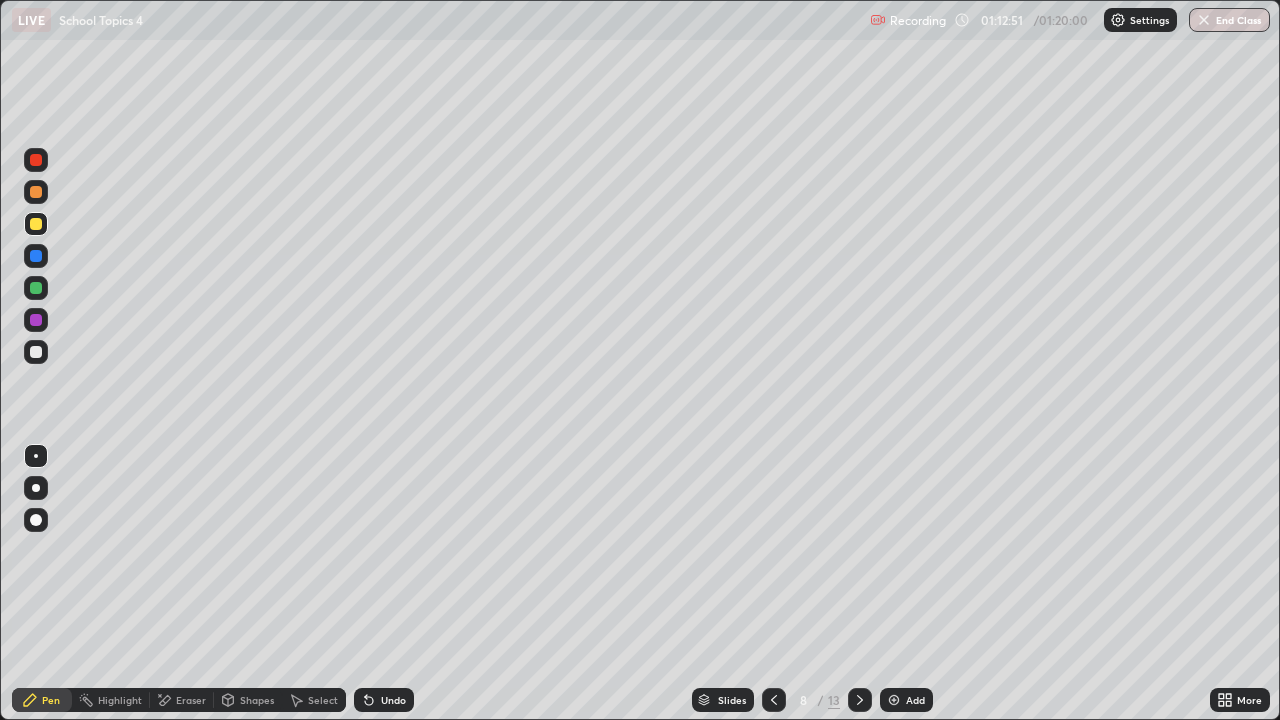 click at bounding box center [860, 700] 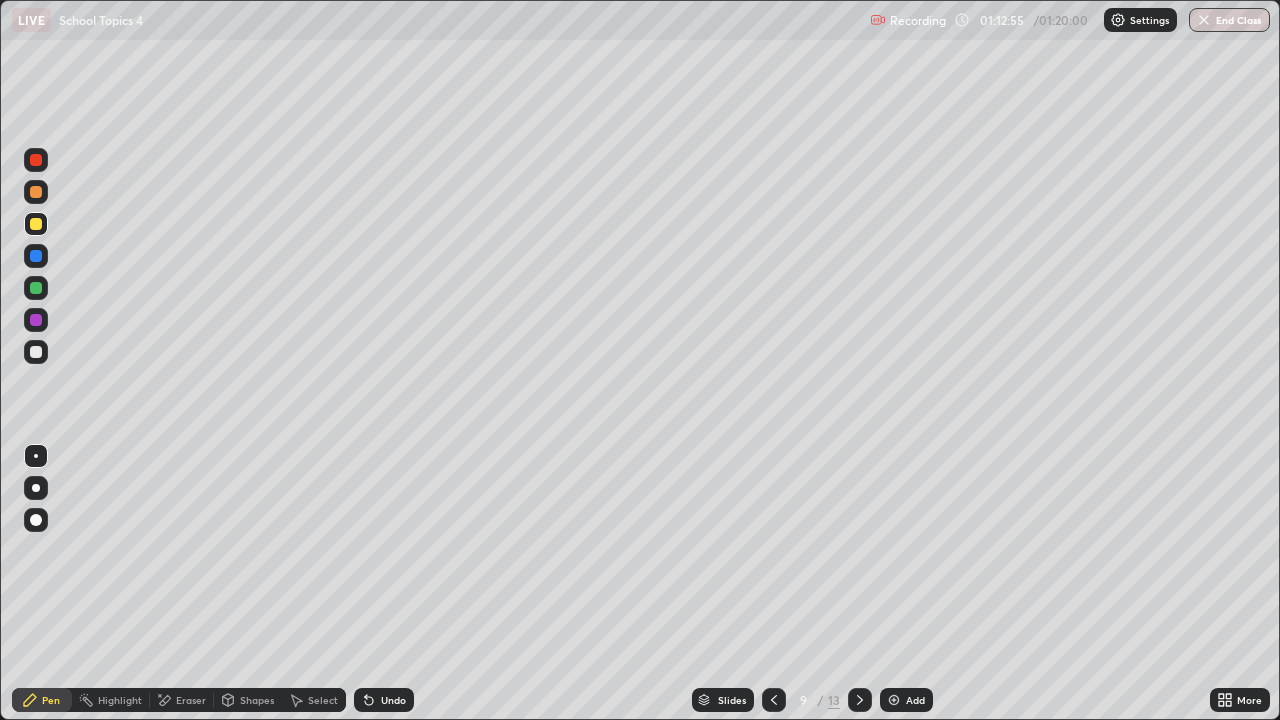 click 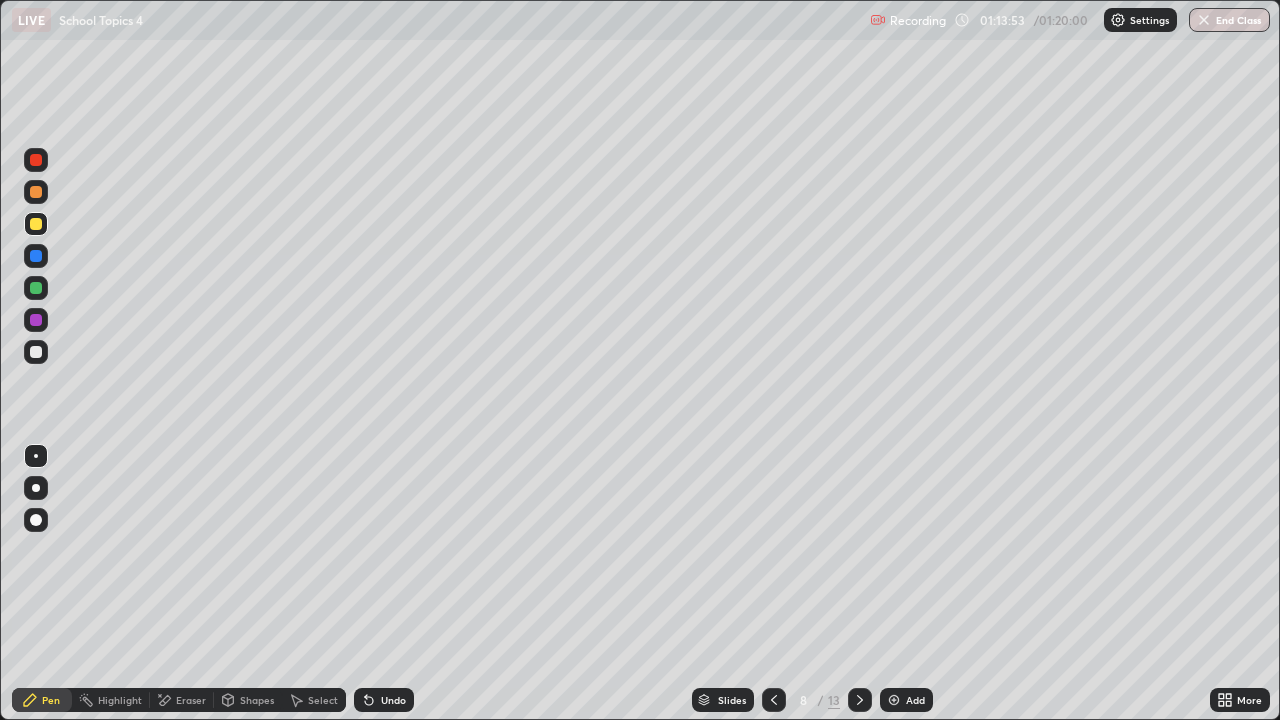 click 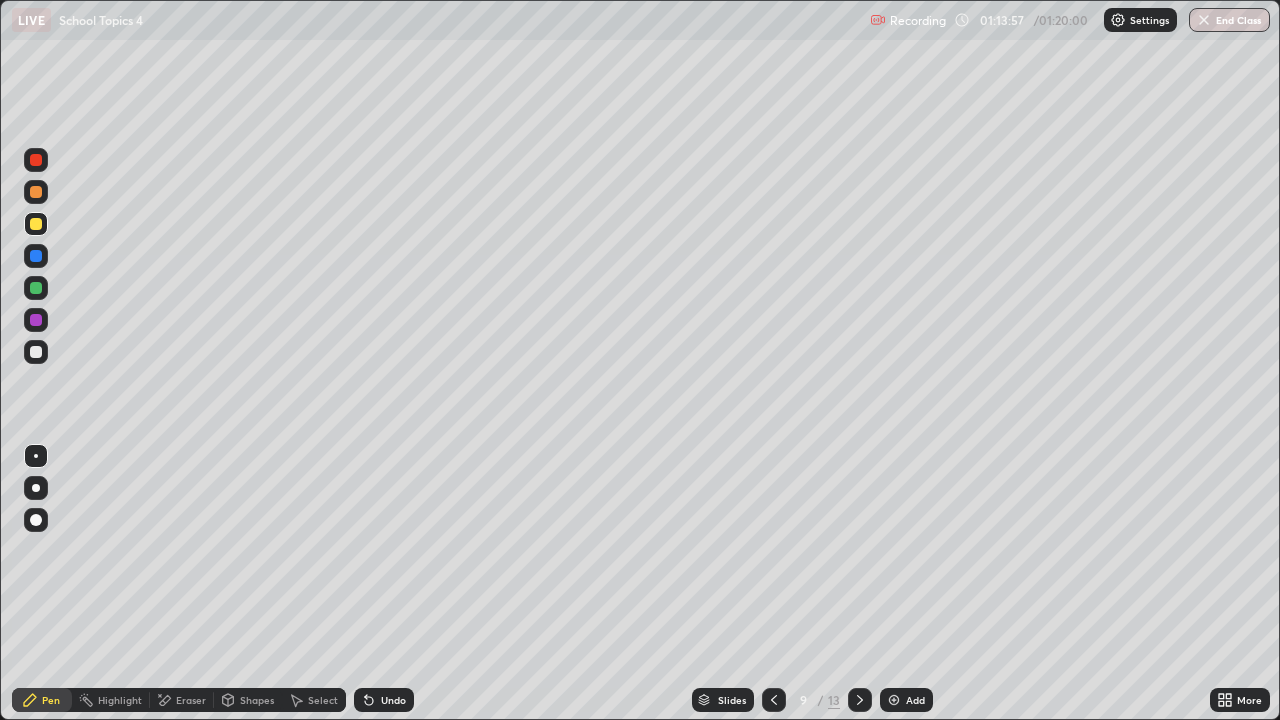 click 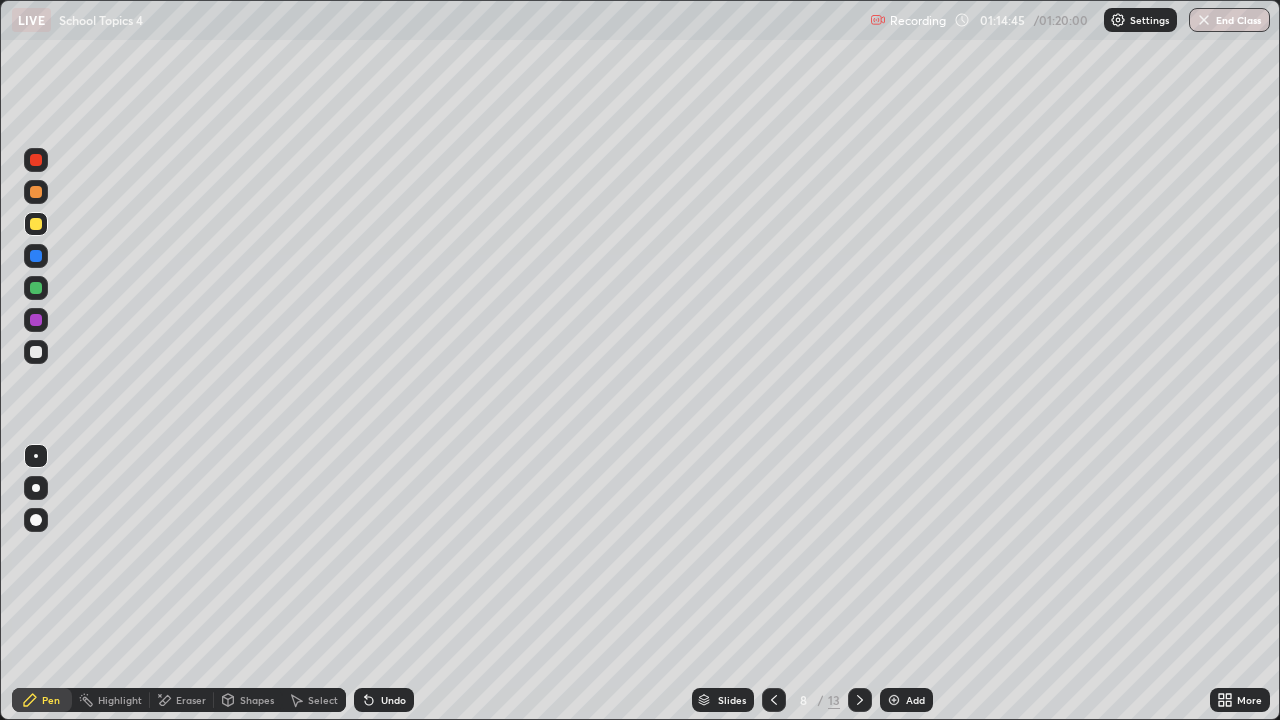 click 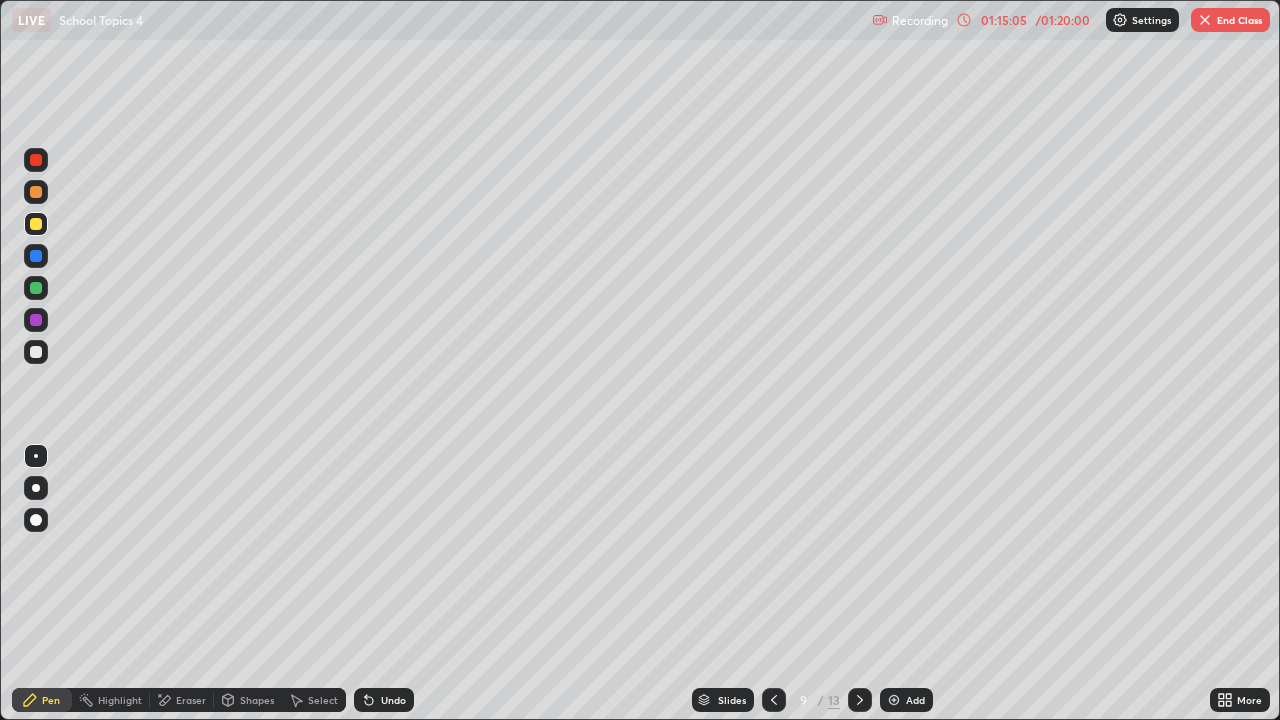 click on "Undo" at bounding box center [393, 700] 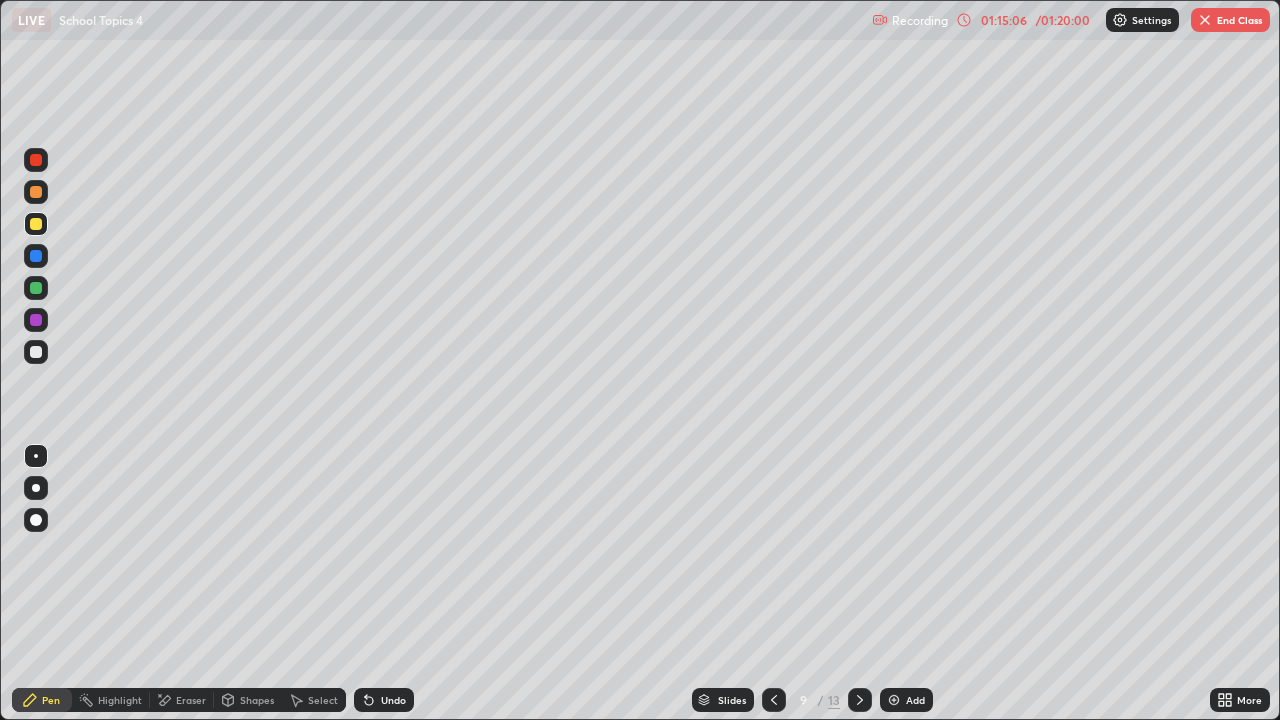 click on "Undo" at bounding box center [393, 700] 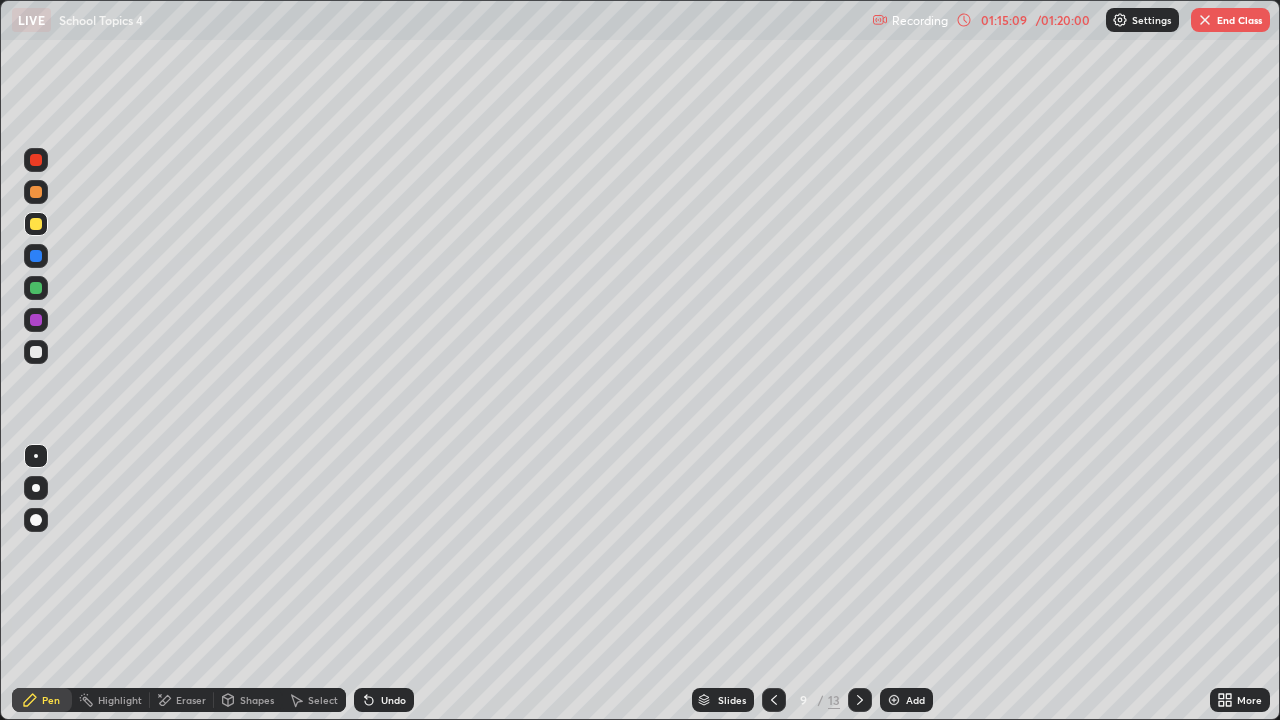 click on "Undo" at bounding box center (393, 700) 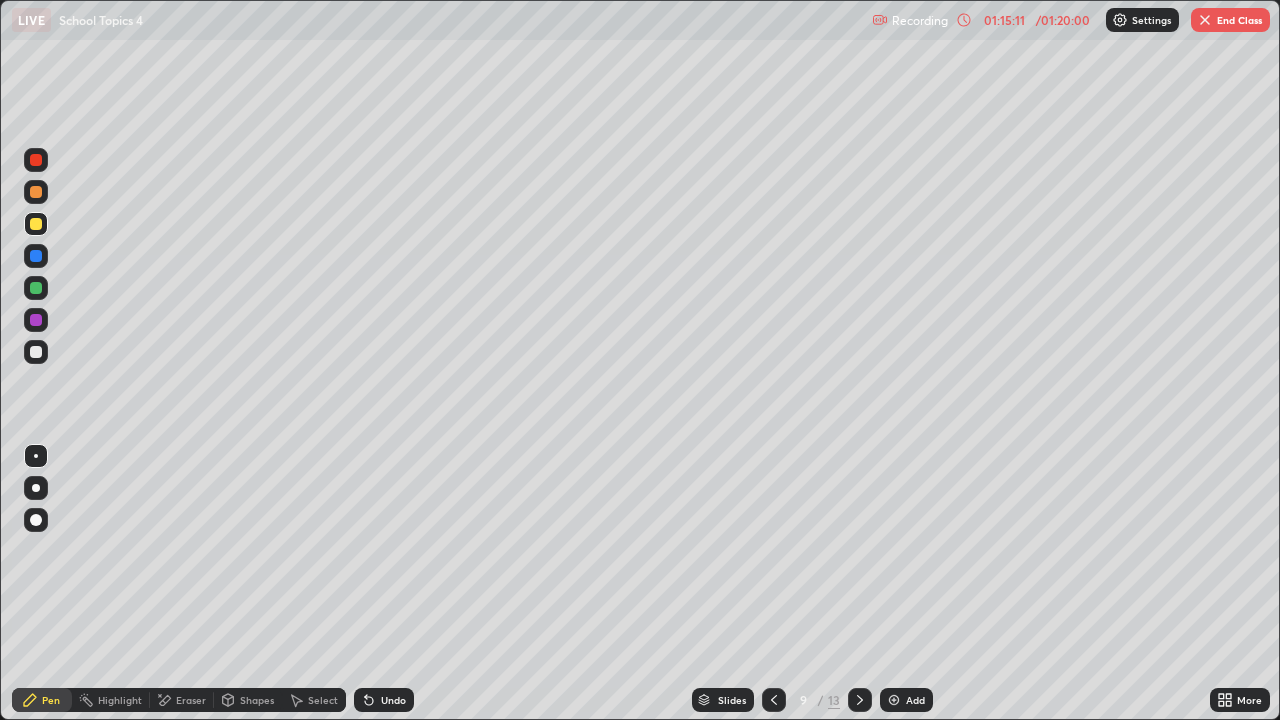 click on "Undo" at bounding box center (393, 700) 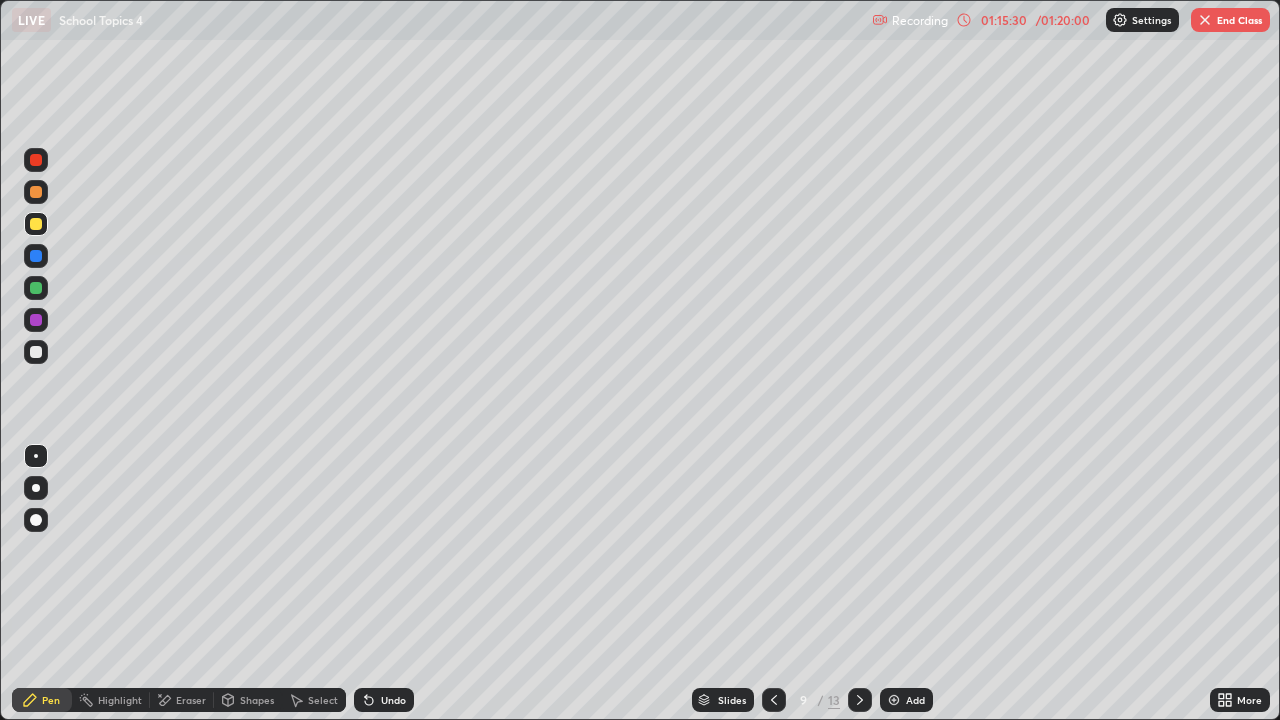 click at bounding box center [36, 352] 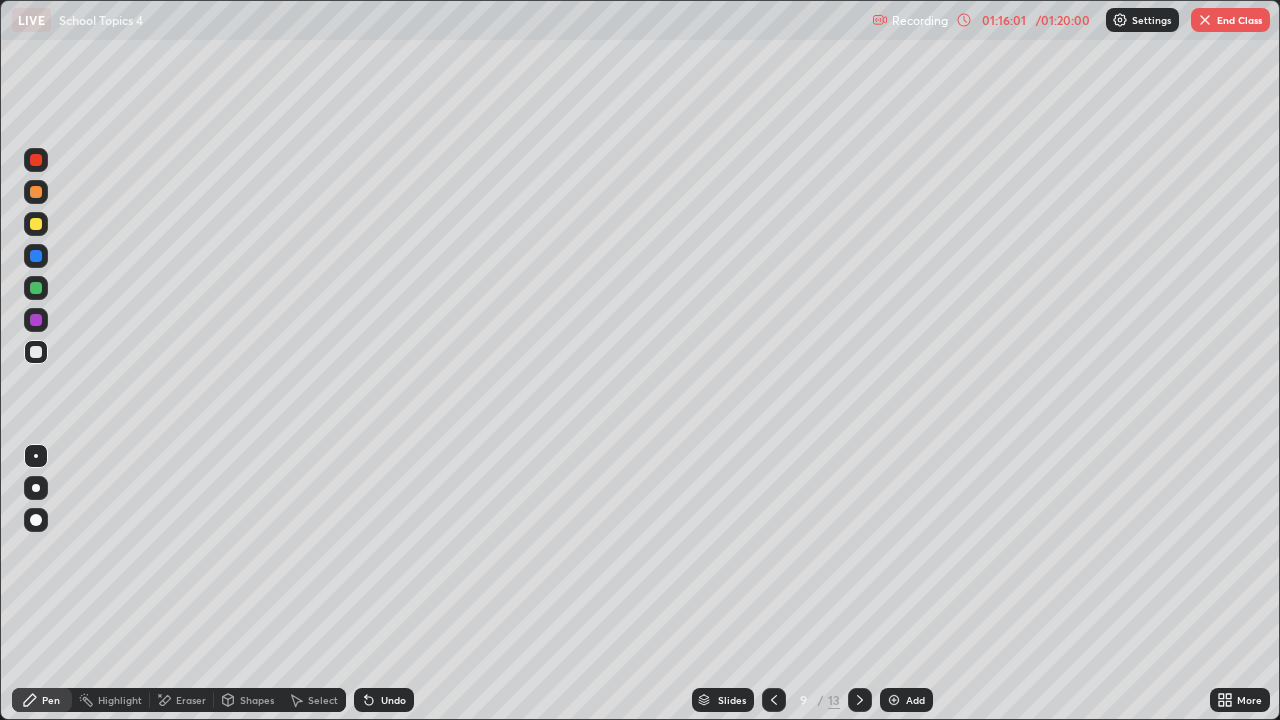 click at bounding box center (36, 288) 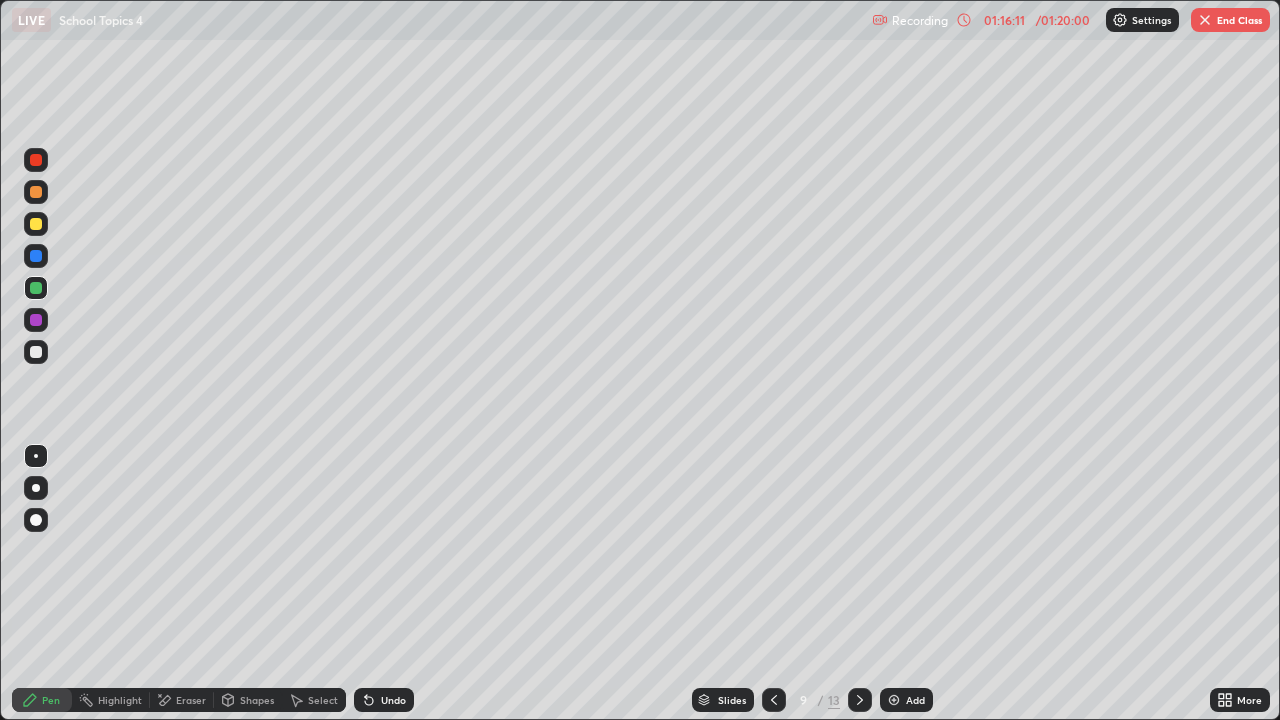 click on "Undo" at bounding box center (393, 700) 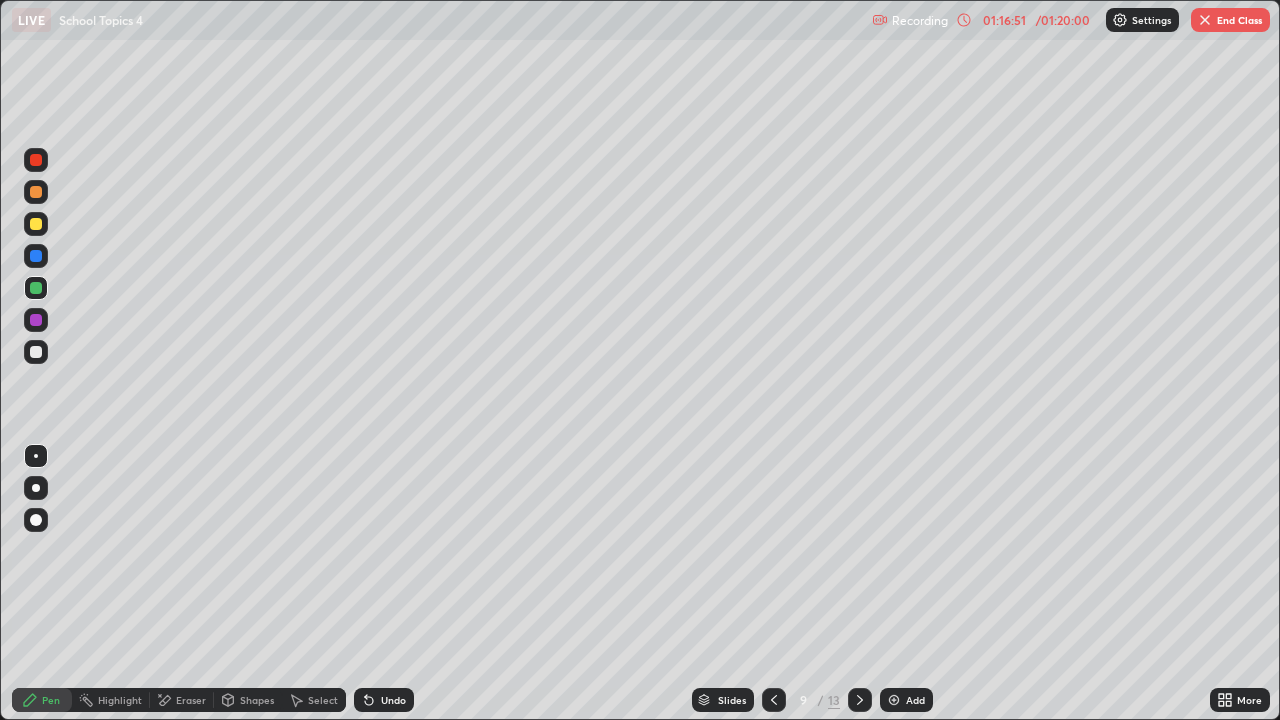 click on "Undo" at bounding box center [393, 700] 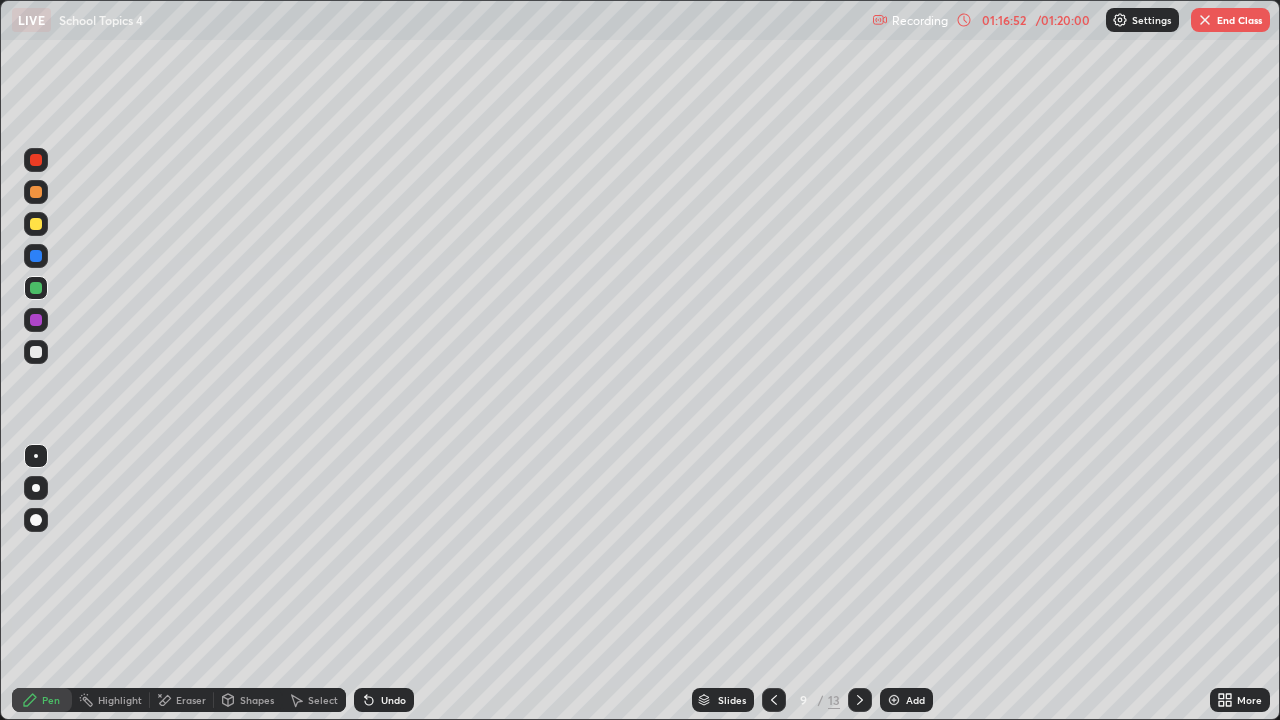 click on "Undo" at bounding box center [393, 700] 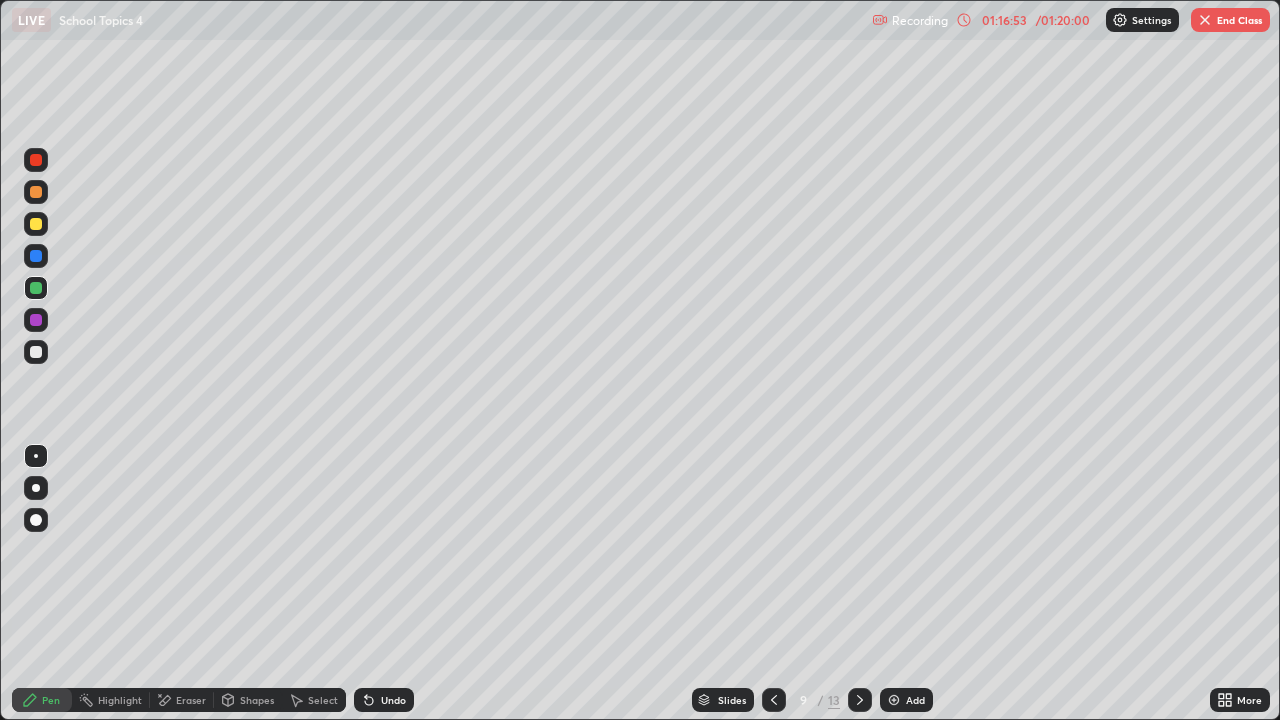 click on "Undo" at bounding box center (393, 700) 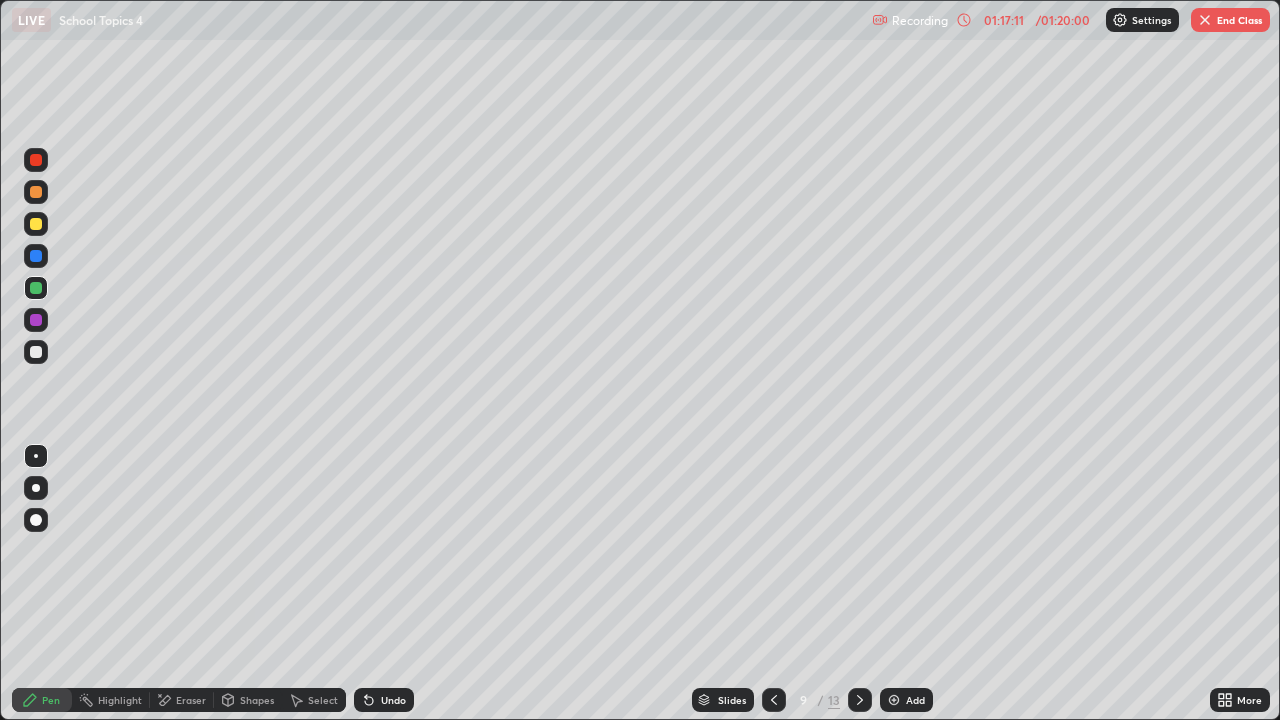 click at bounding box center [36, 352] 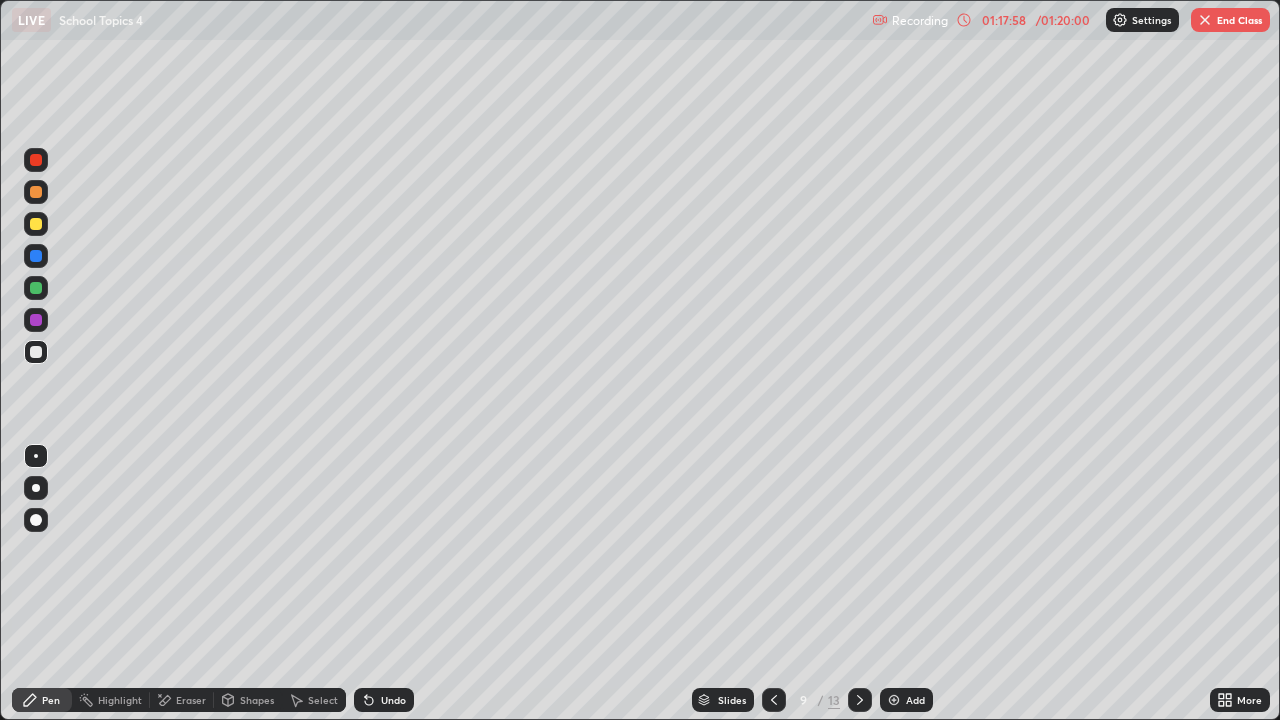 click on "End Class" at bounding box center (1230, 20) 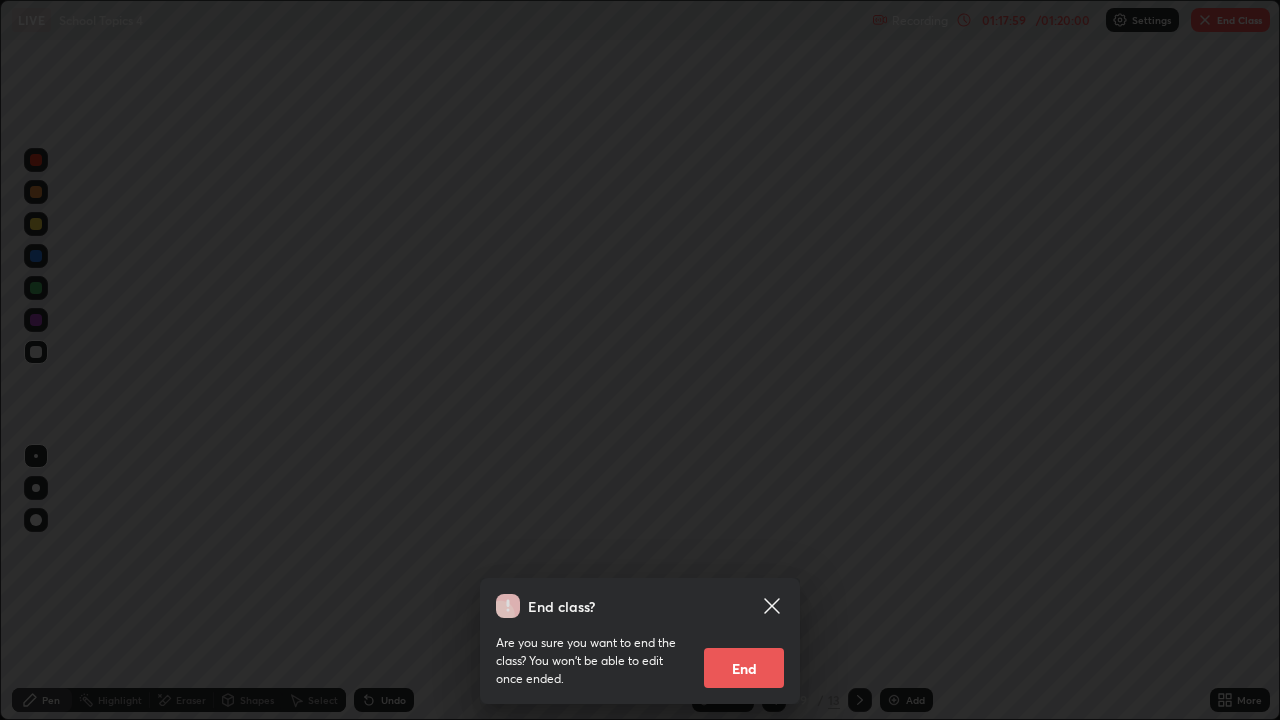 click on "End" at bounding box center (744, 668) 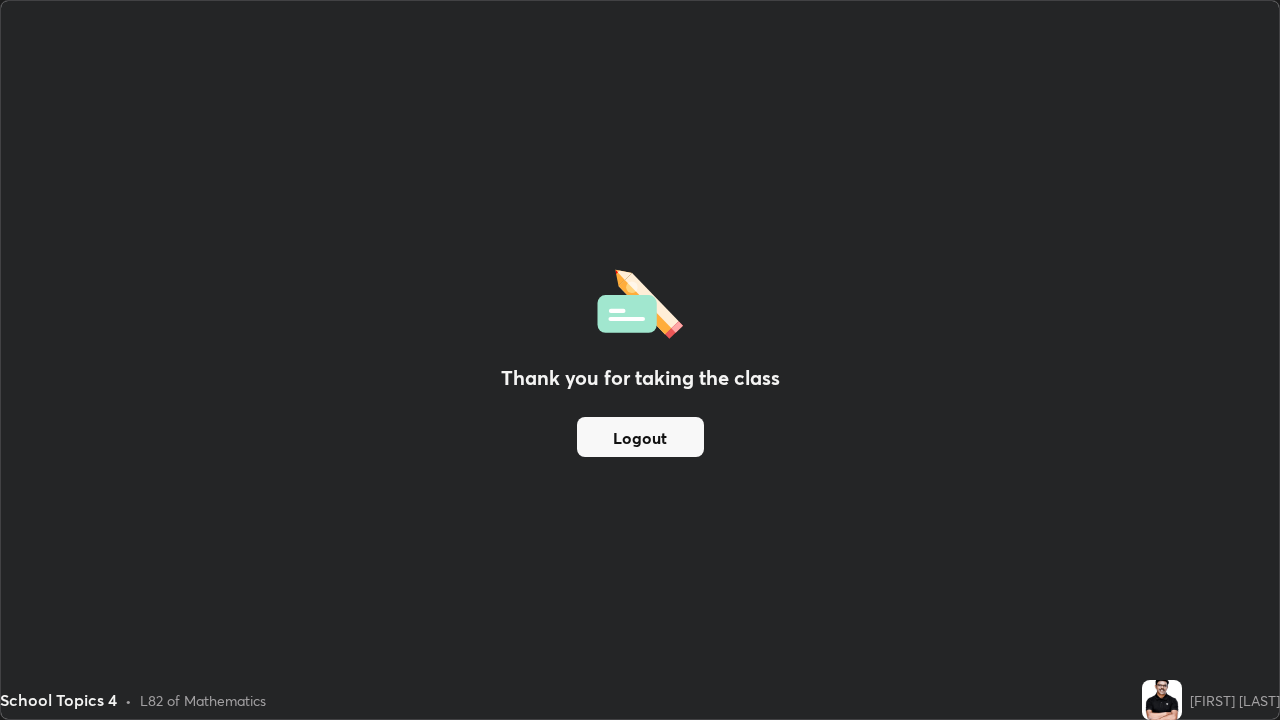 click on "Logout" at bounding box center (640, 437) 